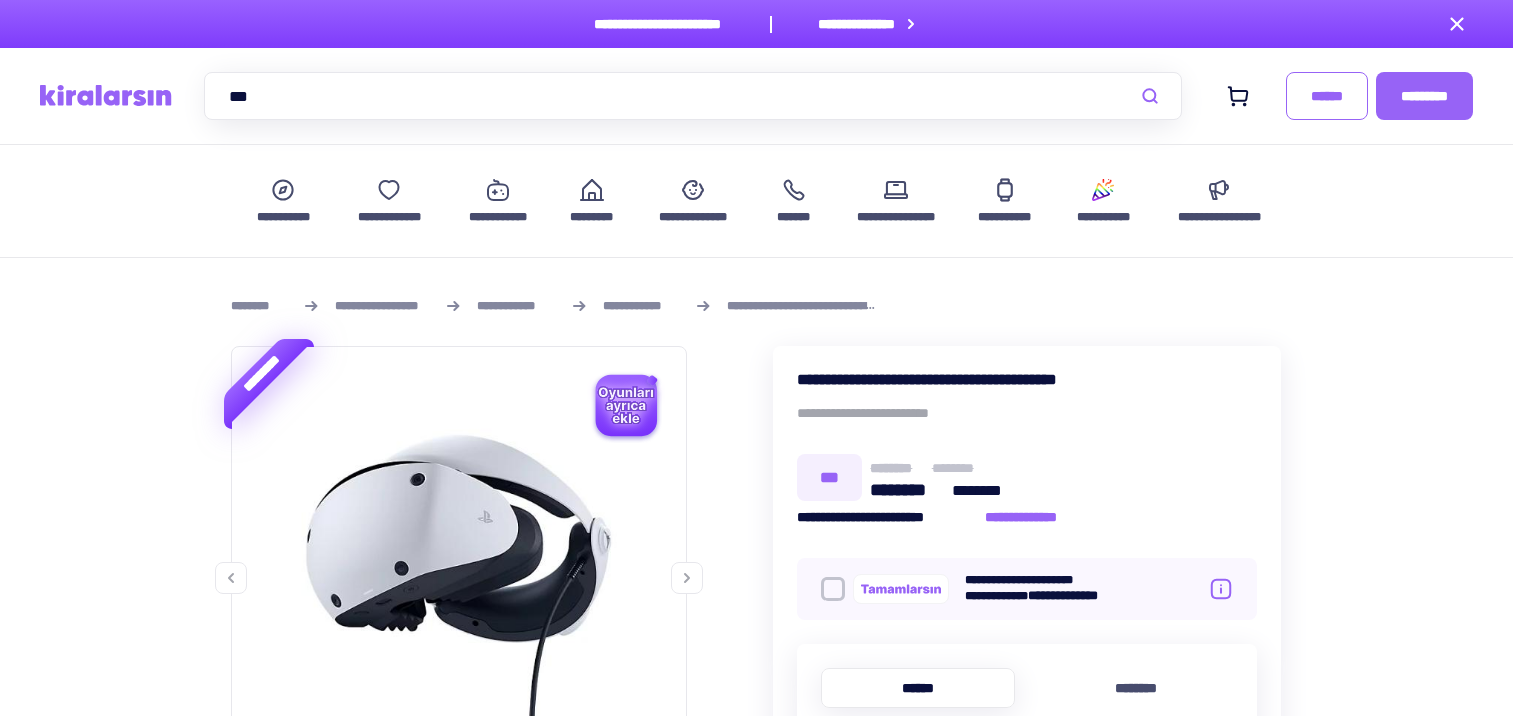 scroll, scrollTop: 400, scrollLeft: 0, axis: vertical 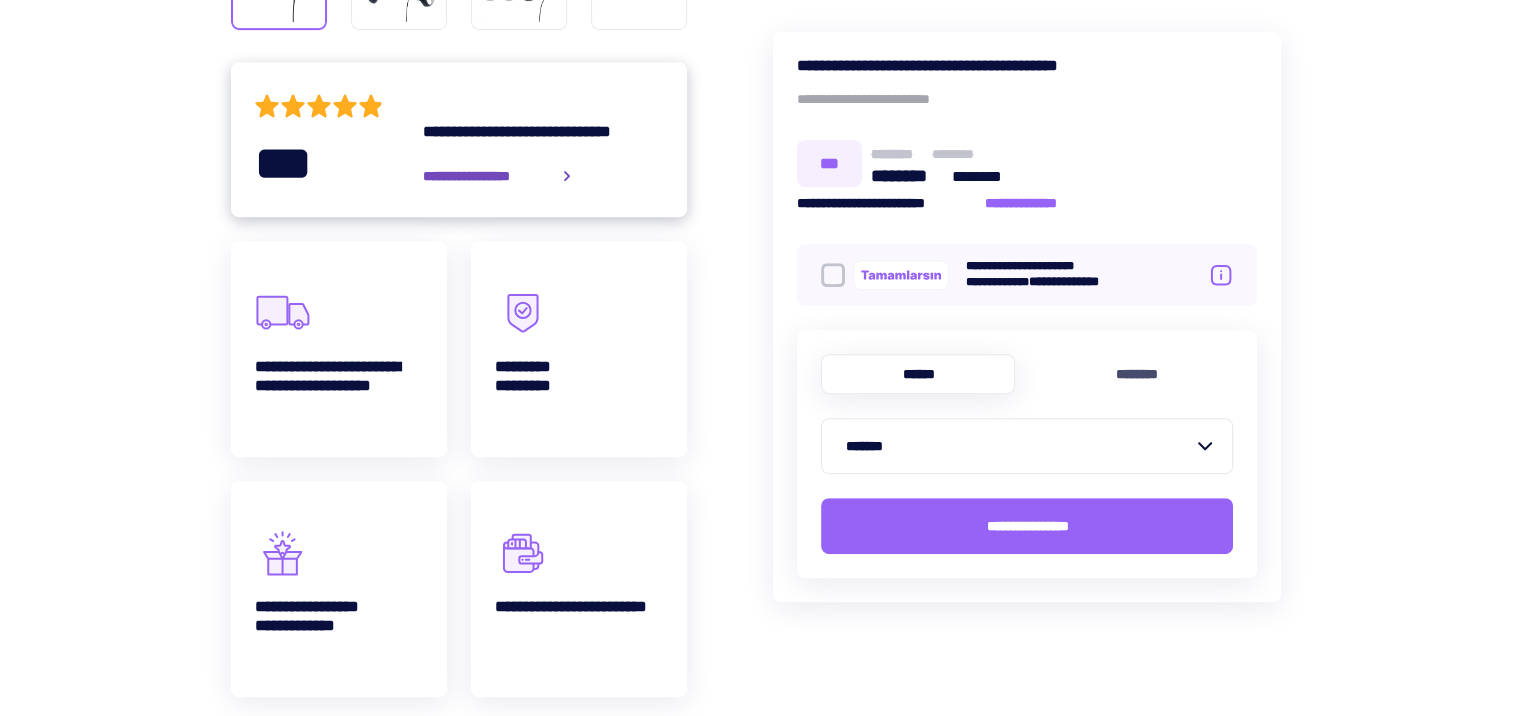 click on "**********" at bounding box center (486, 176) 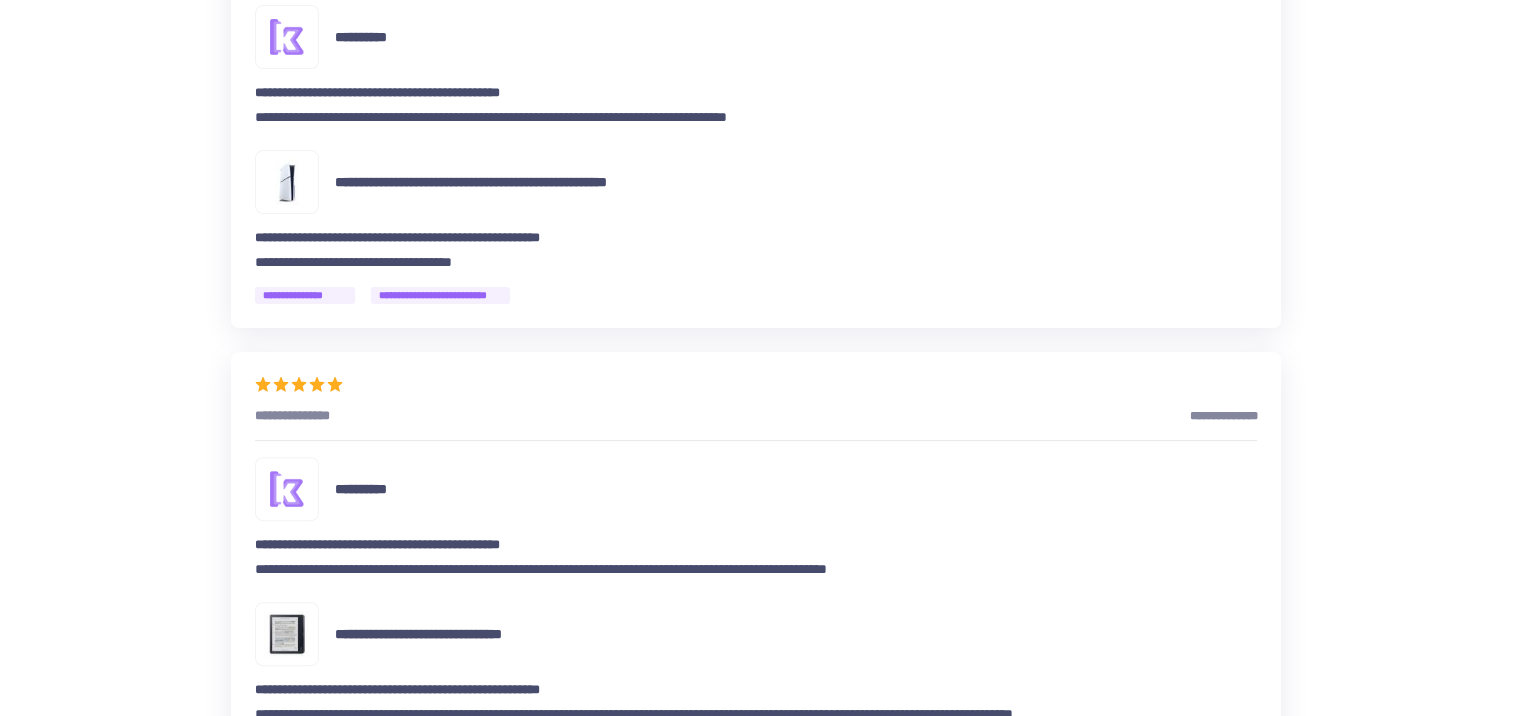 scroll, scrollTop: 8100, scrollLeft: 0, axis: vertical 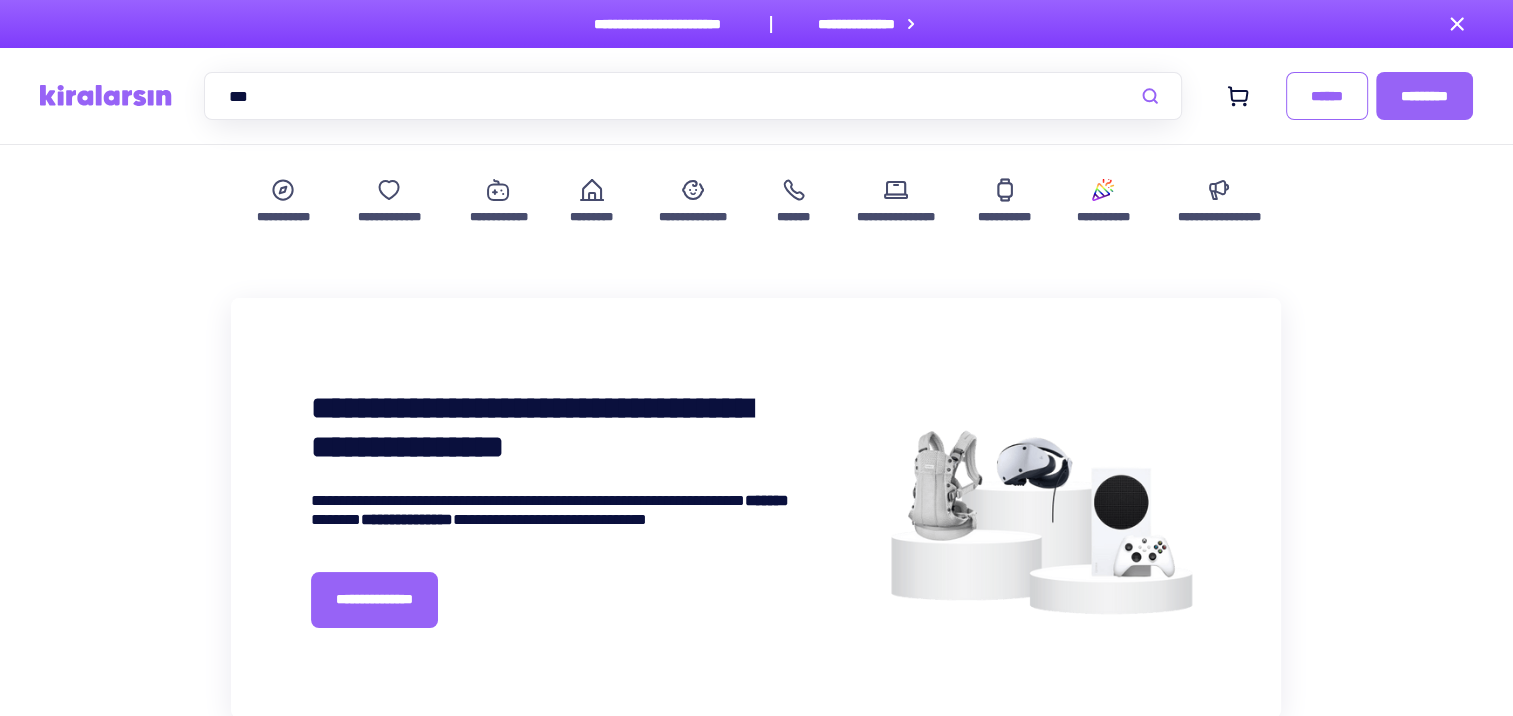 click on "***" at bounding box center (693, 96) 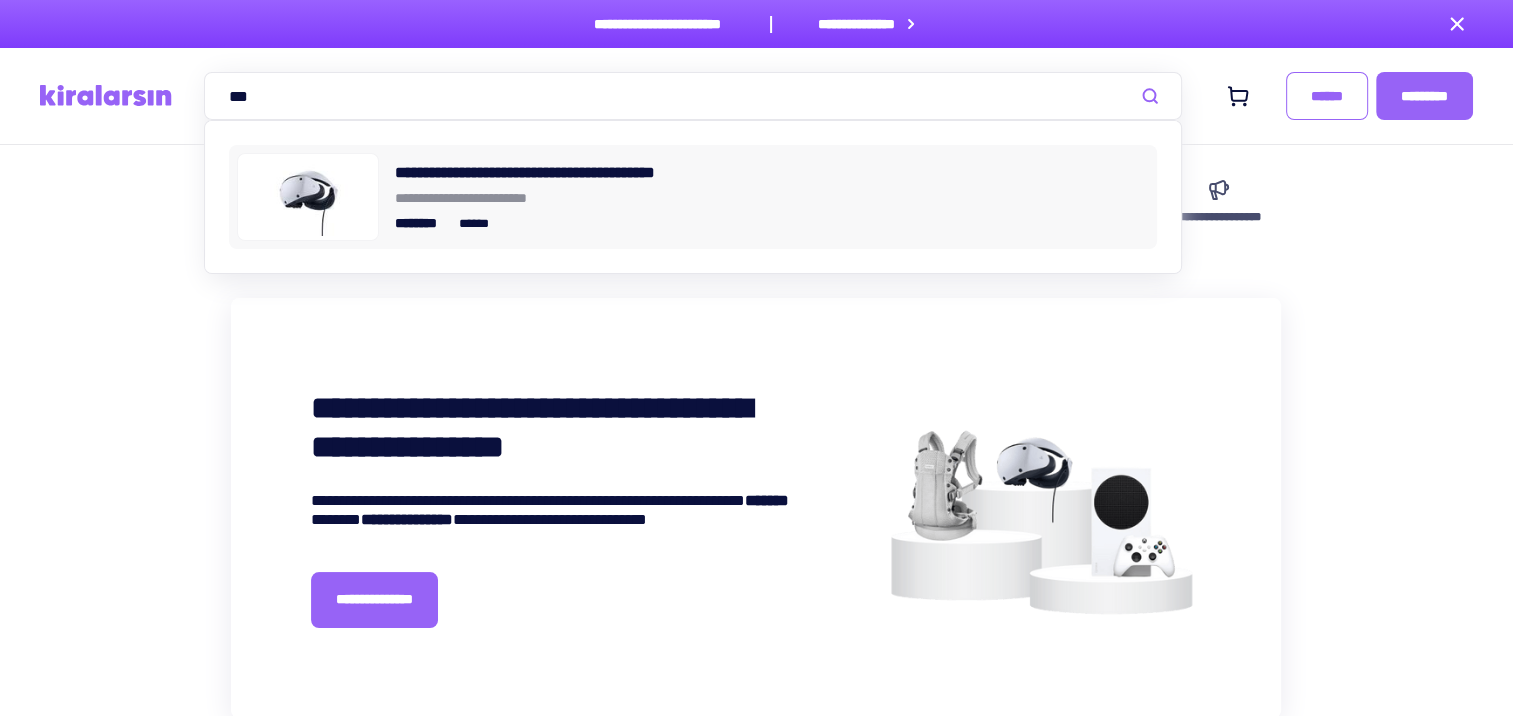 click on "**********" at bounding box center (772, 197) 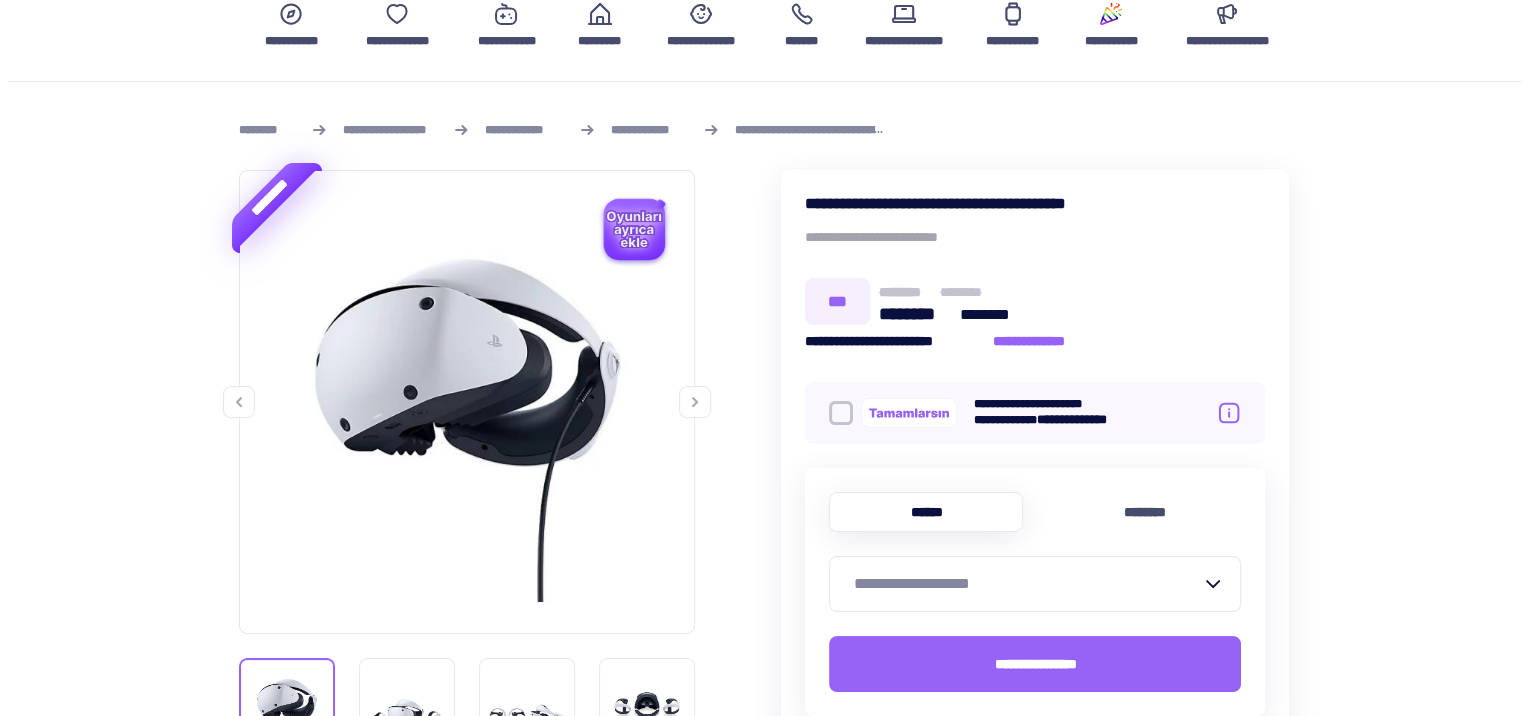 scroll, scrollTop: 400, scrollLeft: 0, axis: vertical 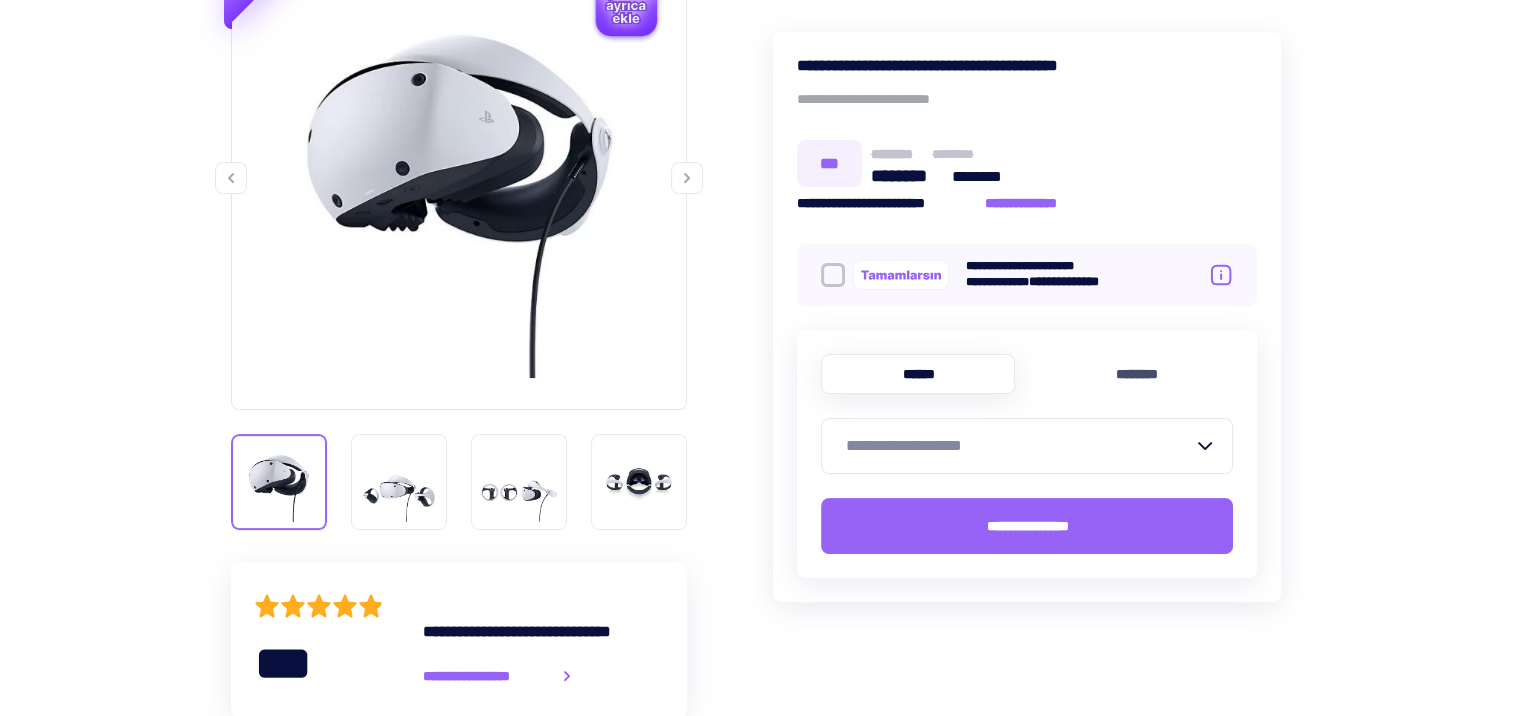 click at bounding box center (833, 275) 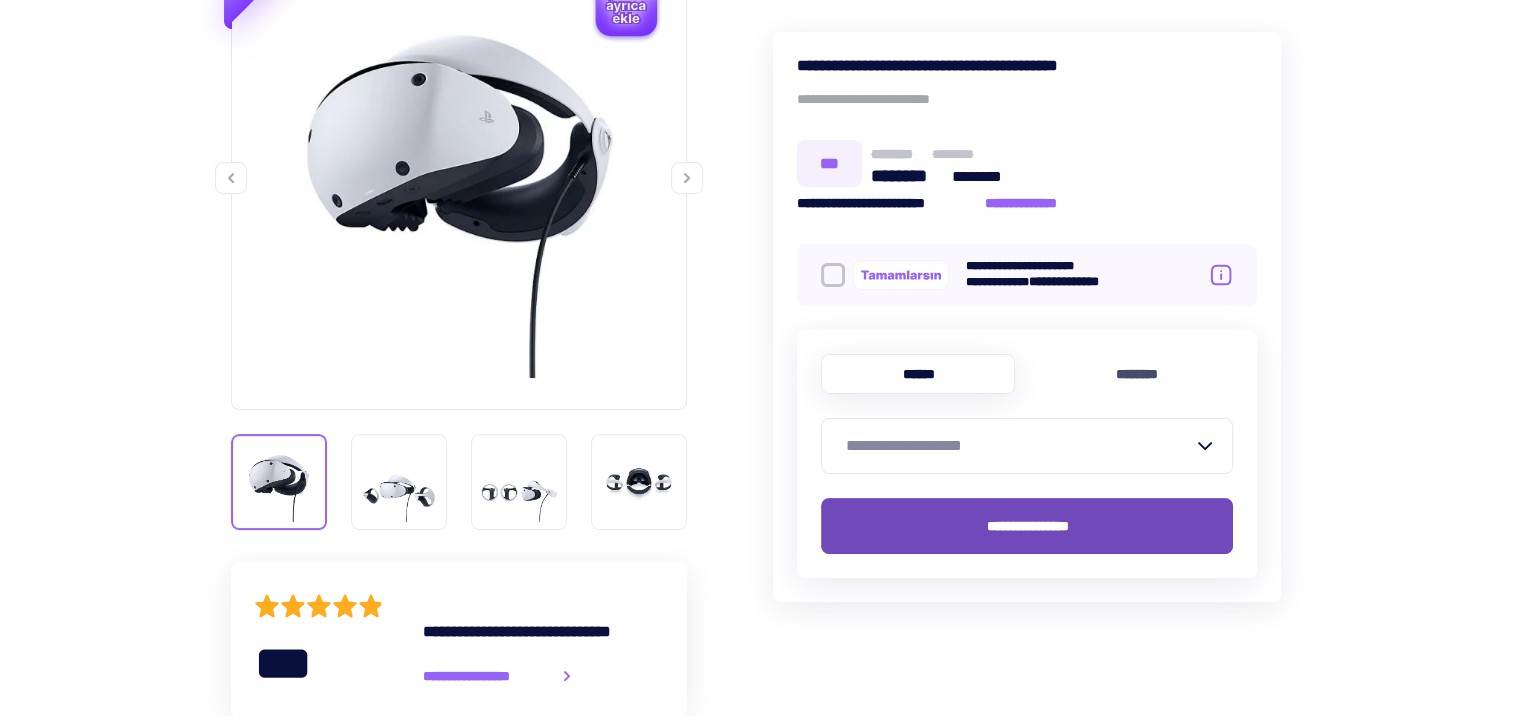 click on "**********" at bounding box center [1027, 526] 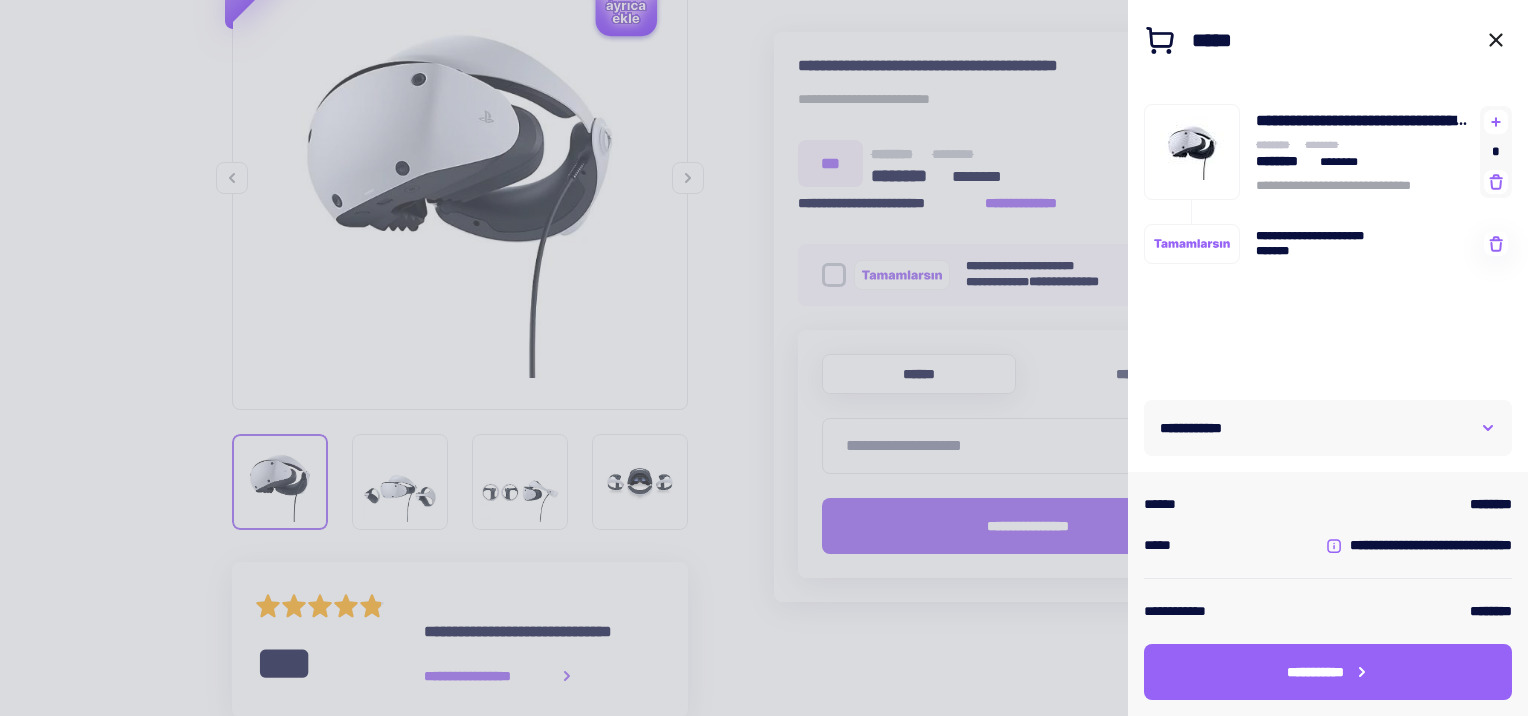 click on "**********" at bounding box center (1328, 428) 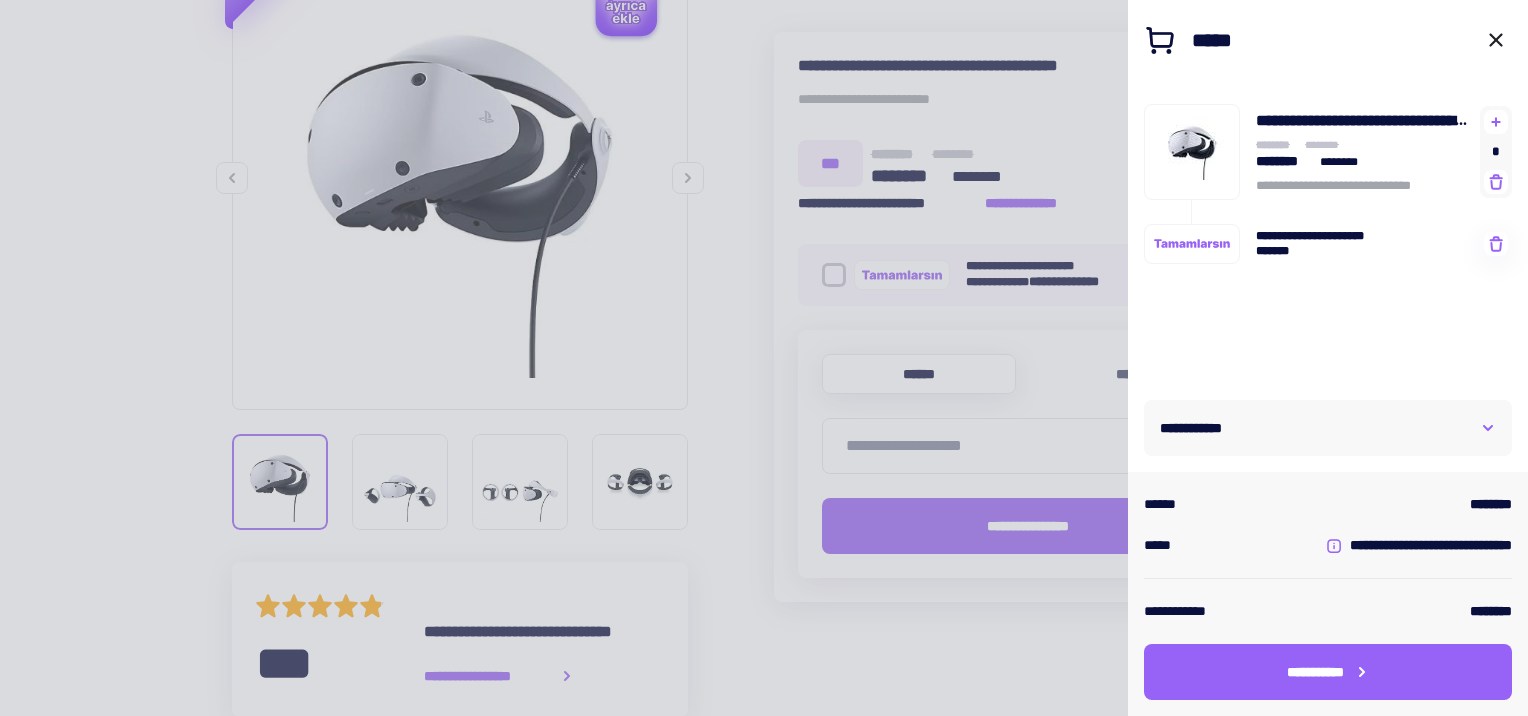 click on "**********" at bounding box center [1328, 428] 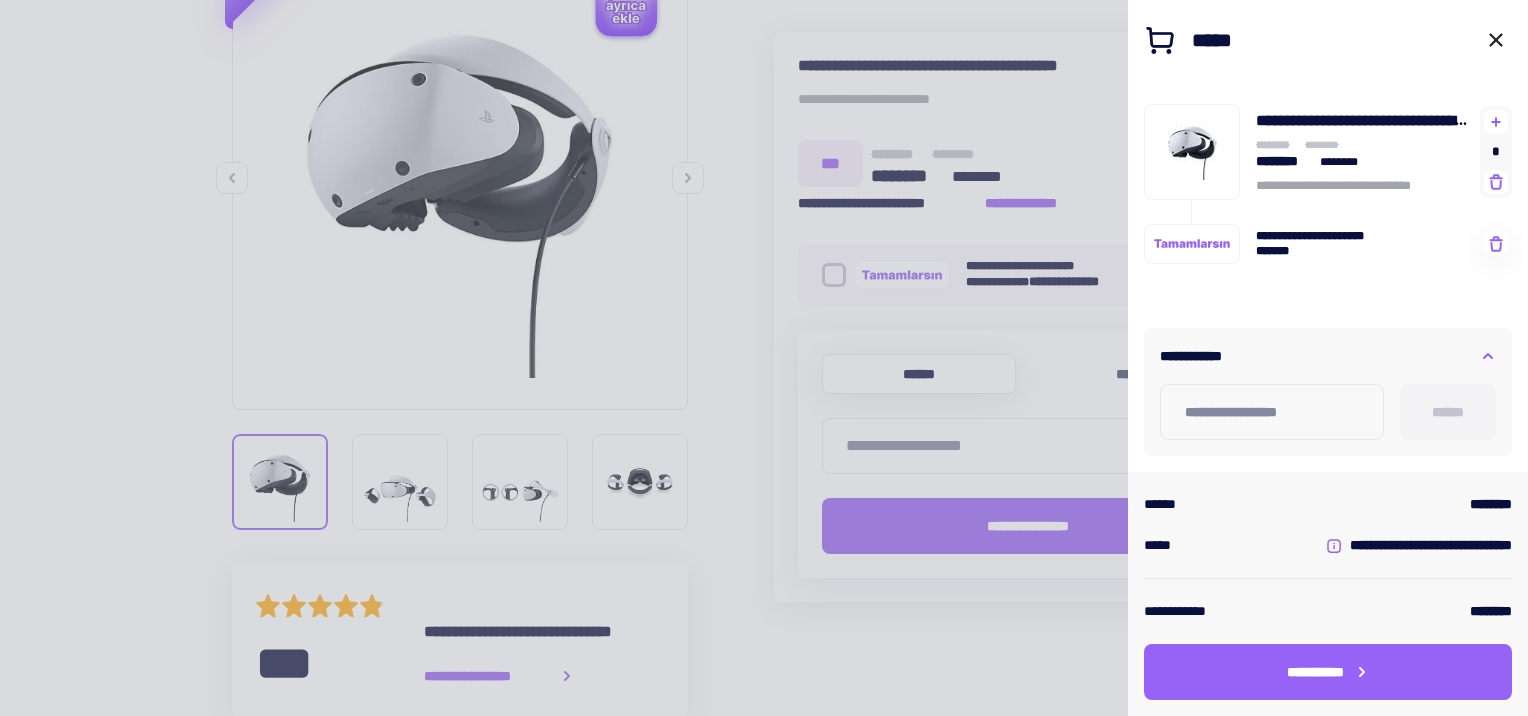 click 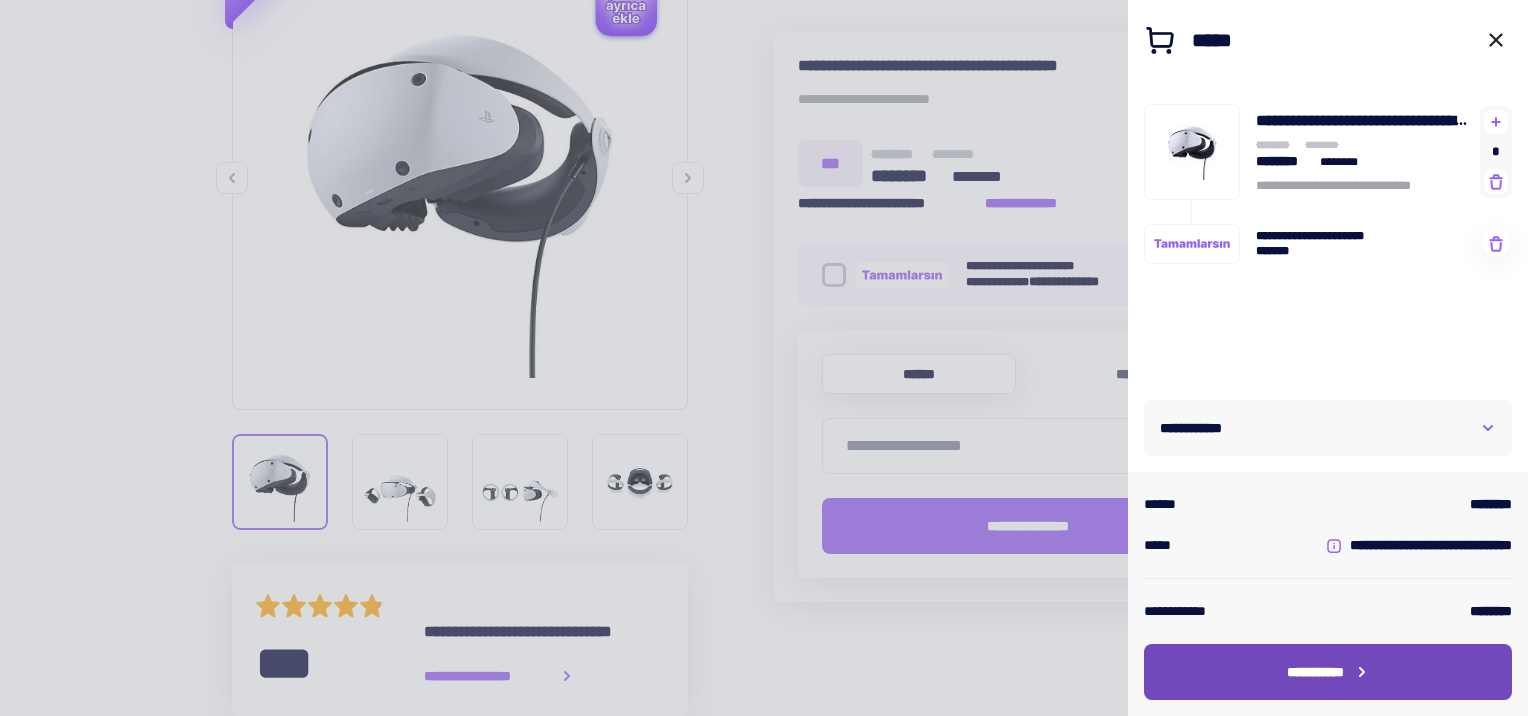 click on "**********" at bounding box center (1328, 672) 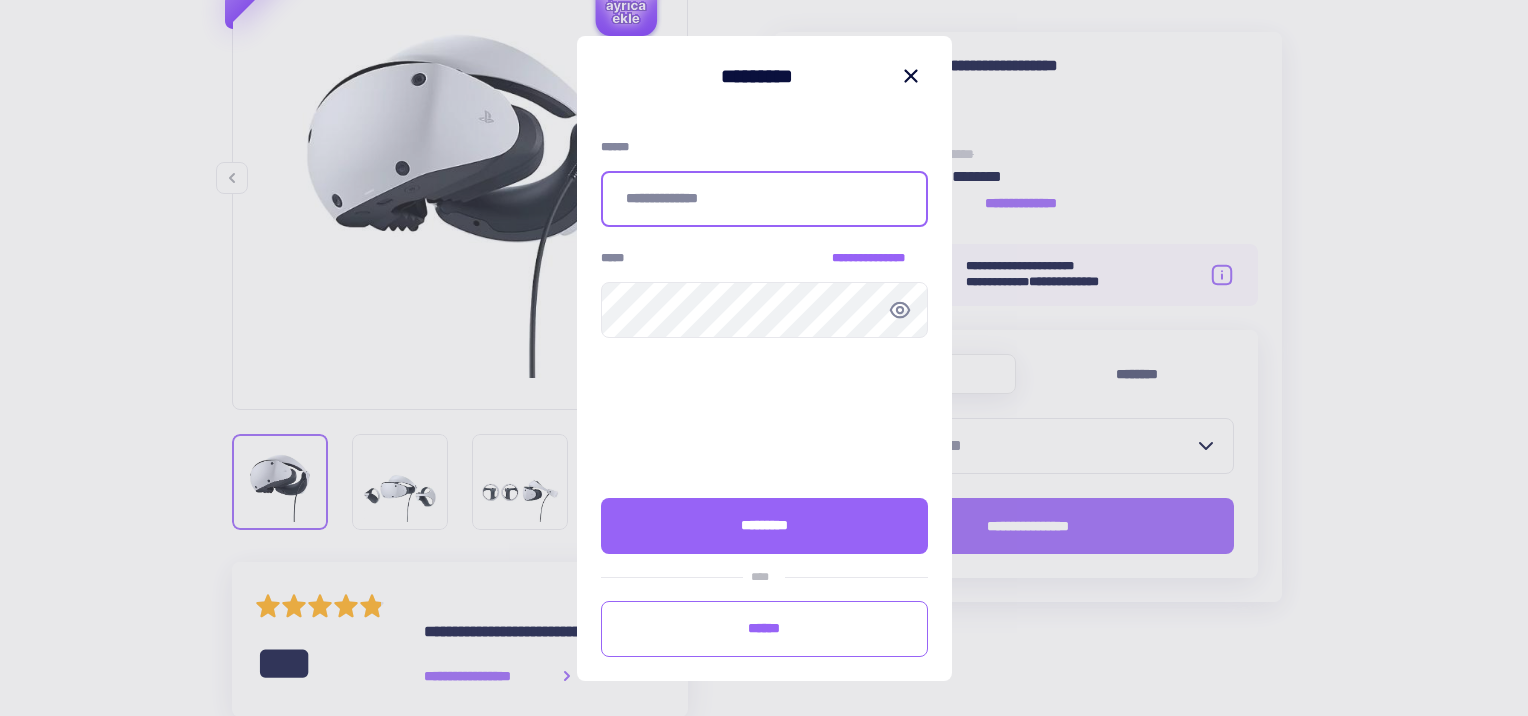 click at bounding box center [764, 199] 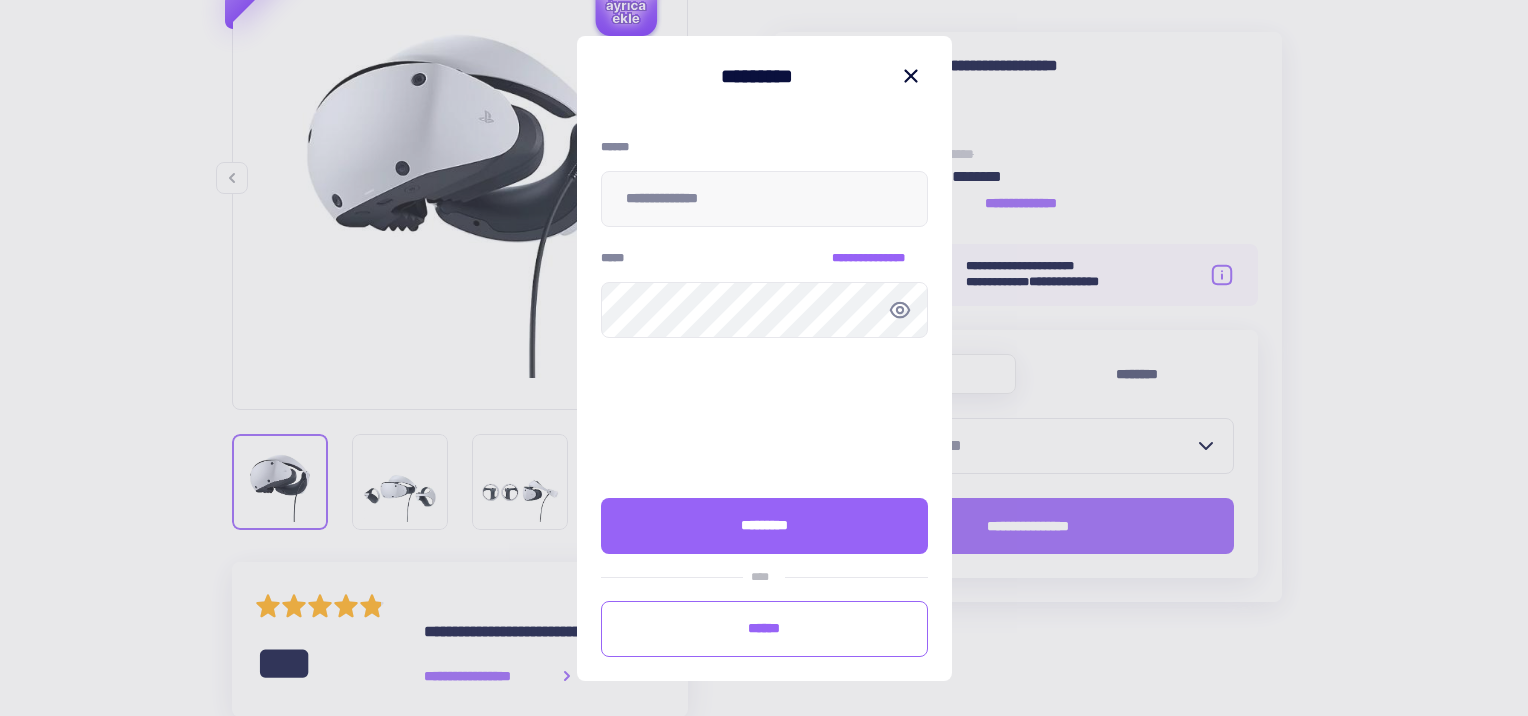 click on "**********" at bounding box center (764, 295) 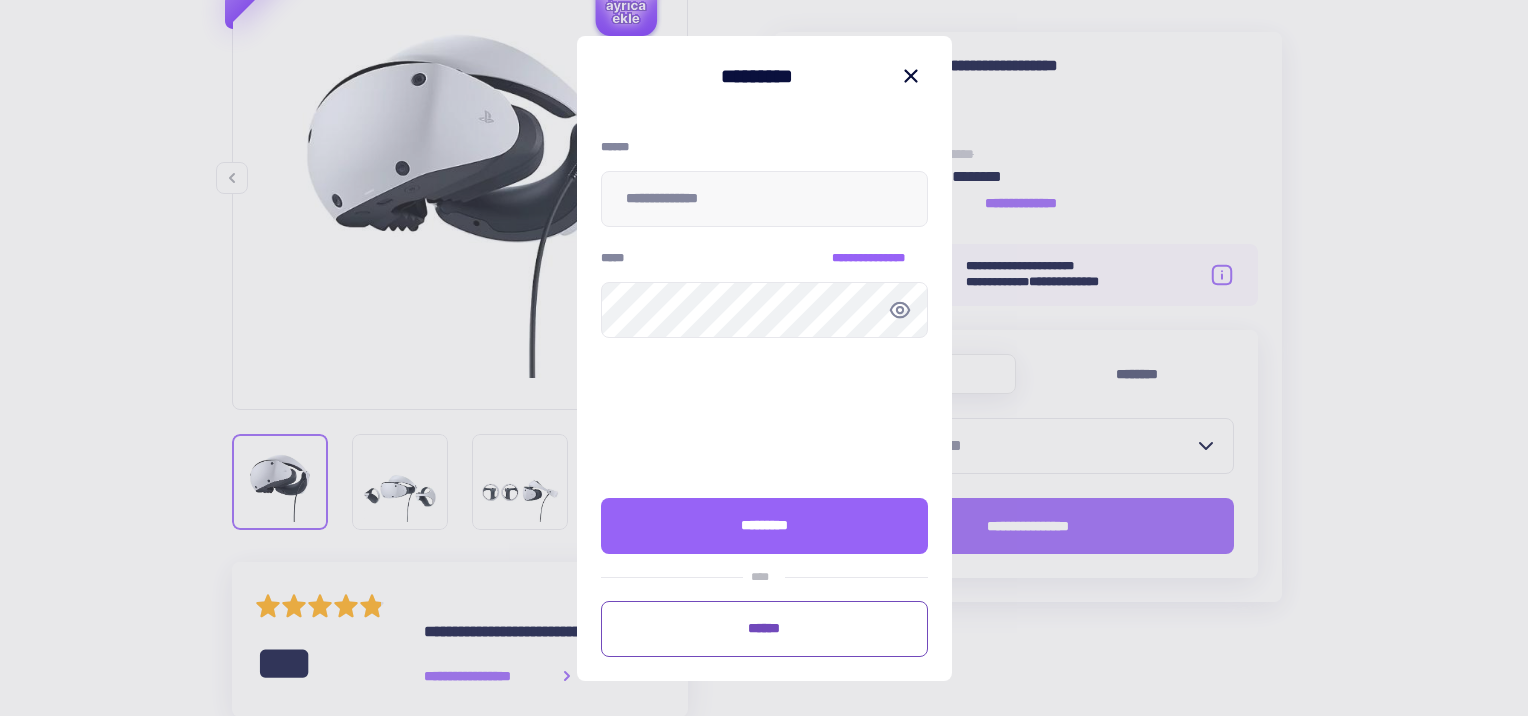 click on "******" at bounding box center [764, 629] 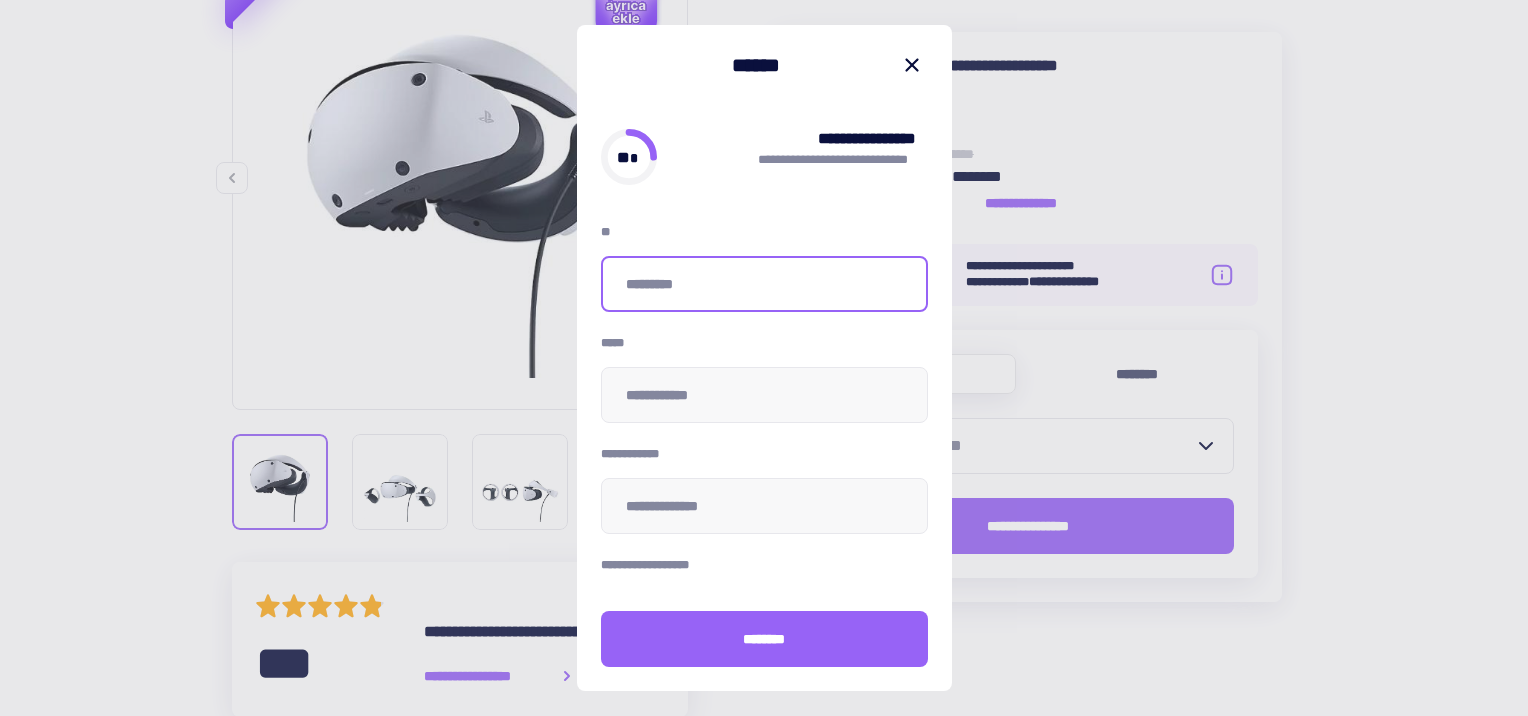 click at bounding box center [764, 284] 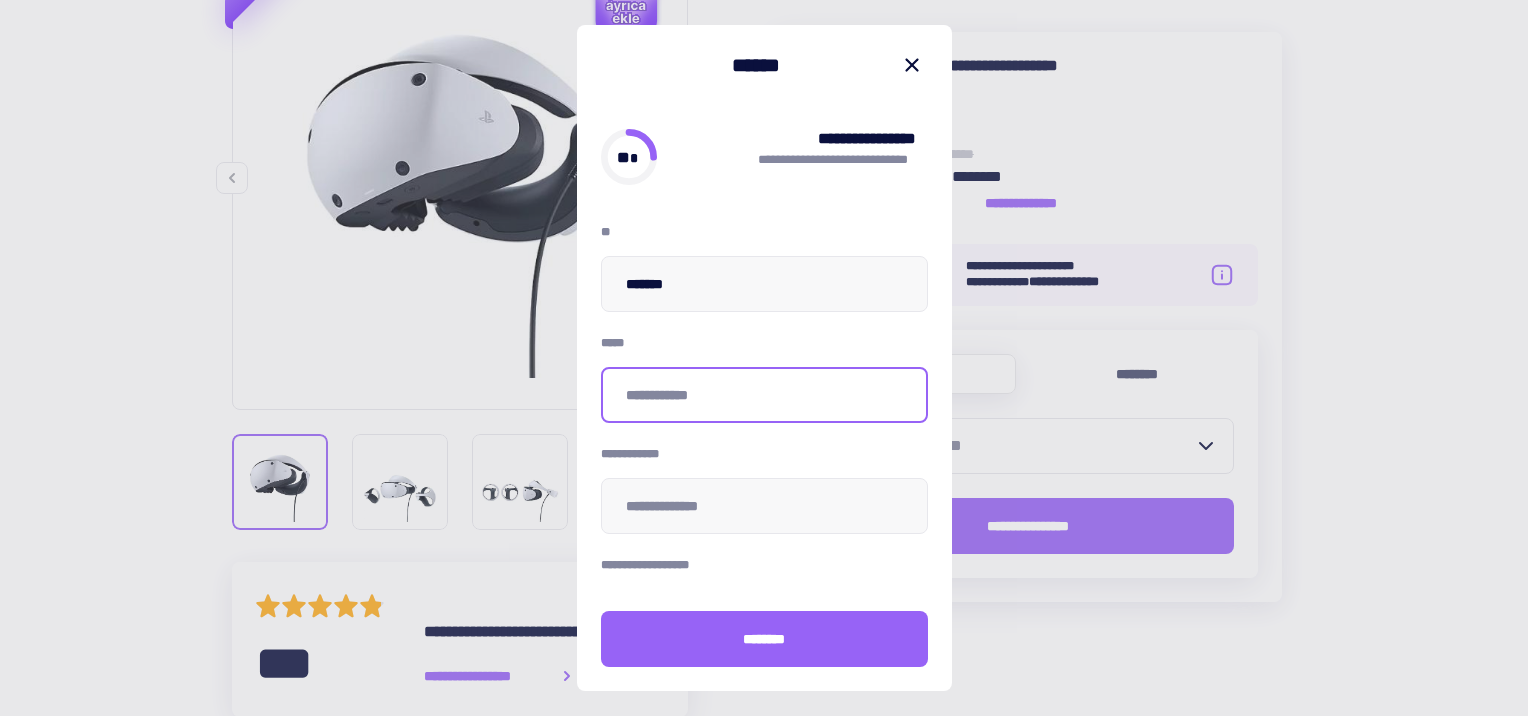 click at bounding box center (764, 395) 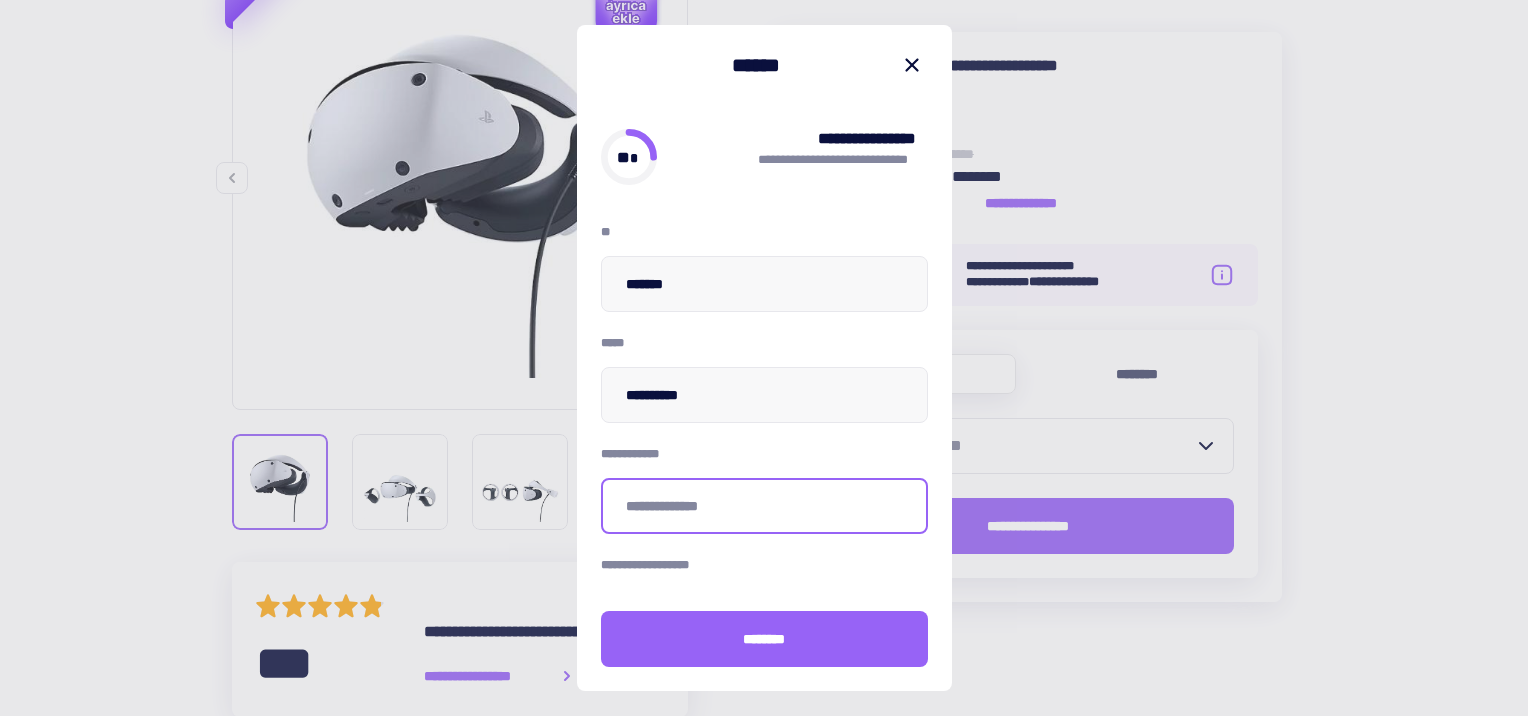 click at bounding box center (764, 506) 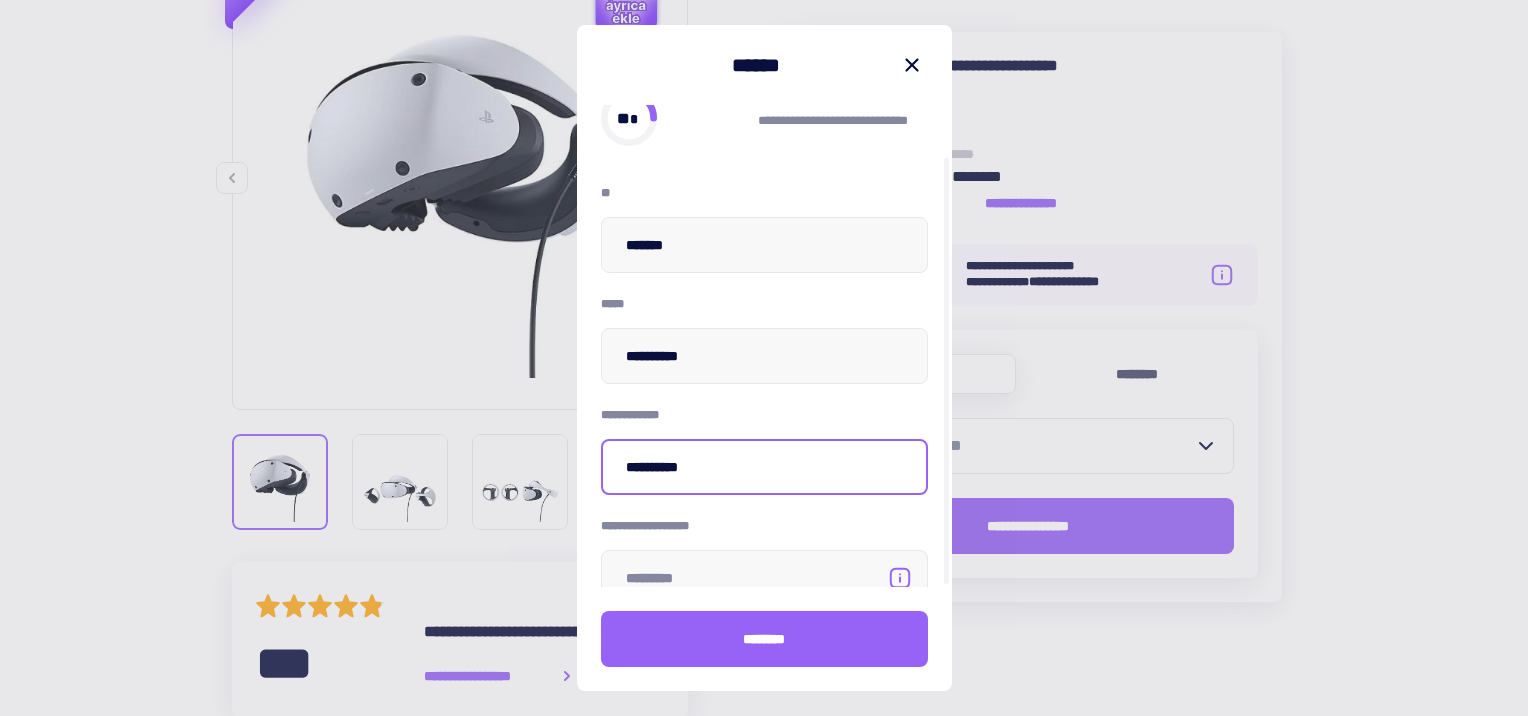 scroll, scrollTop: 57, scrollLeft: 0, axis: vertical 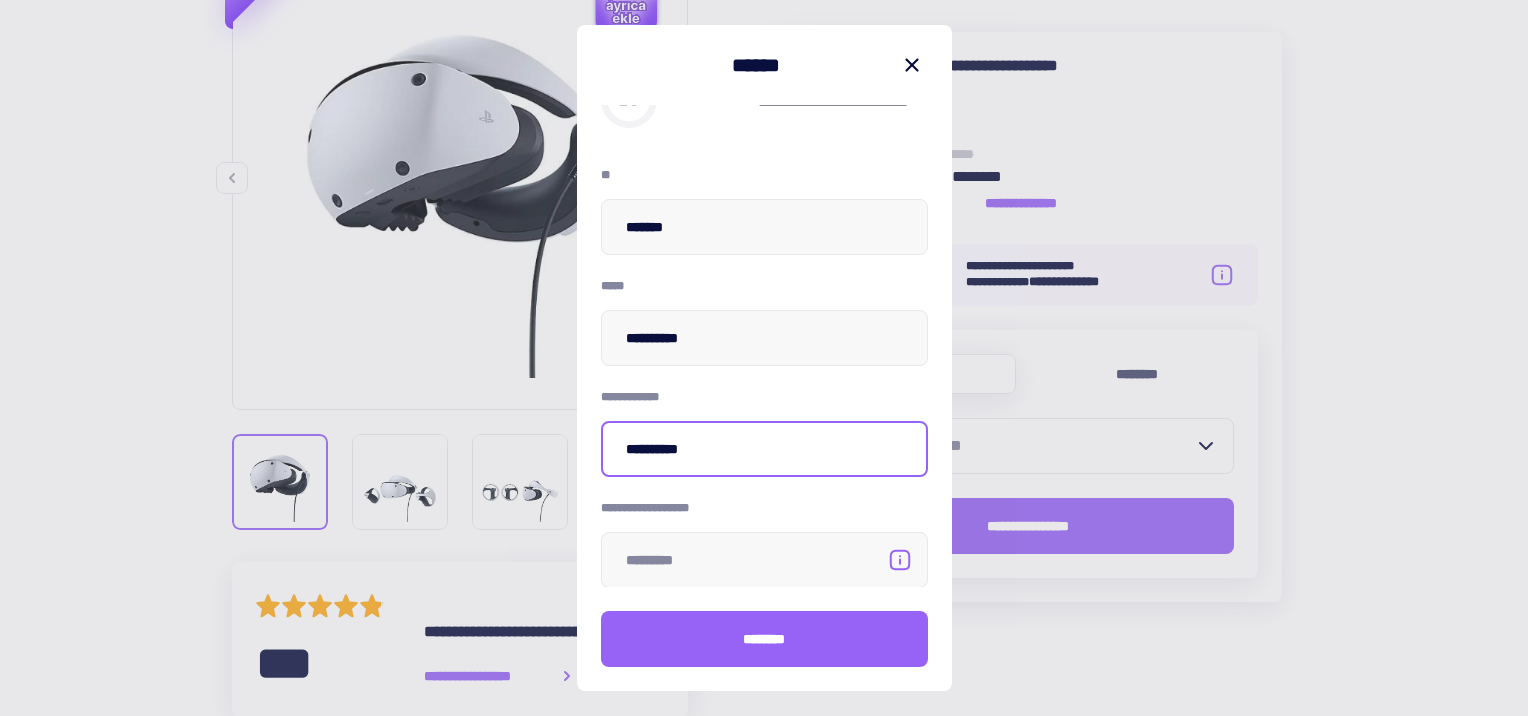 type on "**********" 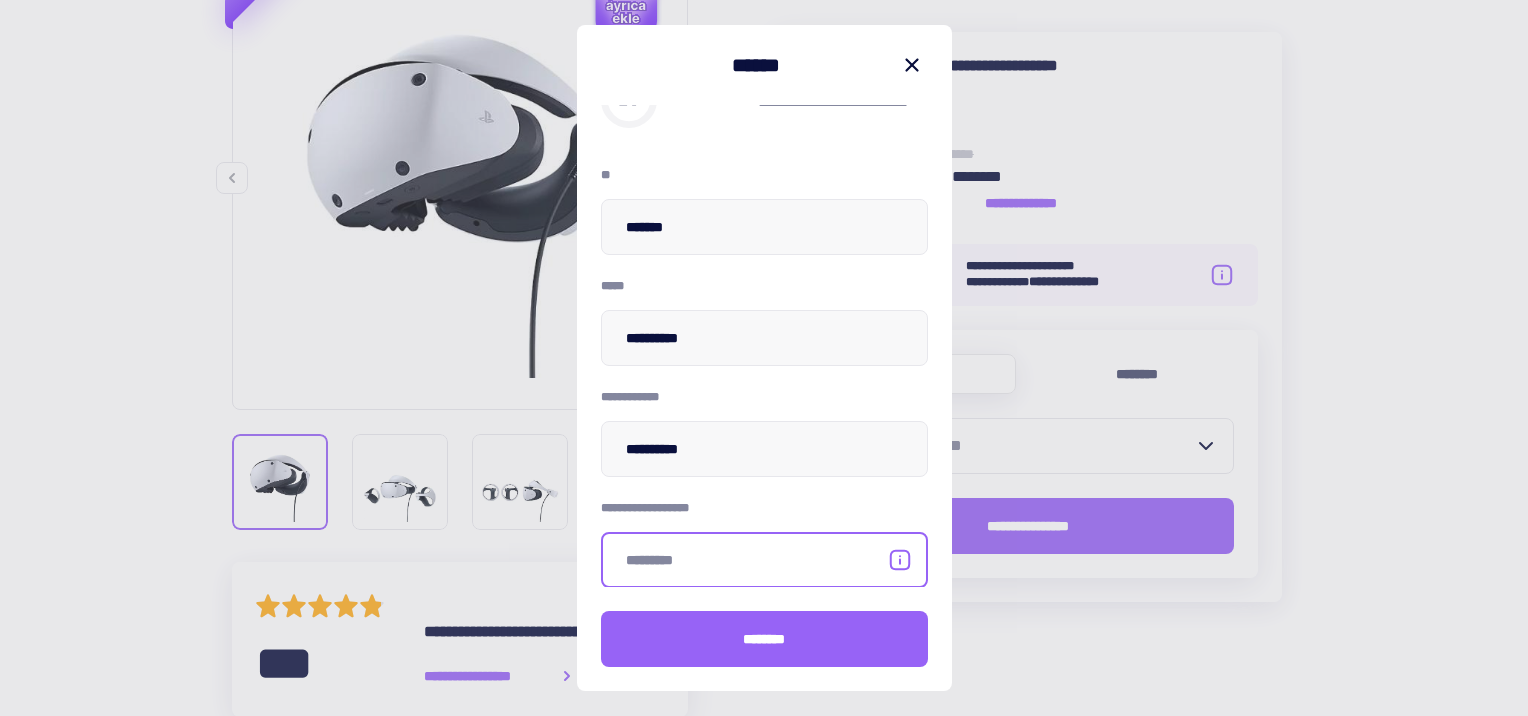 click at bounding box center (764, 560) 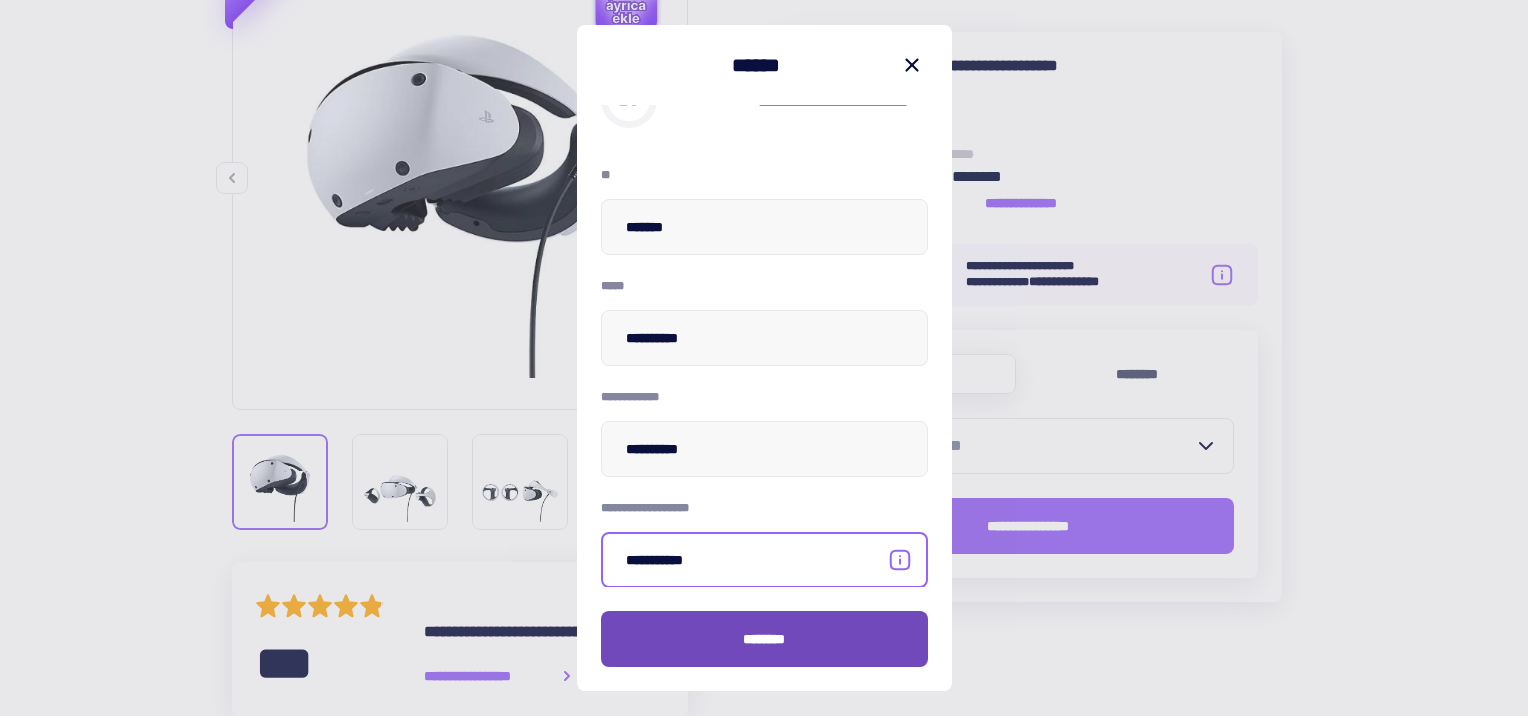 type on "**********" 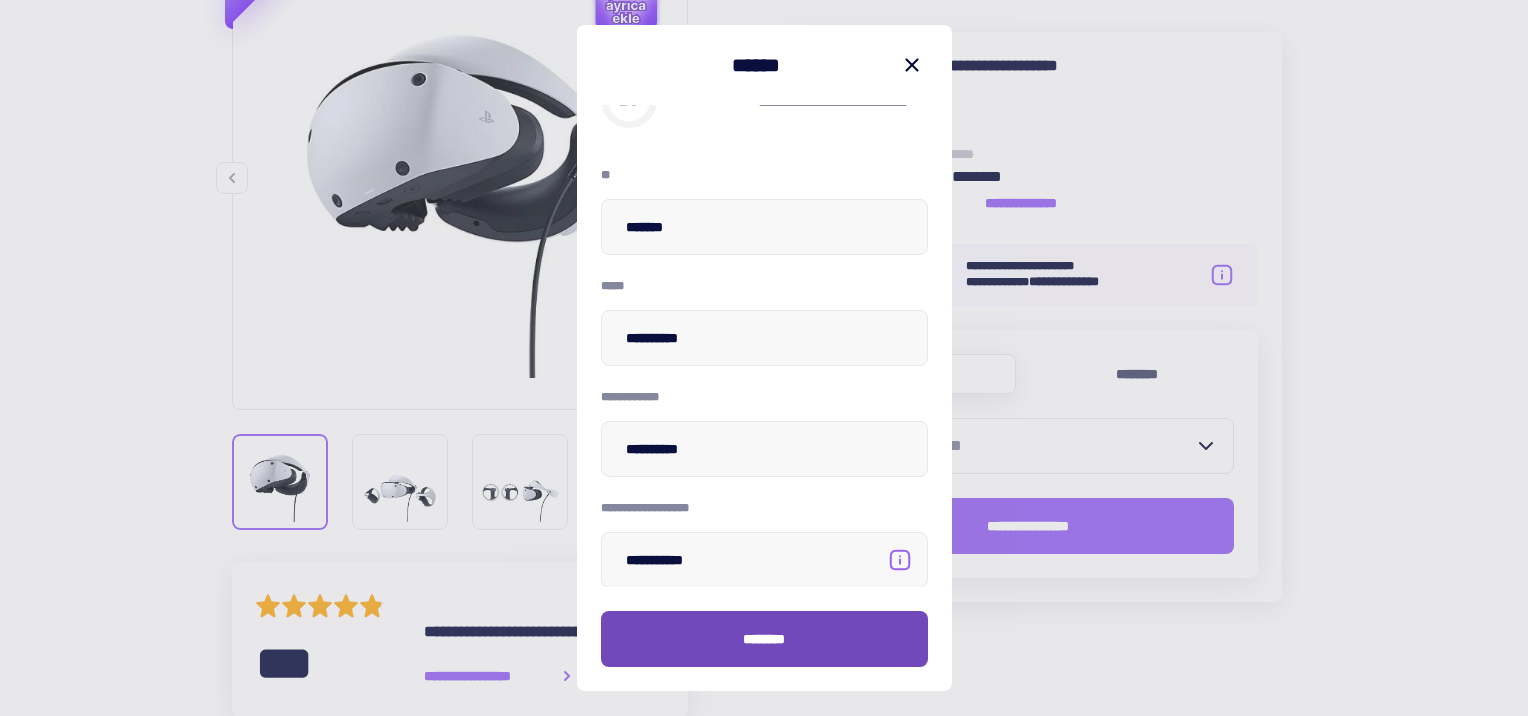 click on "********" at bounding box center (764, 639) 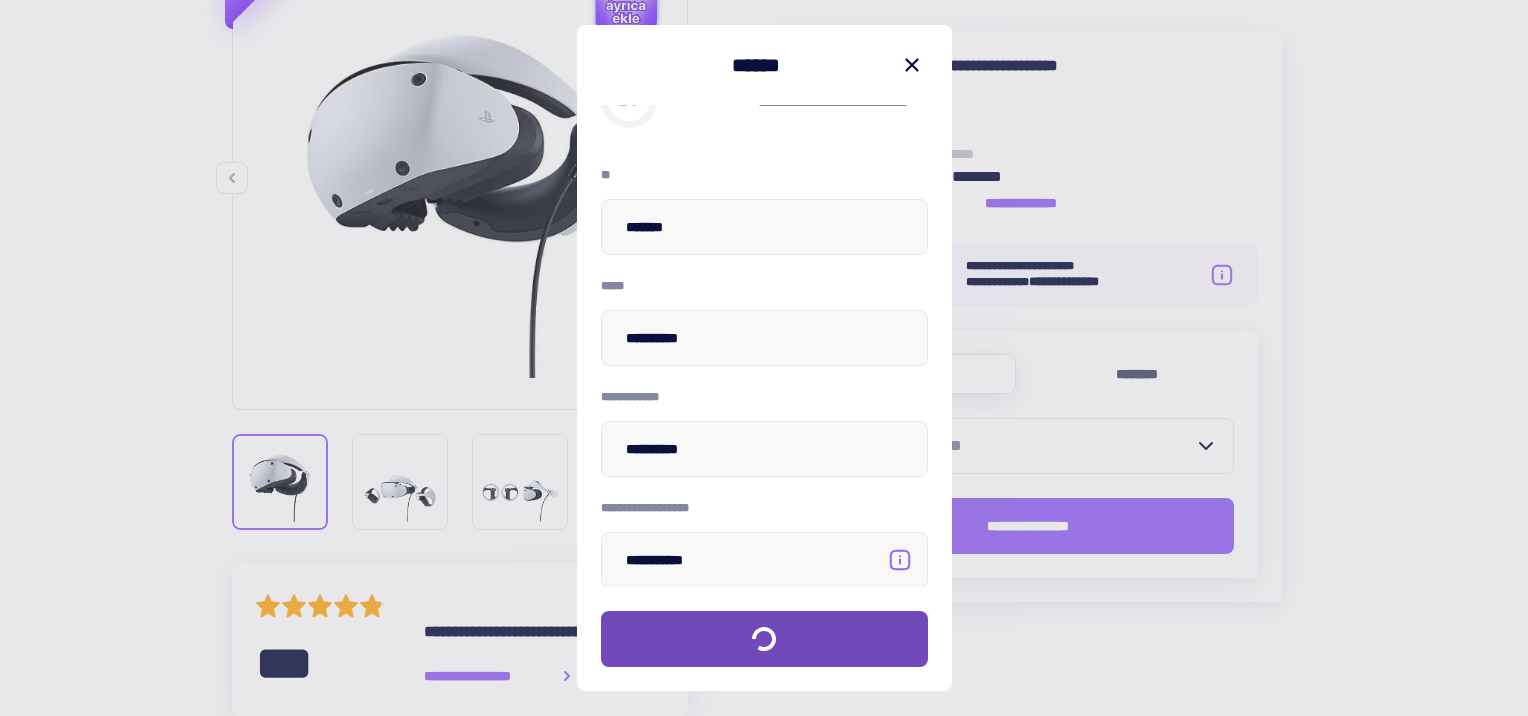 click on "********" at bounding box center (764, 639) 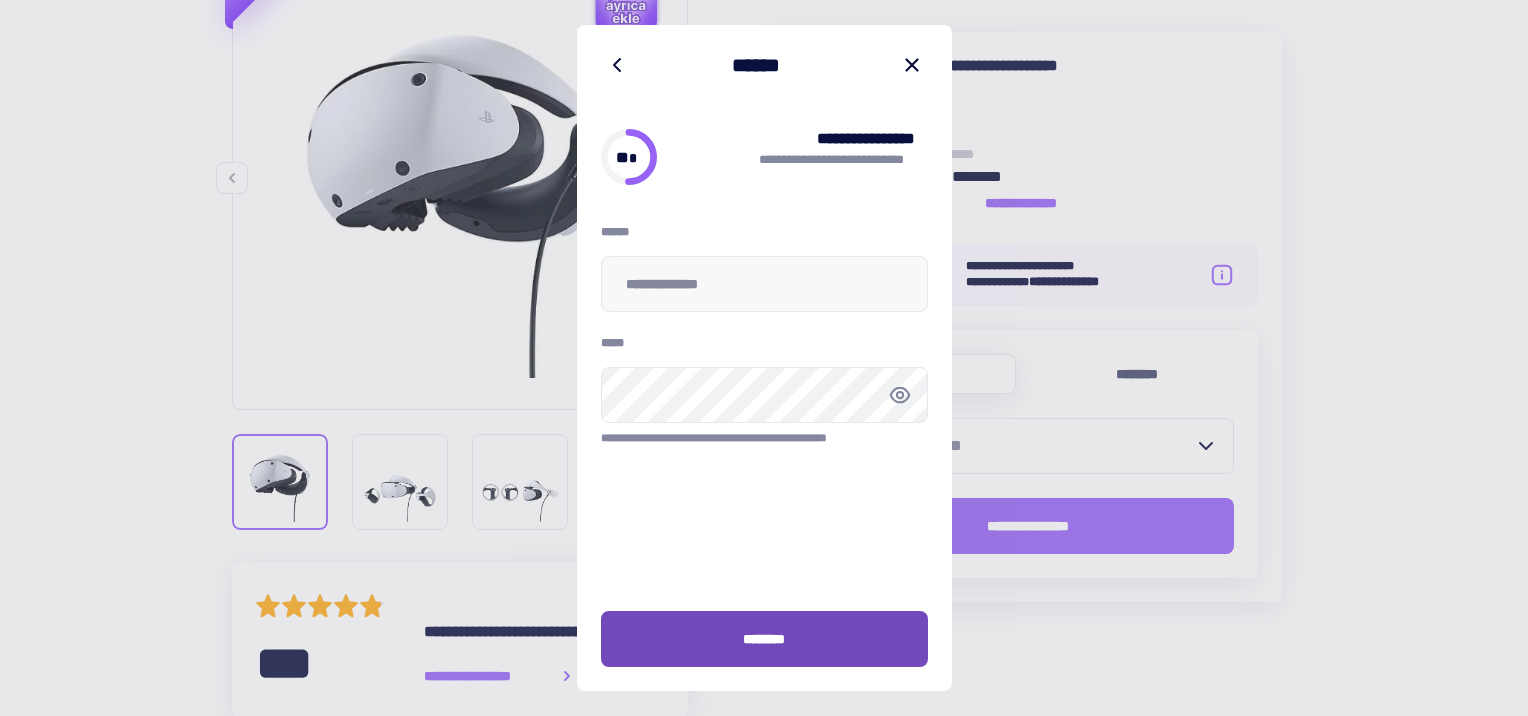 scroll, scrollTop: 0, scrollLeft: 0, axis: both 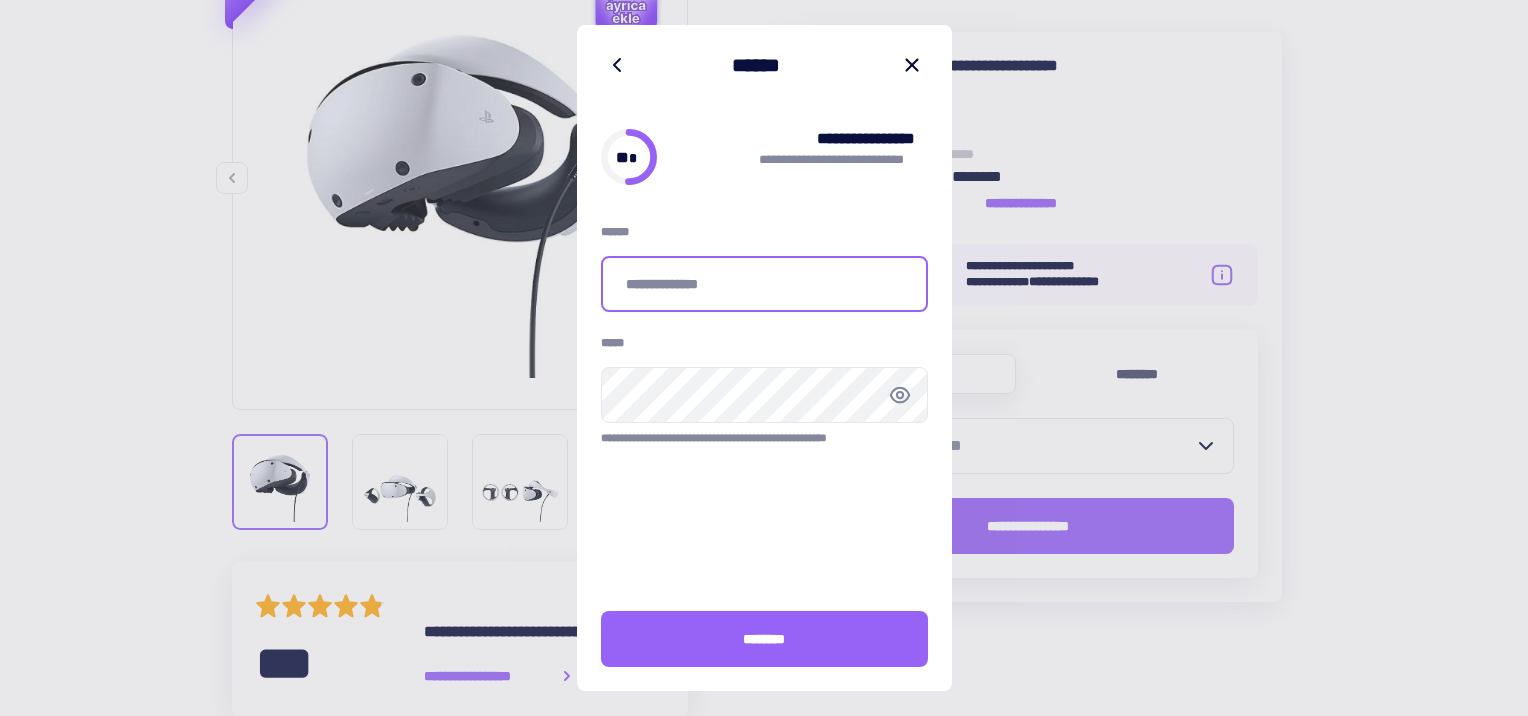 click at bounding box center (764, 284) 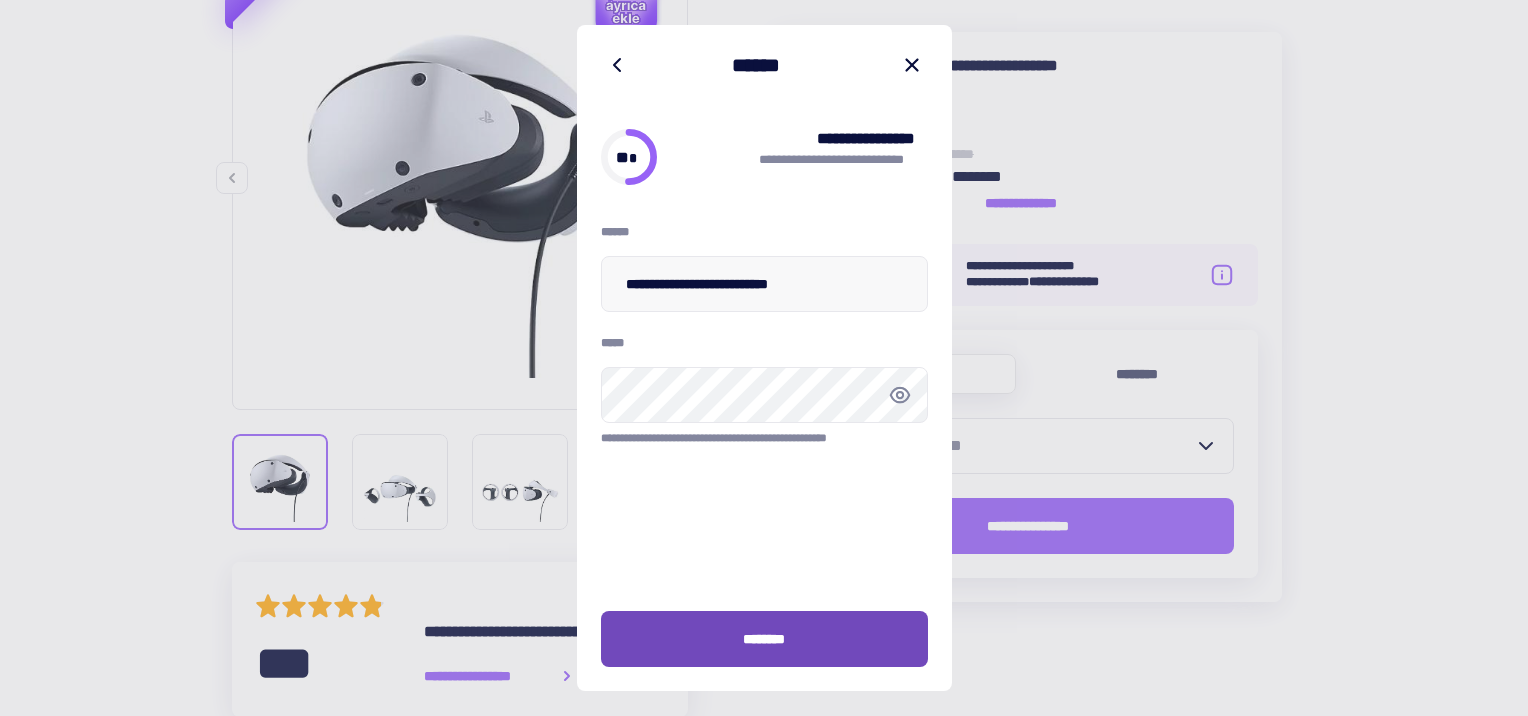 click on "********" at bounding box center [764, 639] 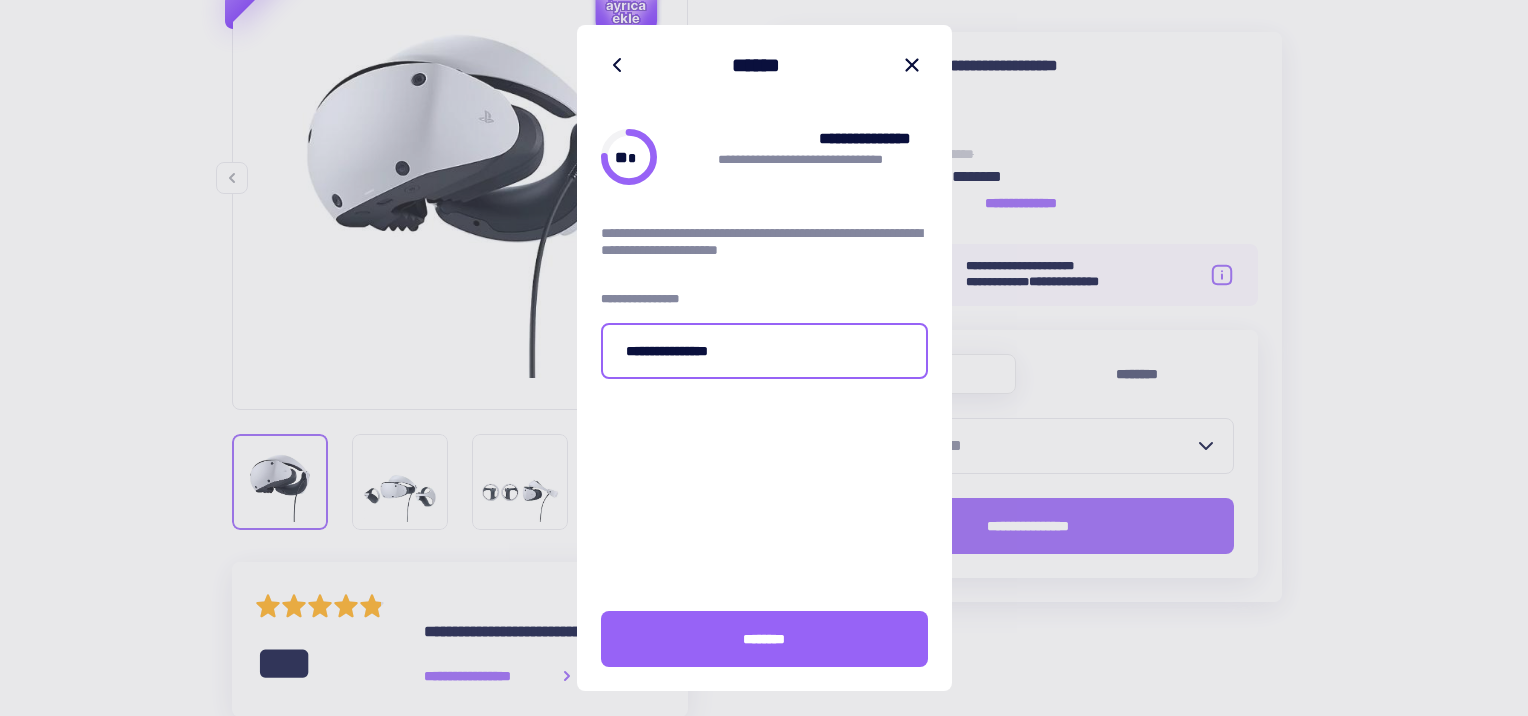 click on "**********" at bounding box center [764, 351] 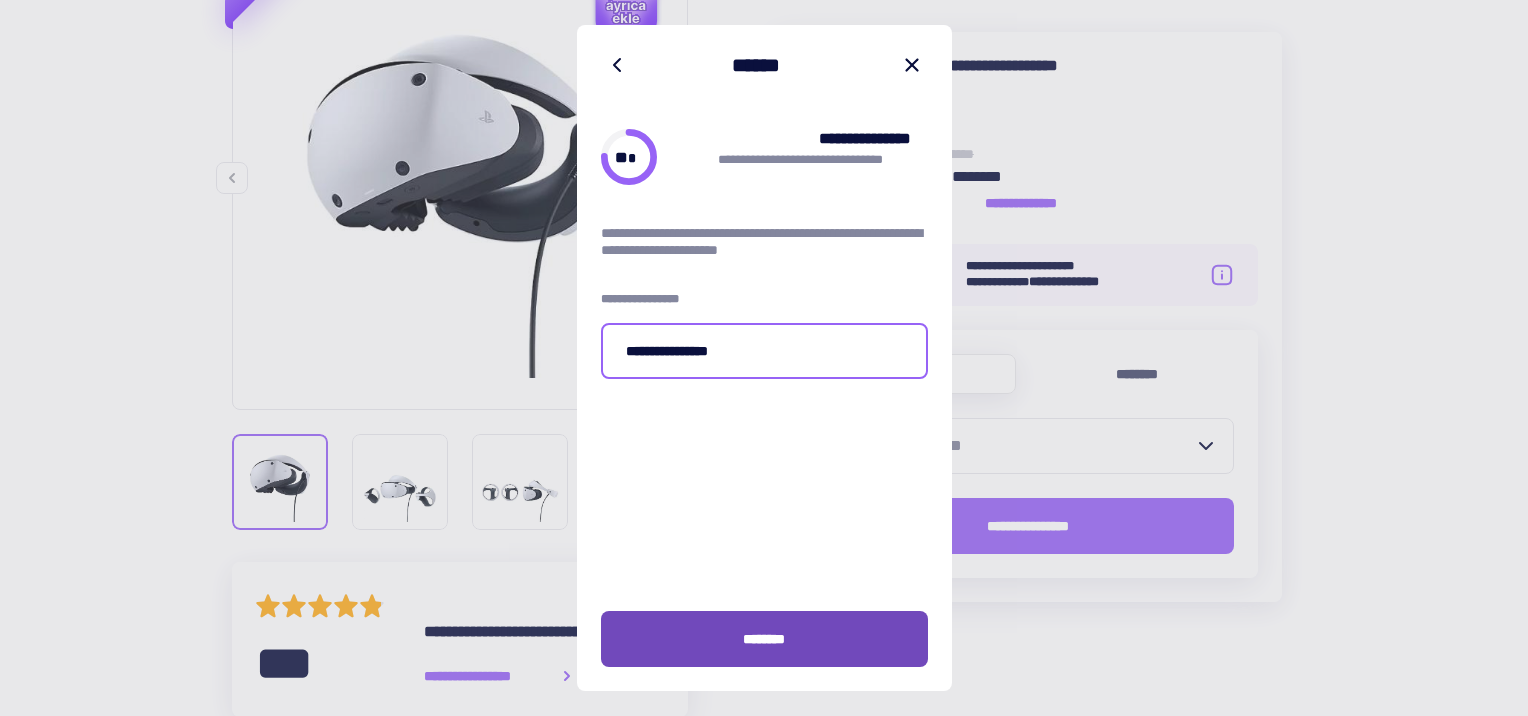 type on "**********" 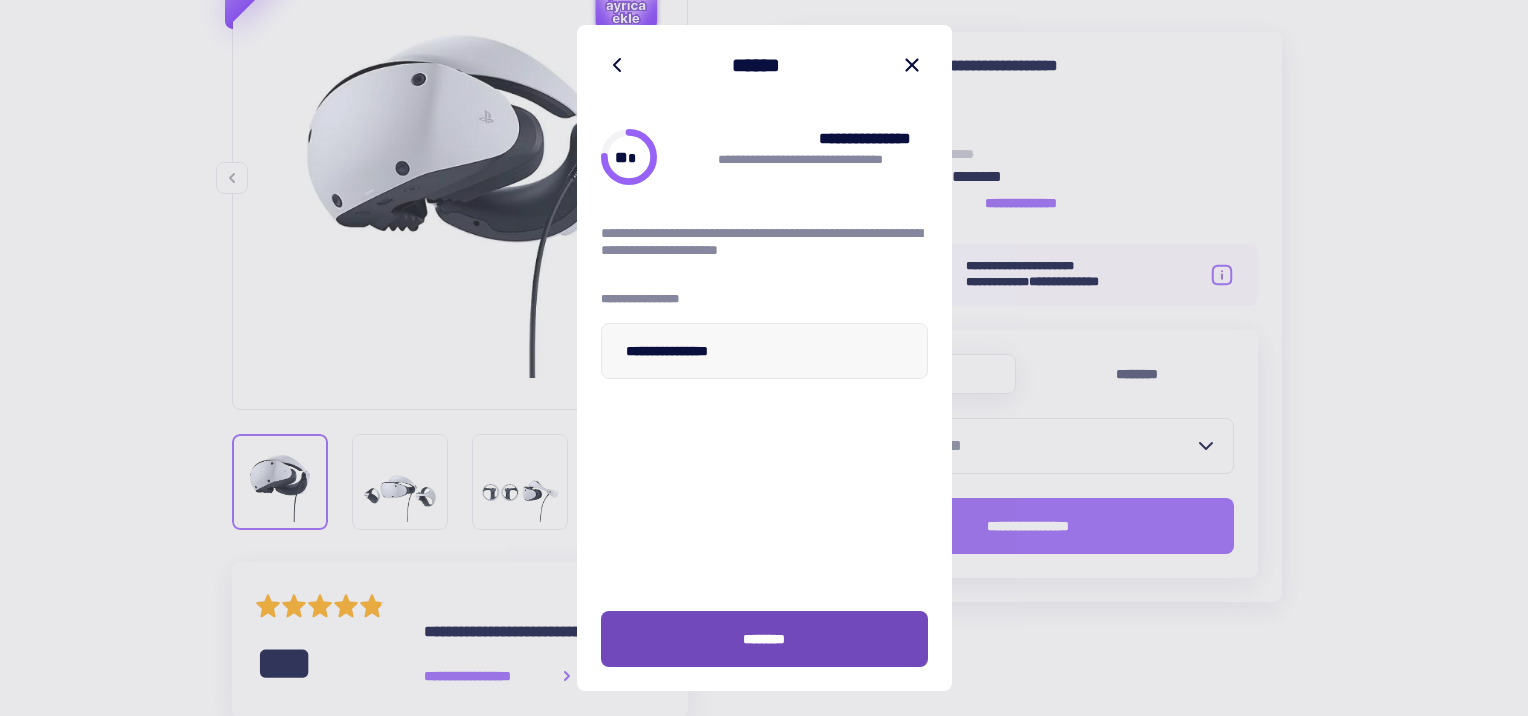 click on "********" at bounding box center (764, 639) 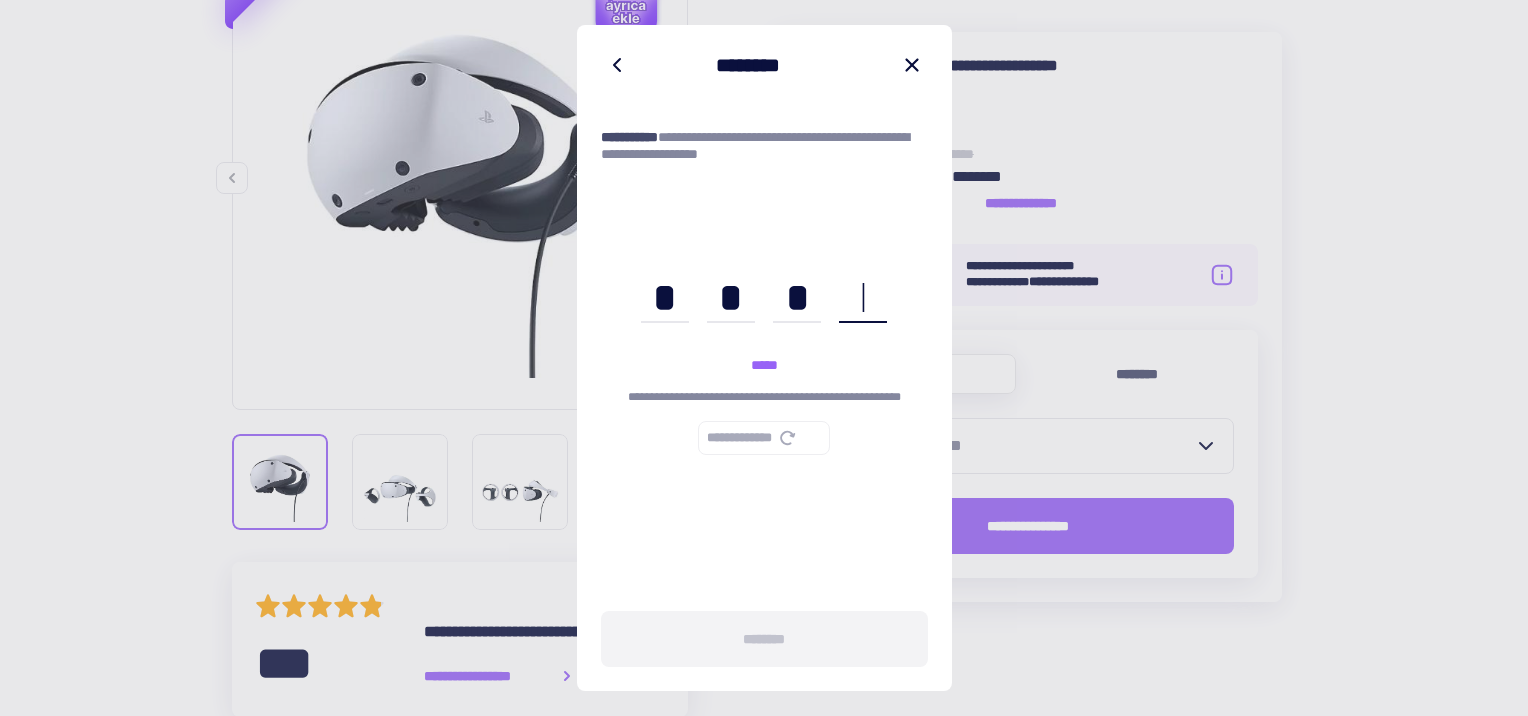 type on "****" 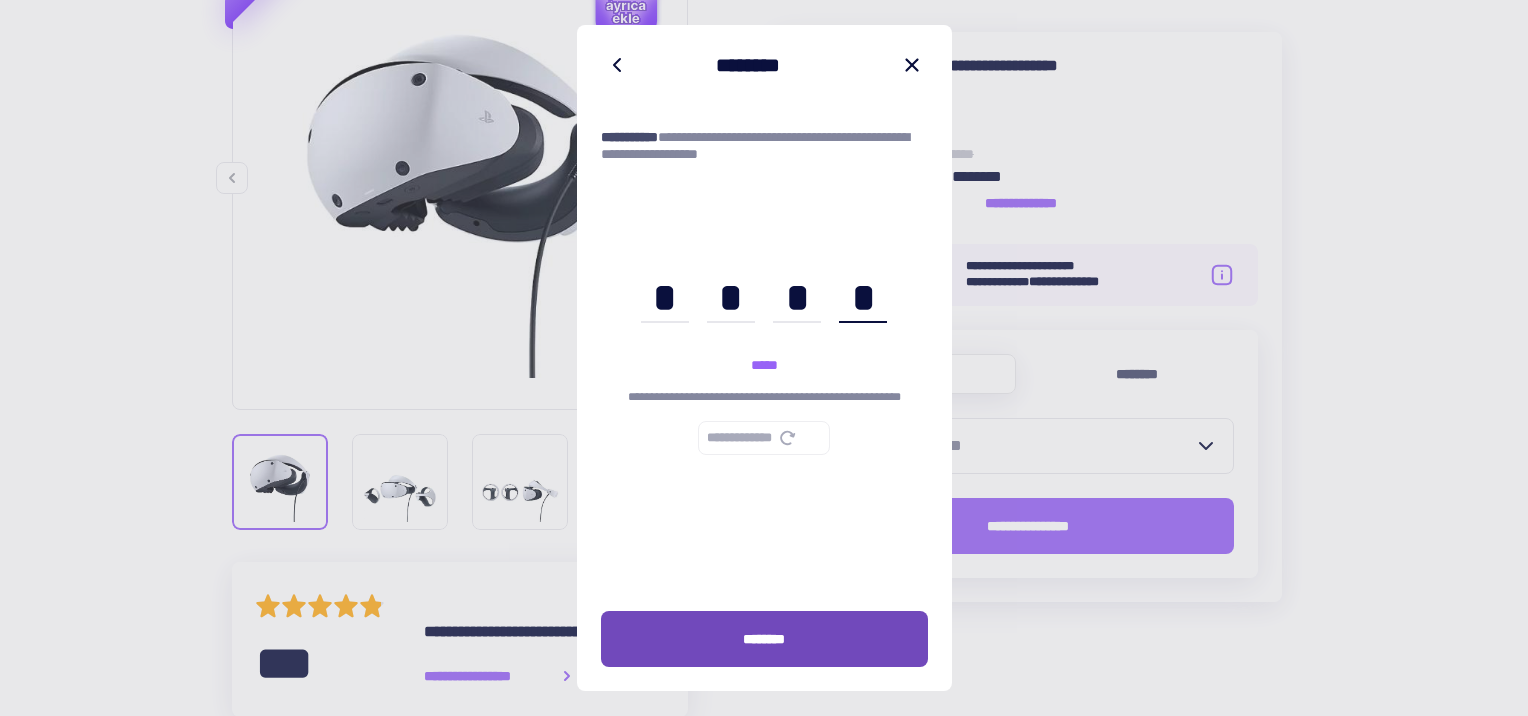 click on "********" at bounding box center [764, 639] 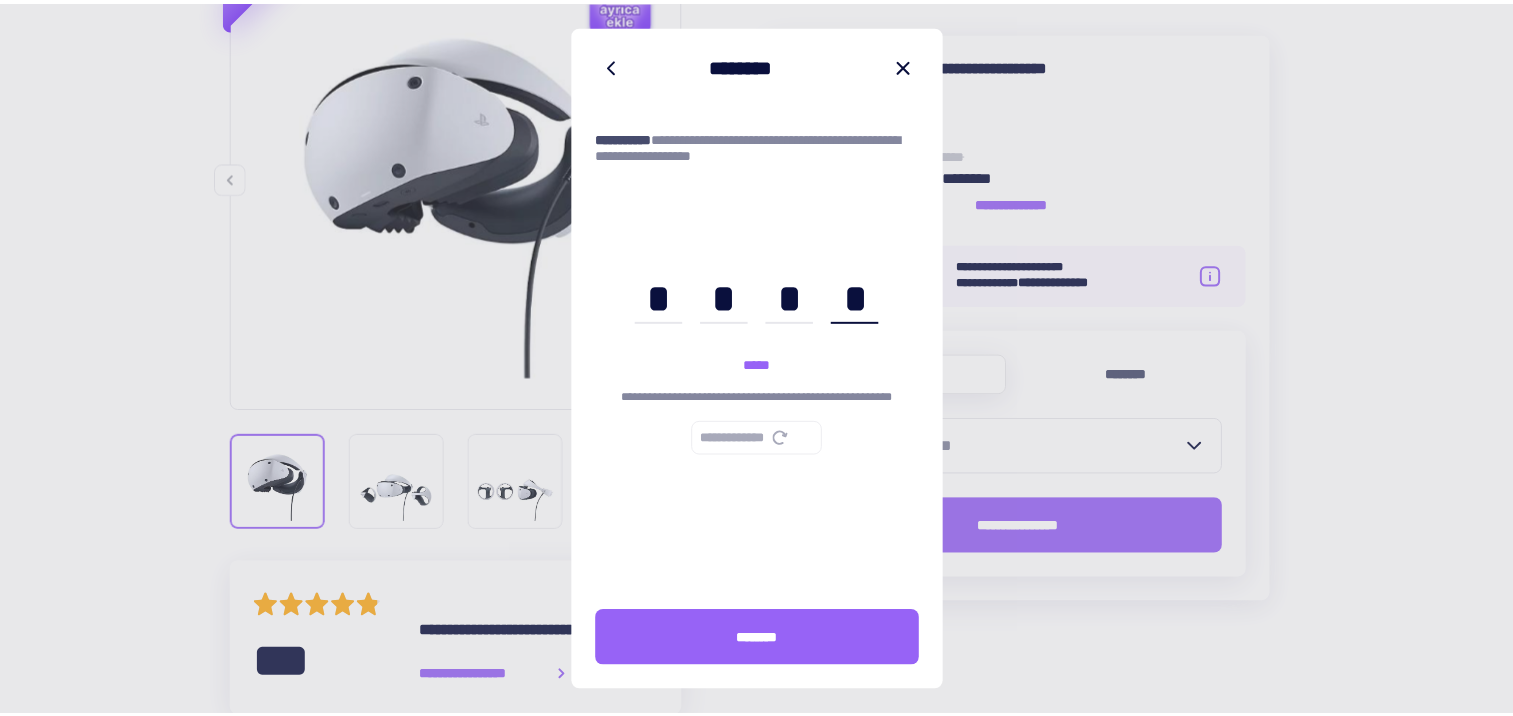 scroll, scrollTop: 0, scrollLeft: 39, axis: horizontal 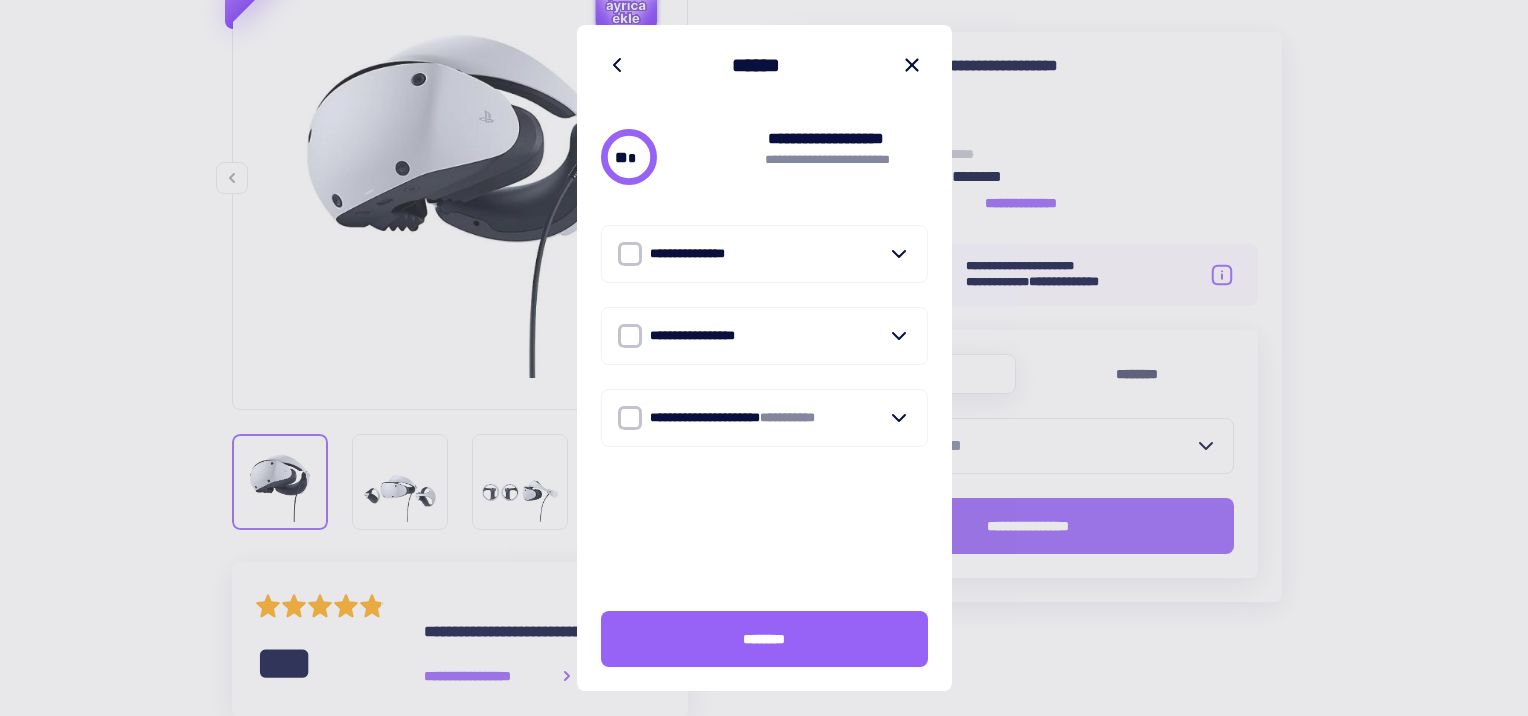 click at bounding box center (630, 254) 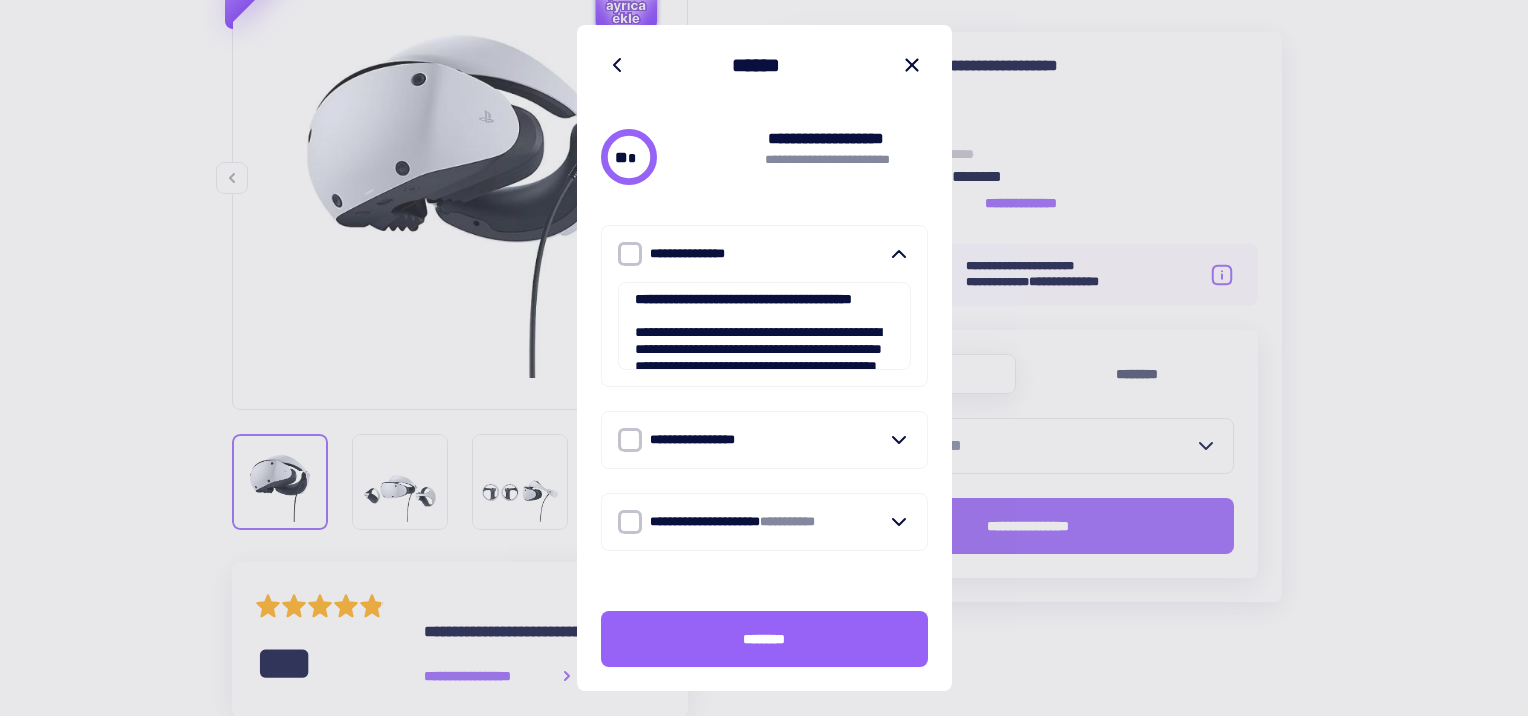 click at bounding box center (630, 440) 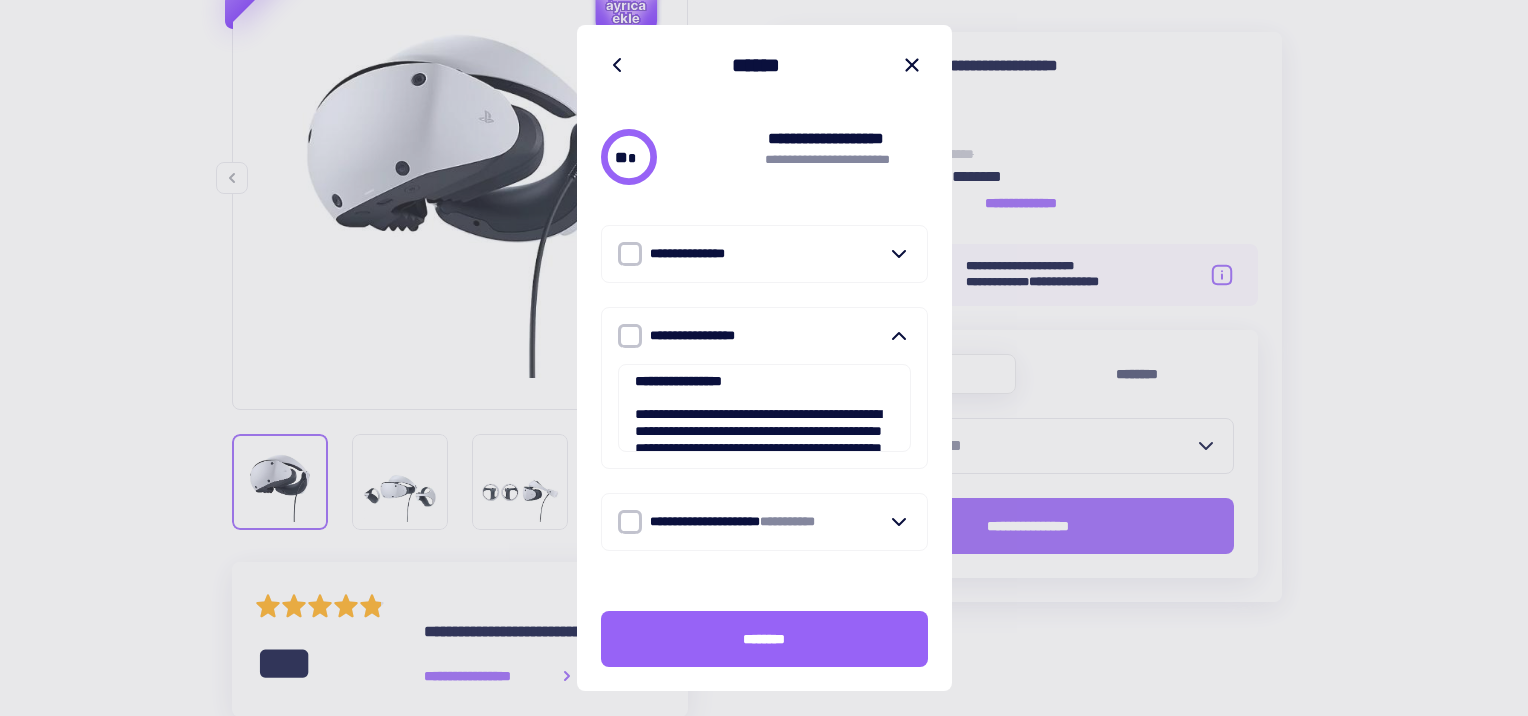 click at bounding box center (630, 522) 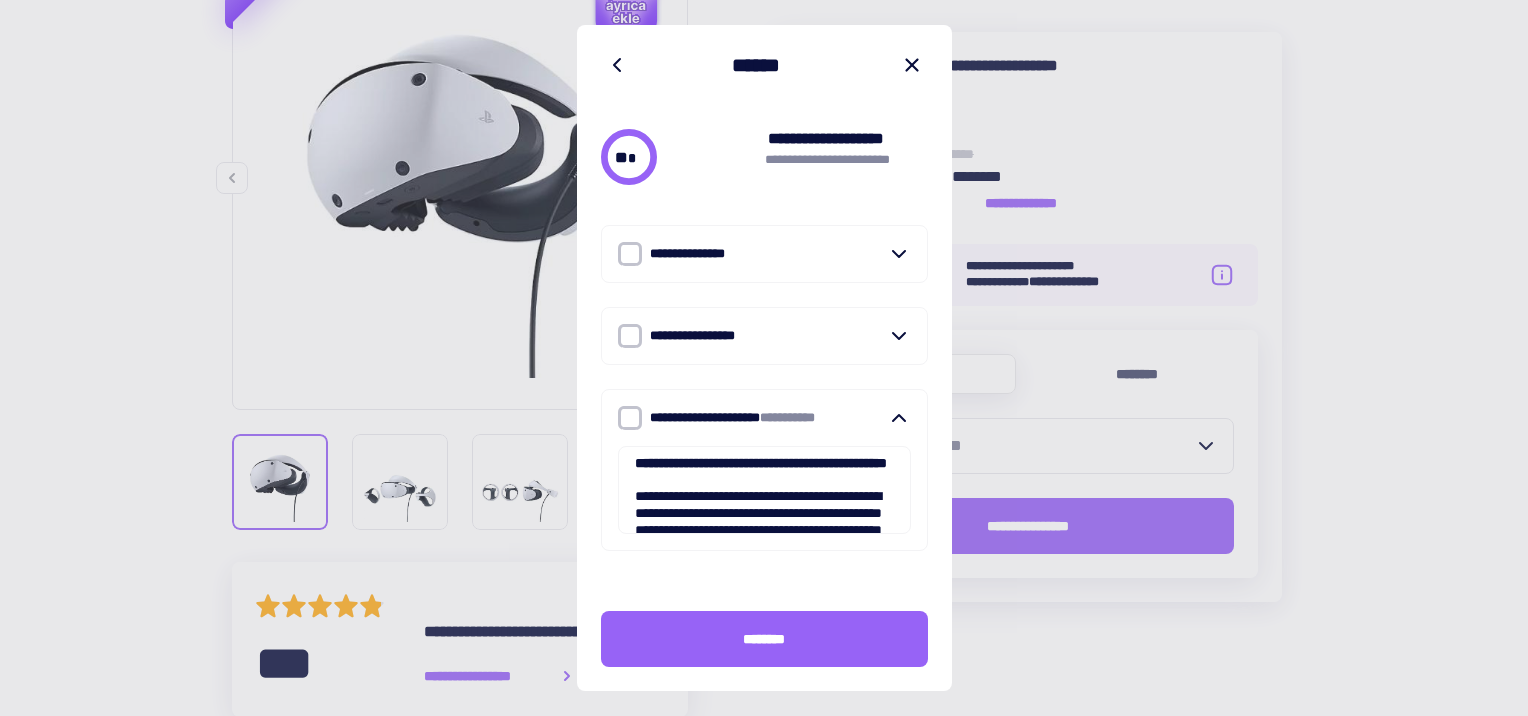 click on "********" at bounding box center [764, 639] 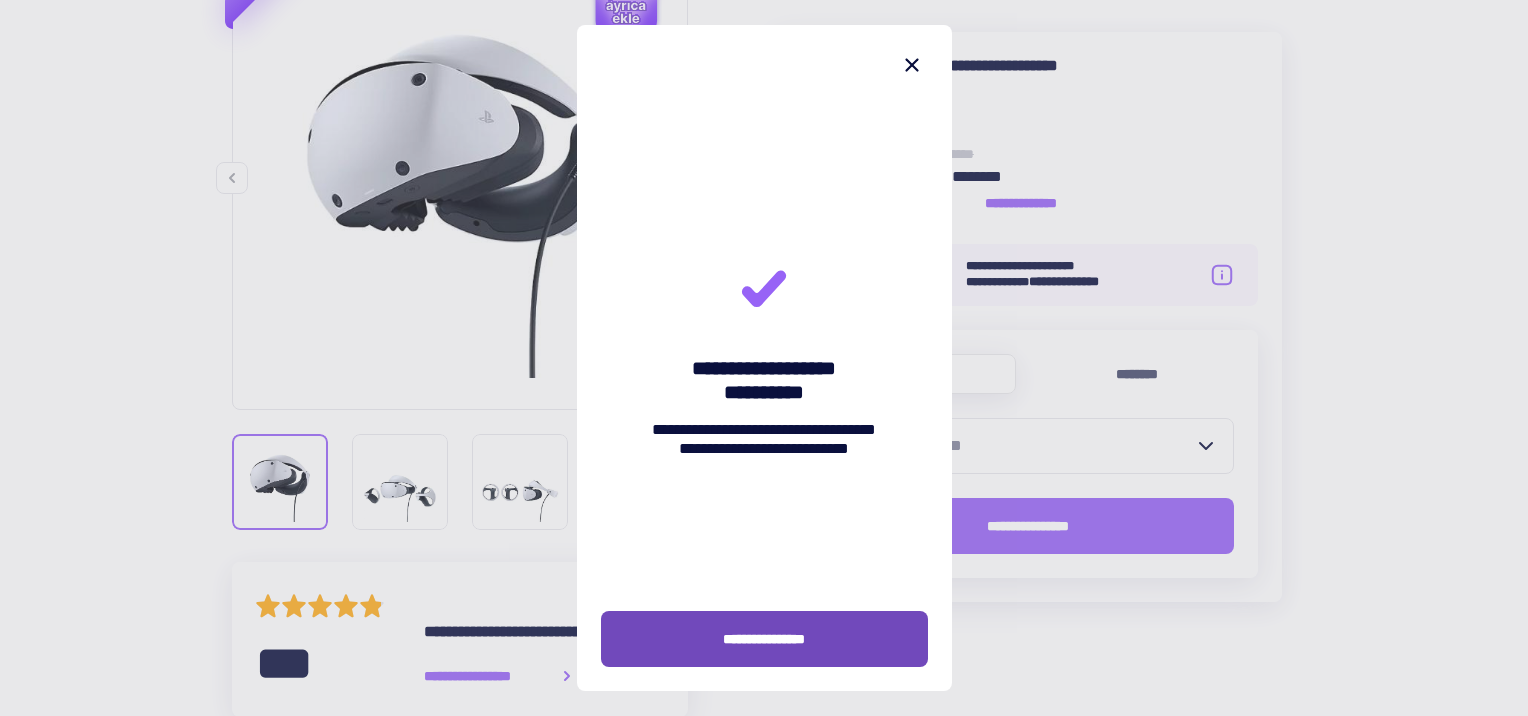 click on "**********" at bounding box center [764, 639] 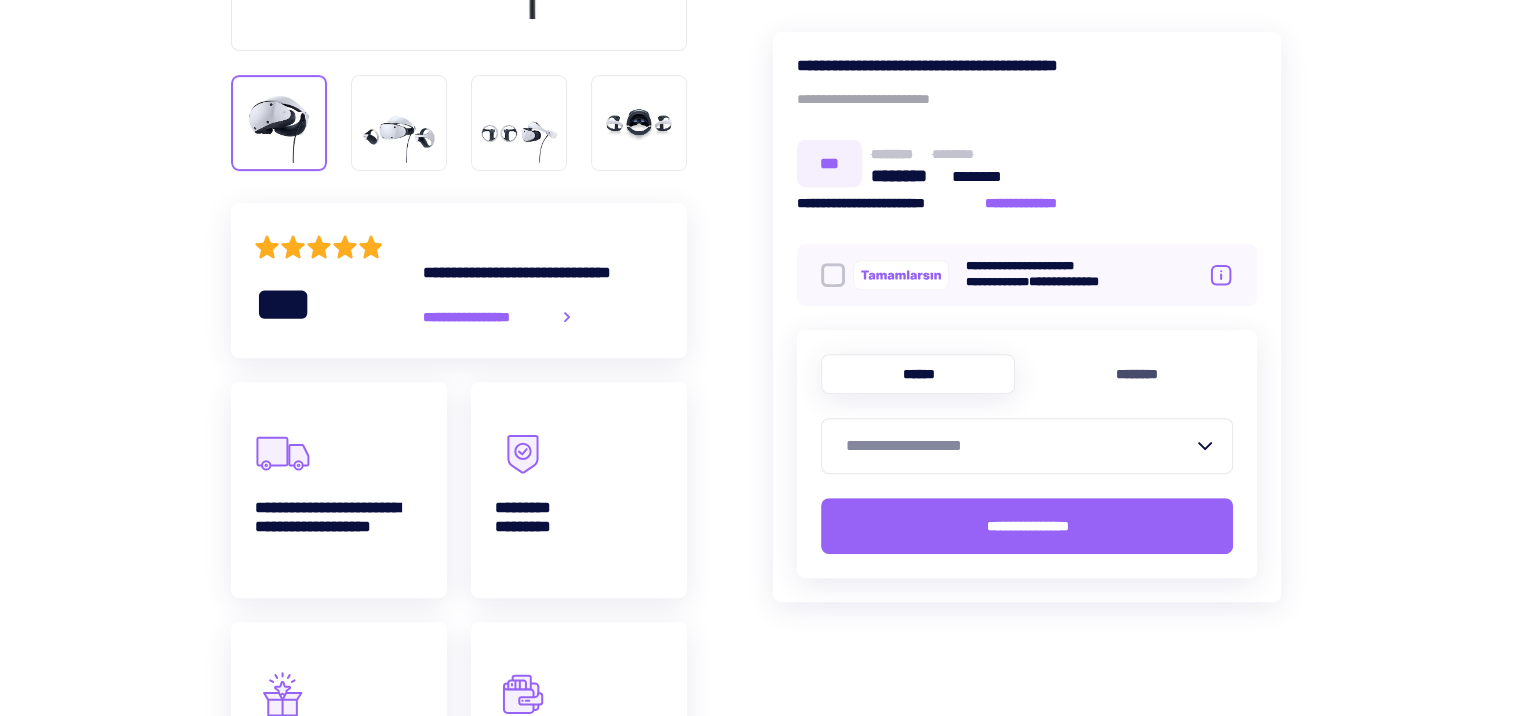 scroll, scrollTop: 600, scrollLeft: 0, axis: vertical 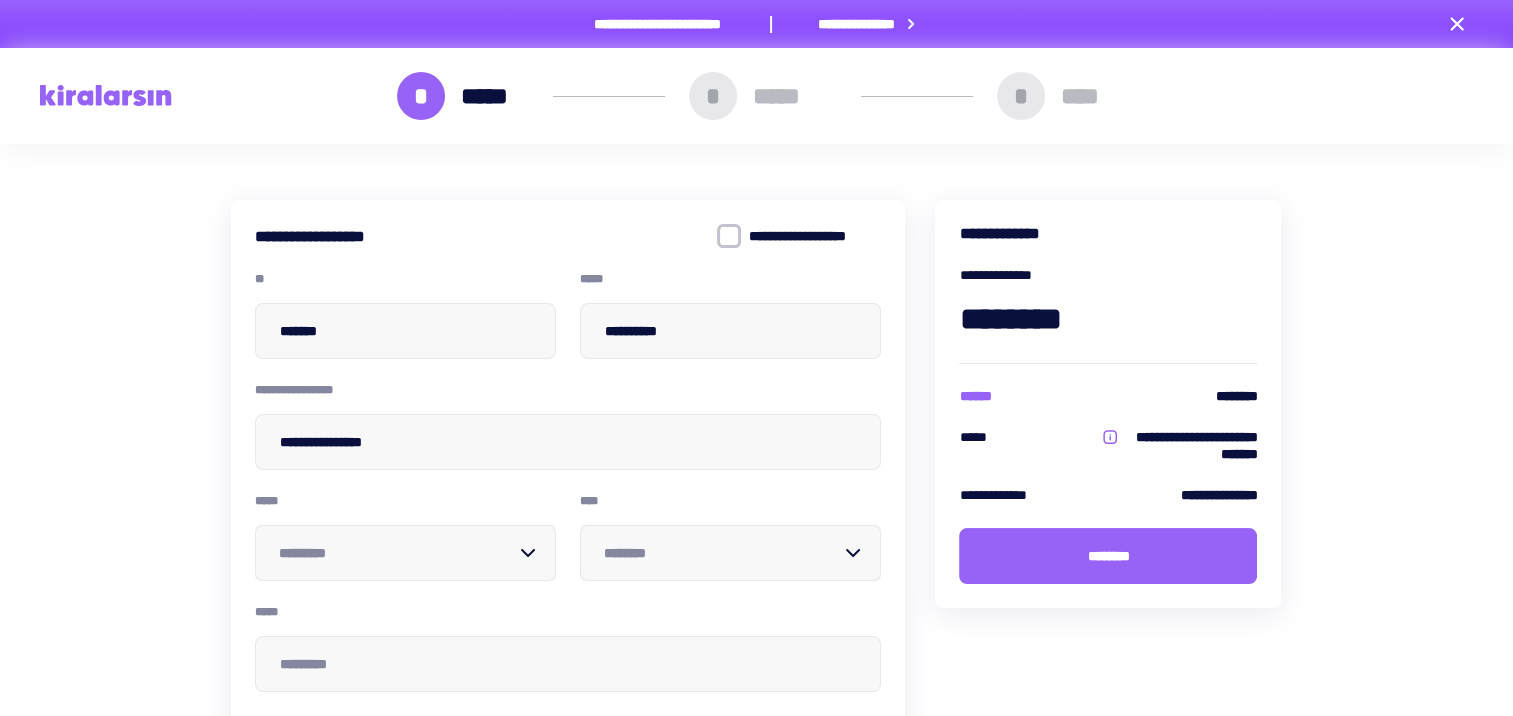 click at bounding box center [397, 553] 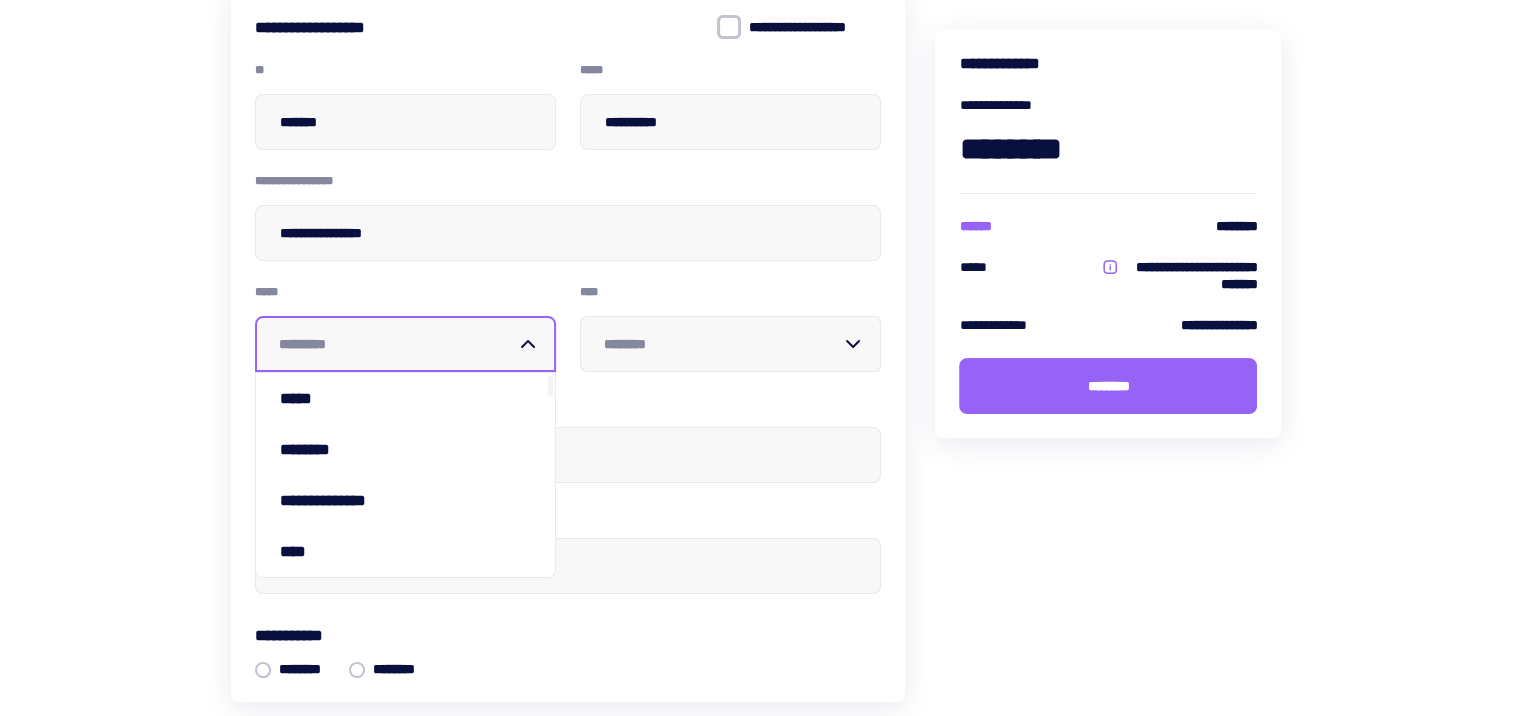 scroll, scrollTop: 320, scrollLeft: 0, axis: vertical 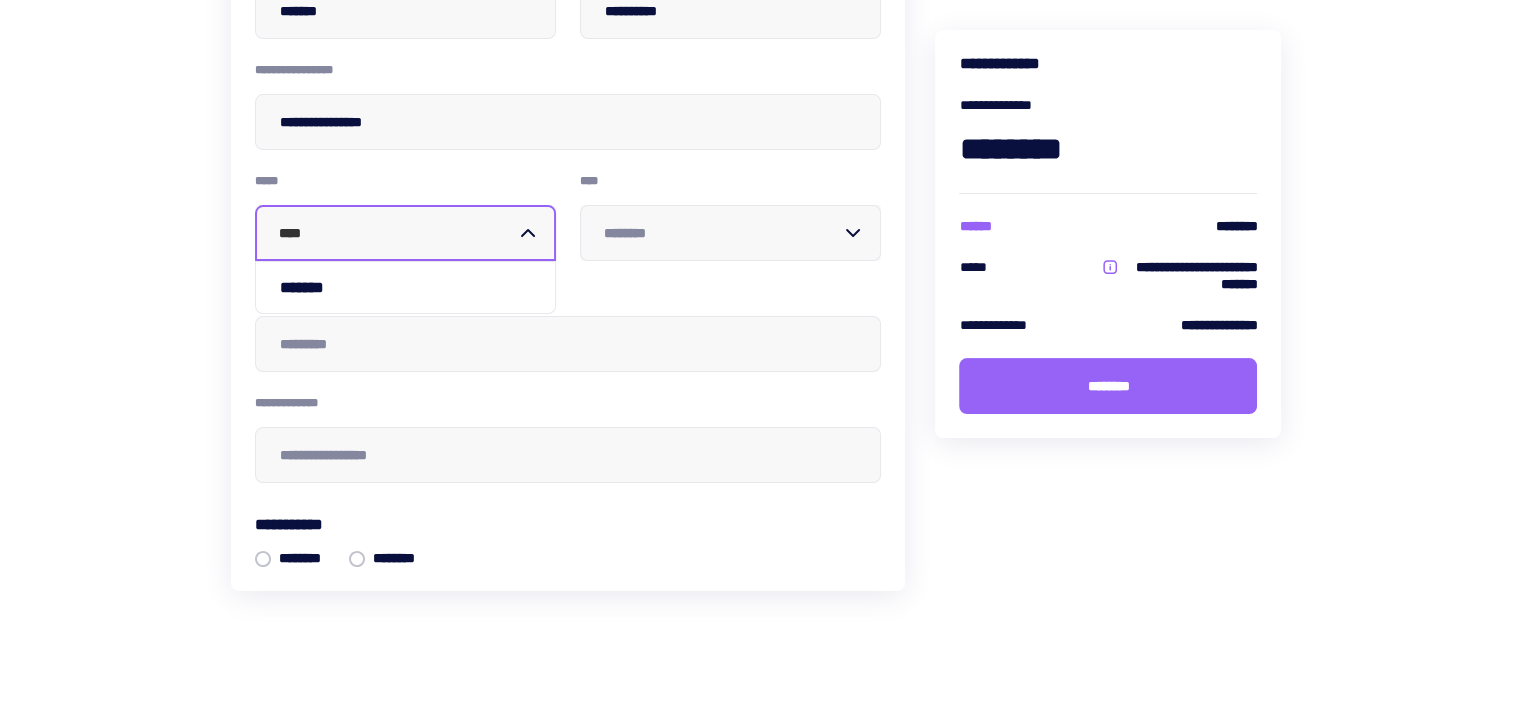 type on "*****" 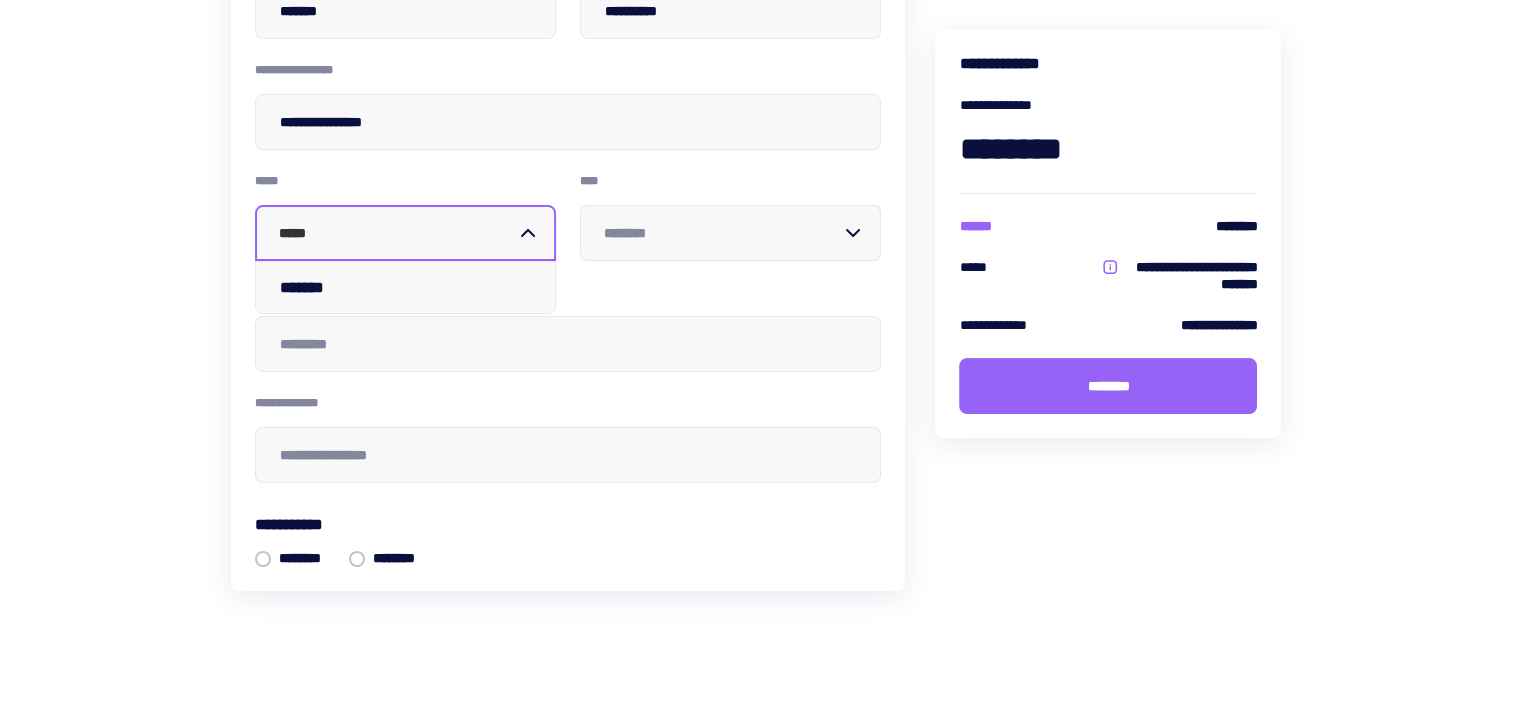 click on "*******" at bounding box center (405, 287) 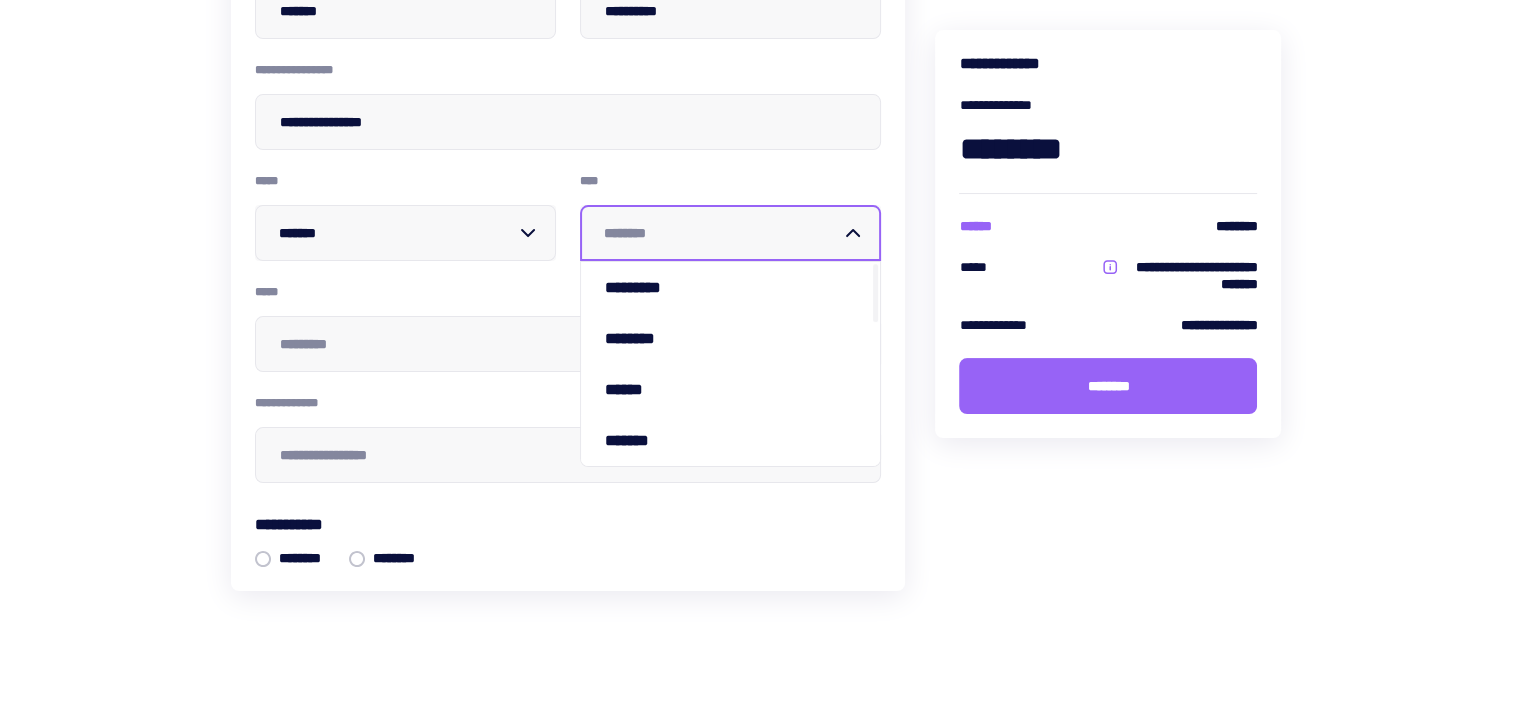 click at bounding box center (722, 233) 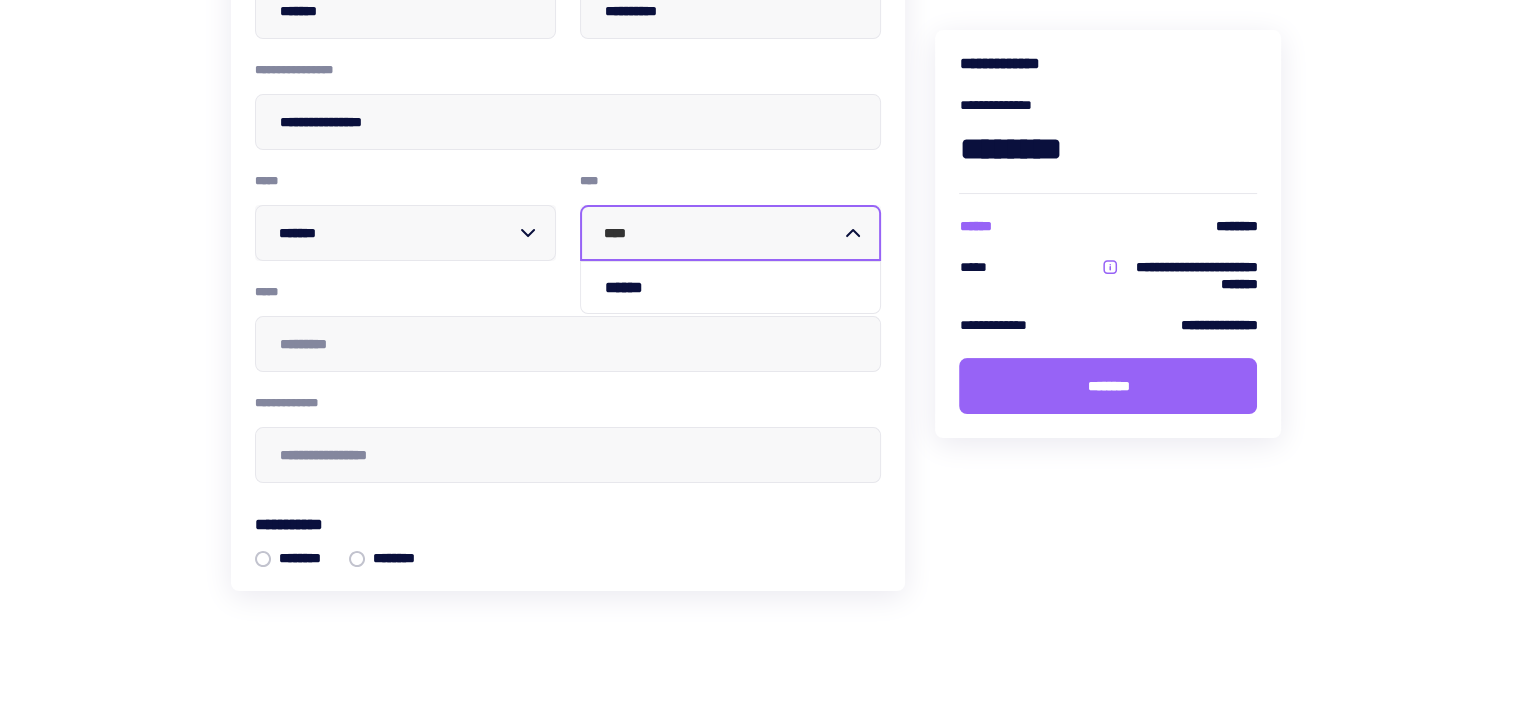 type on "*****" 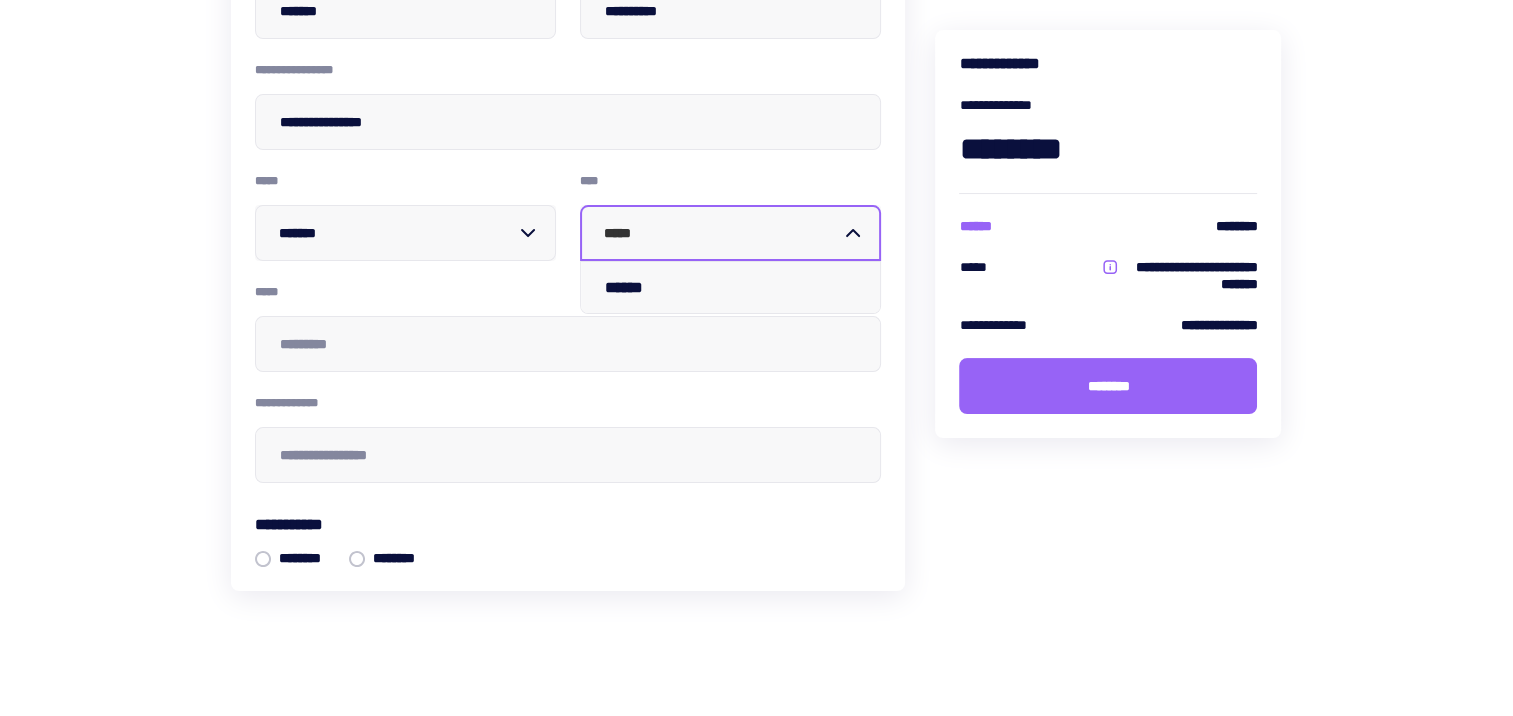 click on "******" at bounding box center (730, 287) 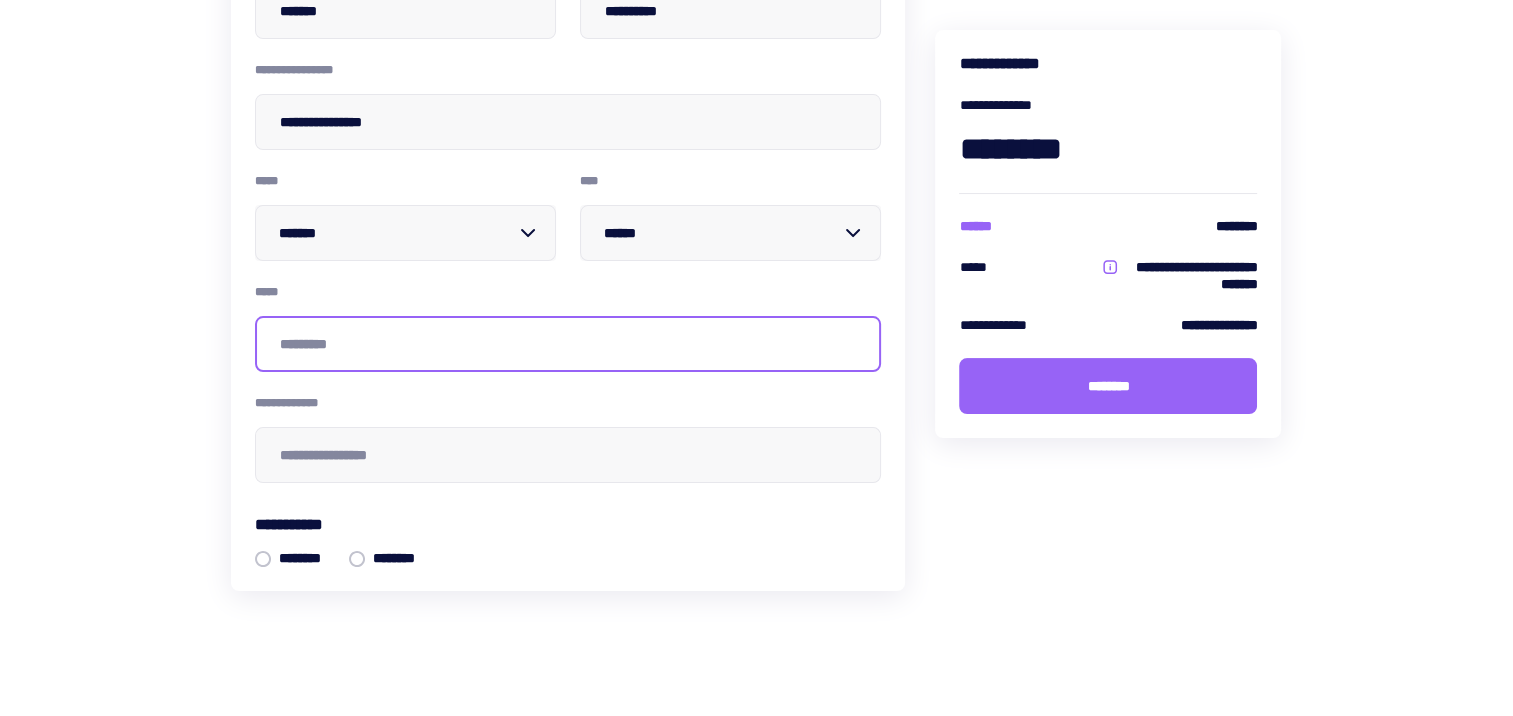 click at bounding box center (568, 344) 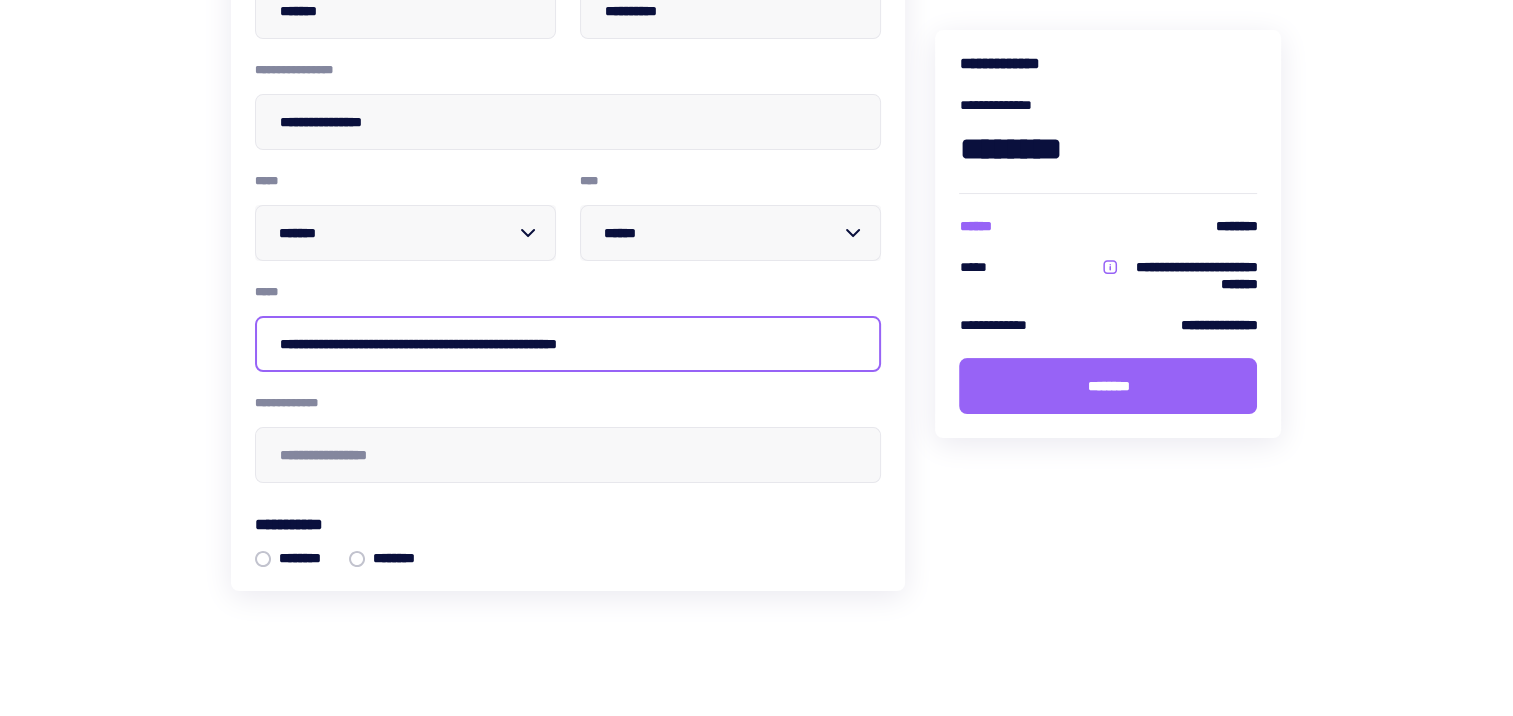 type on "**********" 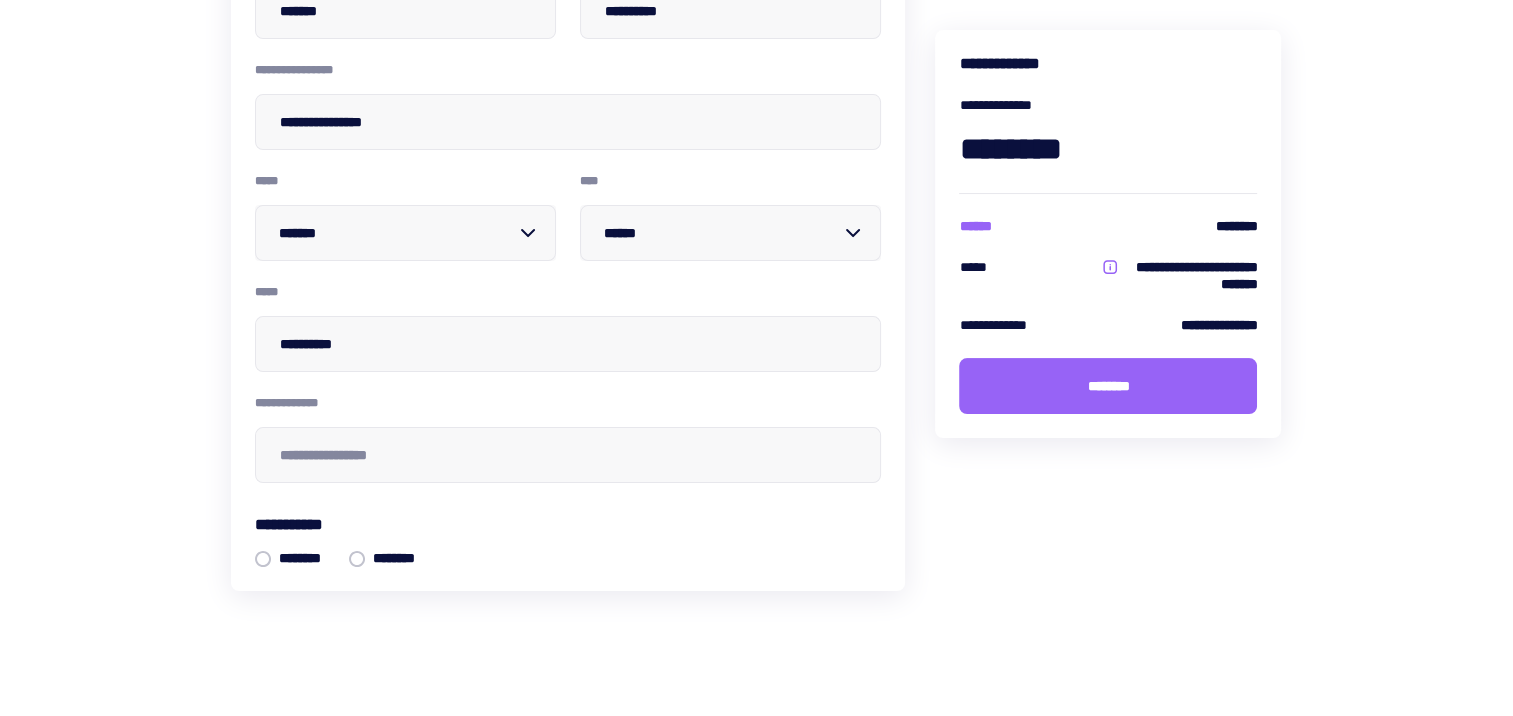type on "*******" 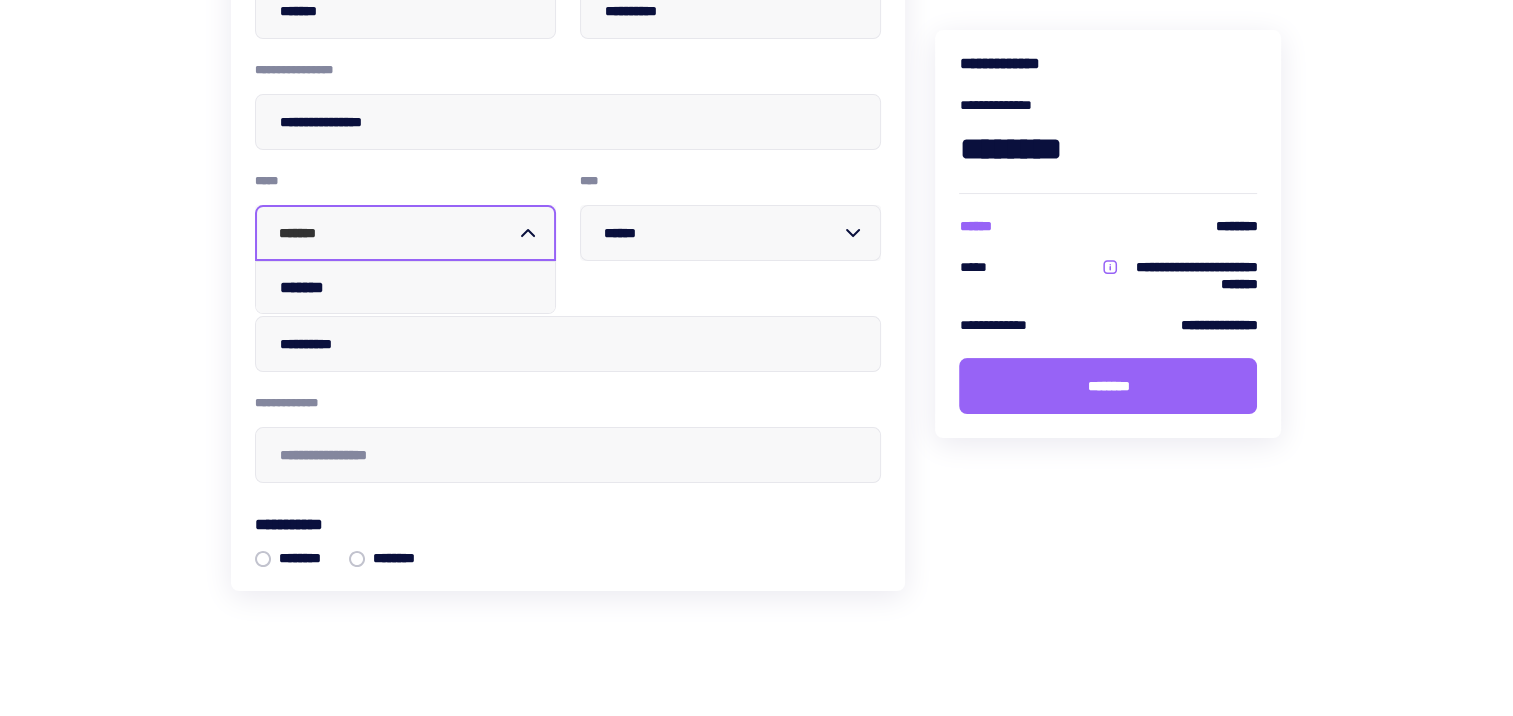 type 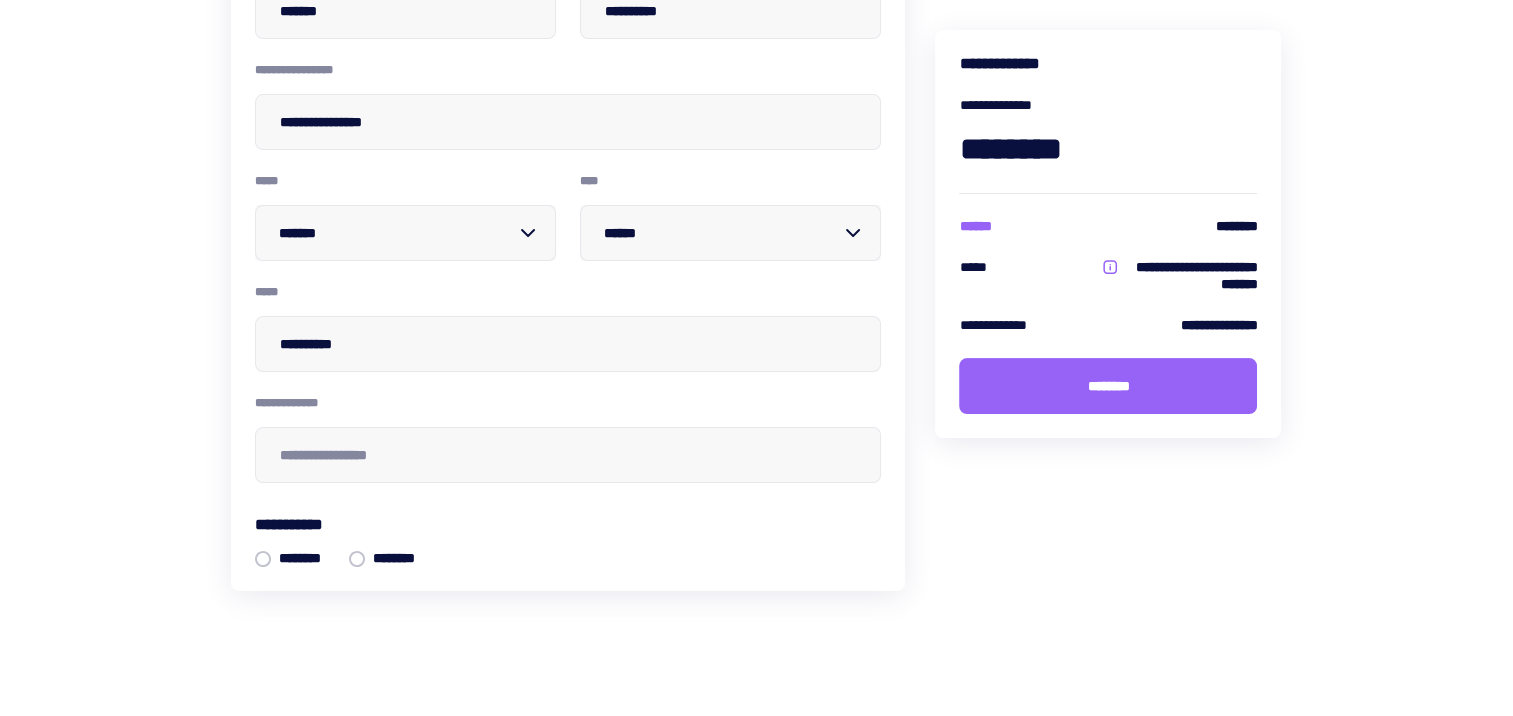 click on "*****" at bounding box center (568, 292) 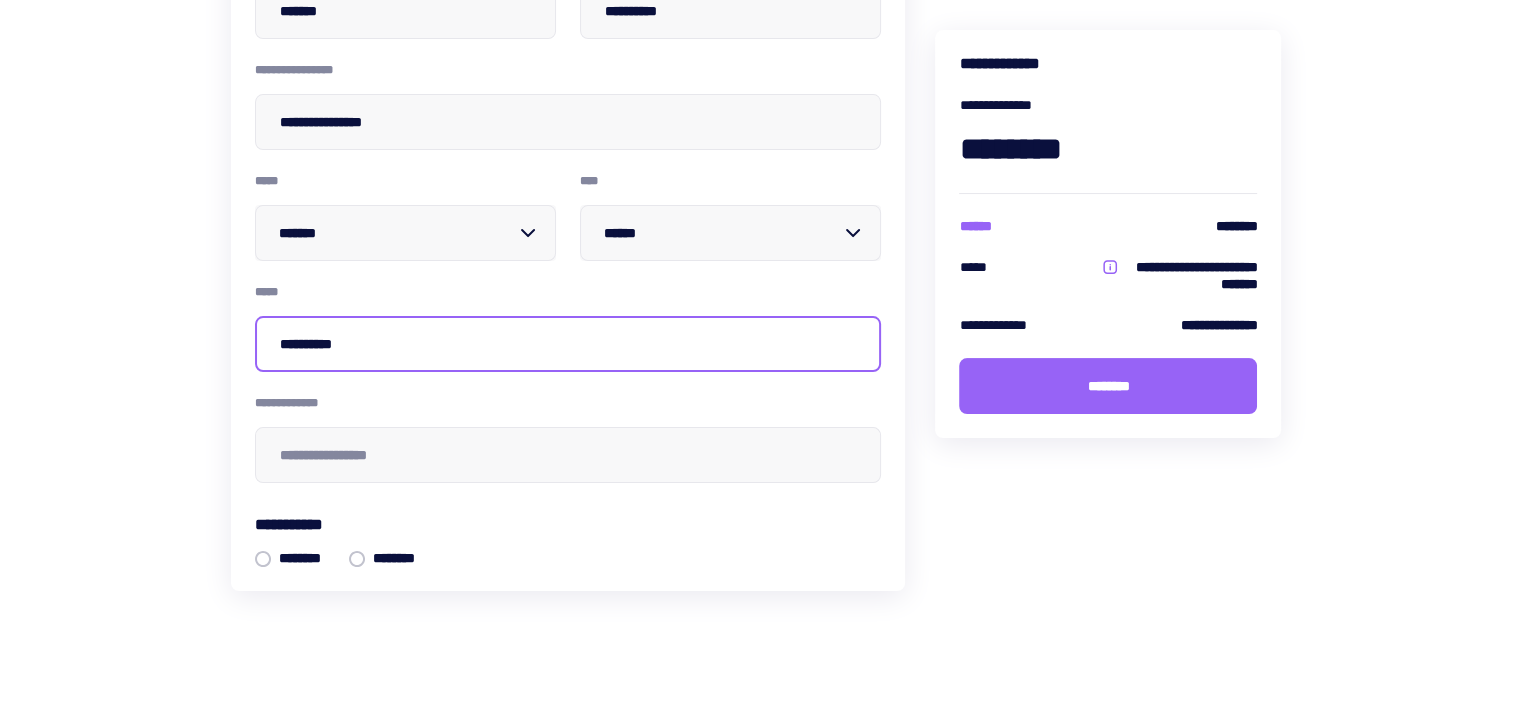 click on "**********" at bounding box center [568, 344] 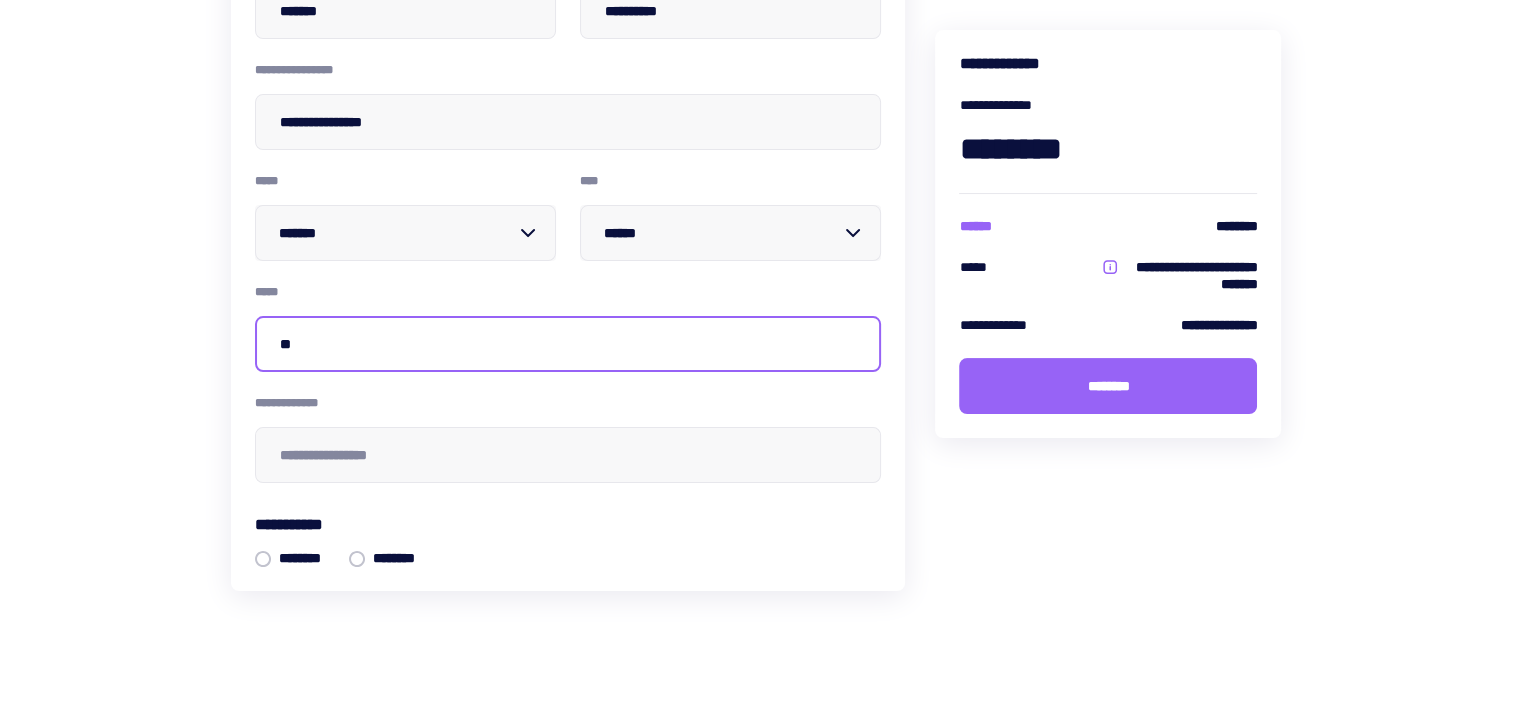 type on "*" 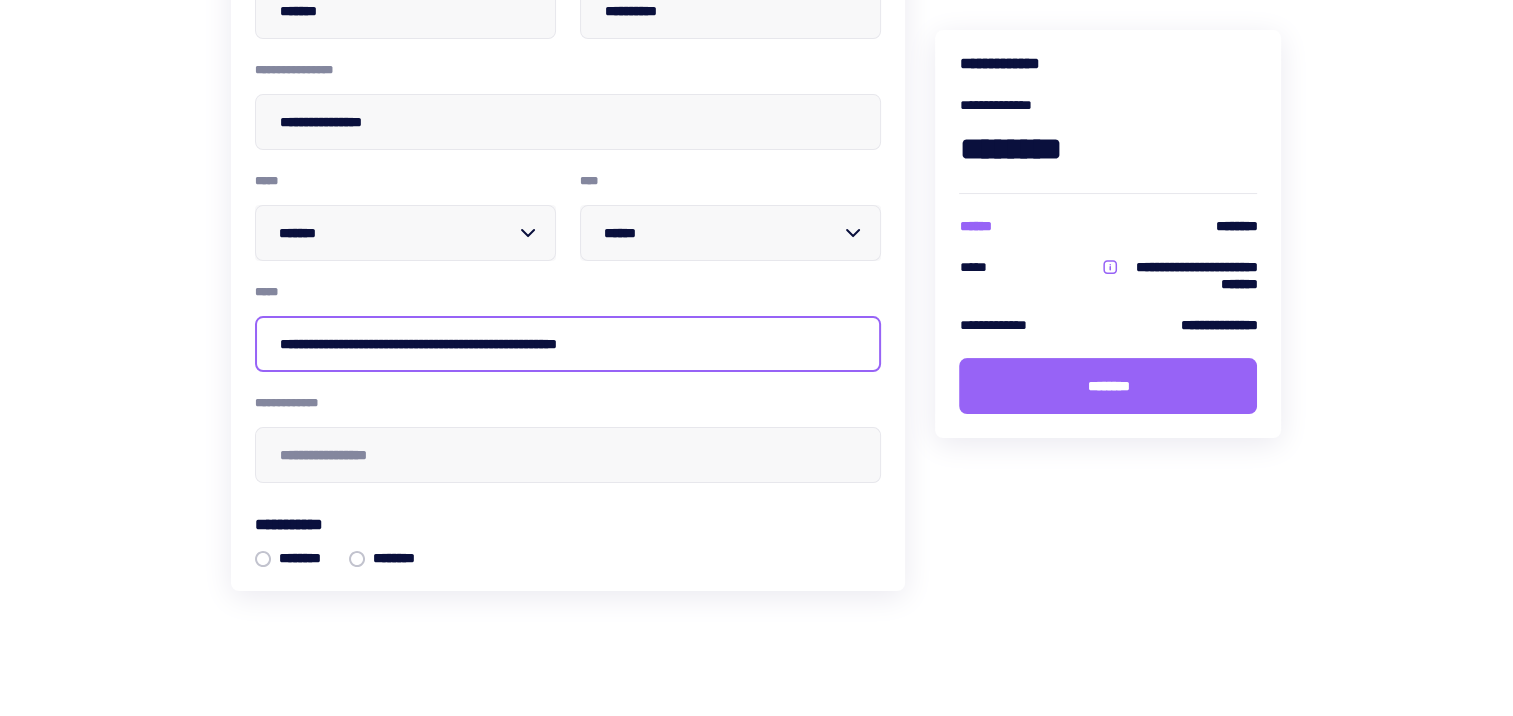 click on "**********" at bounding box center (568, 344) 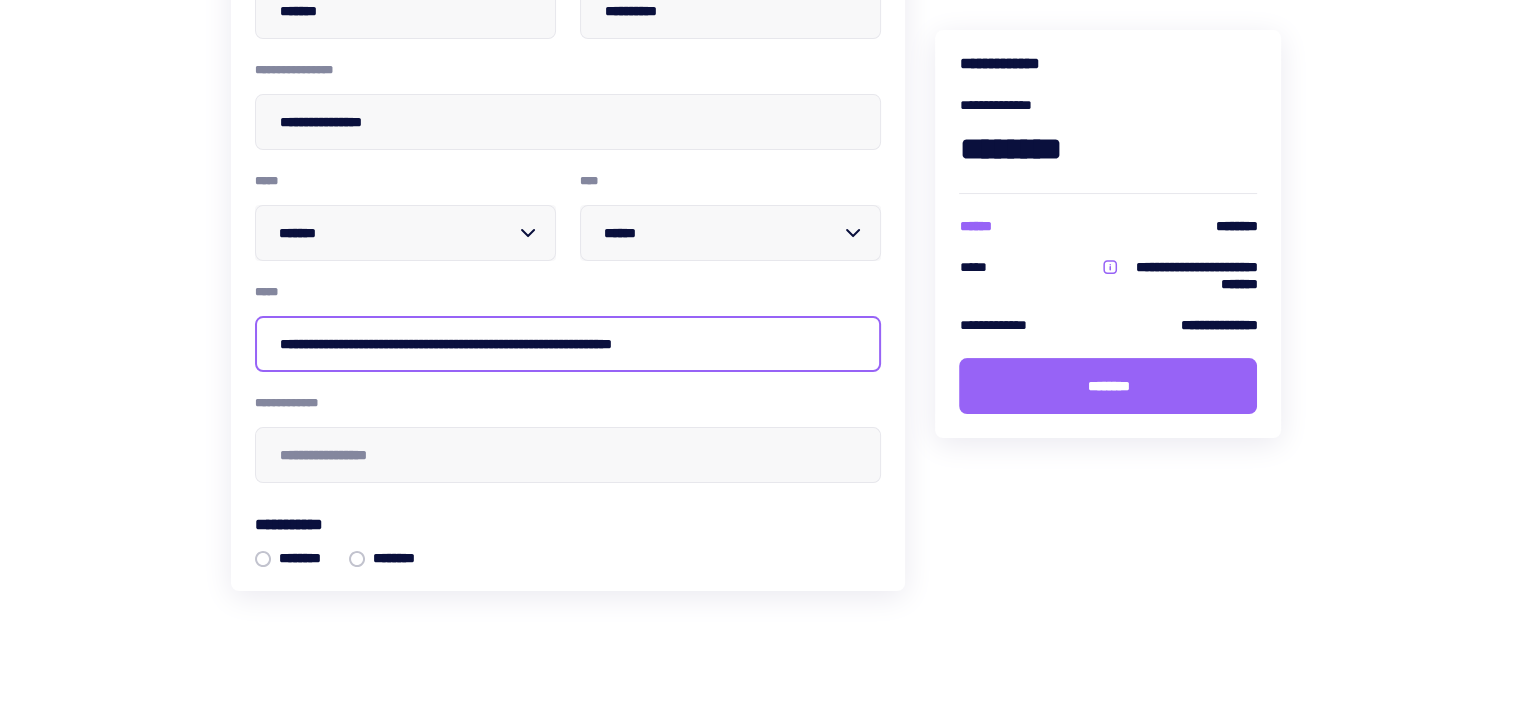 type on "**********" 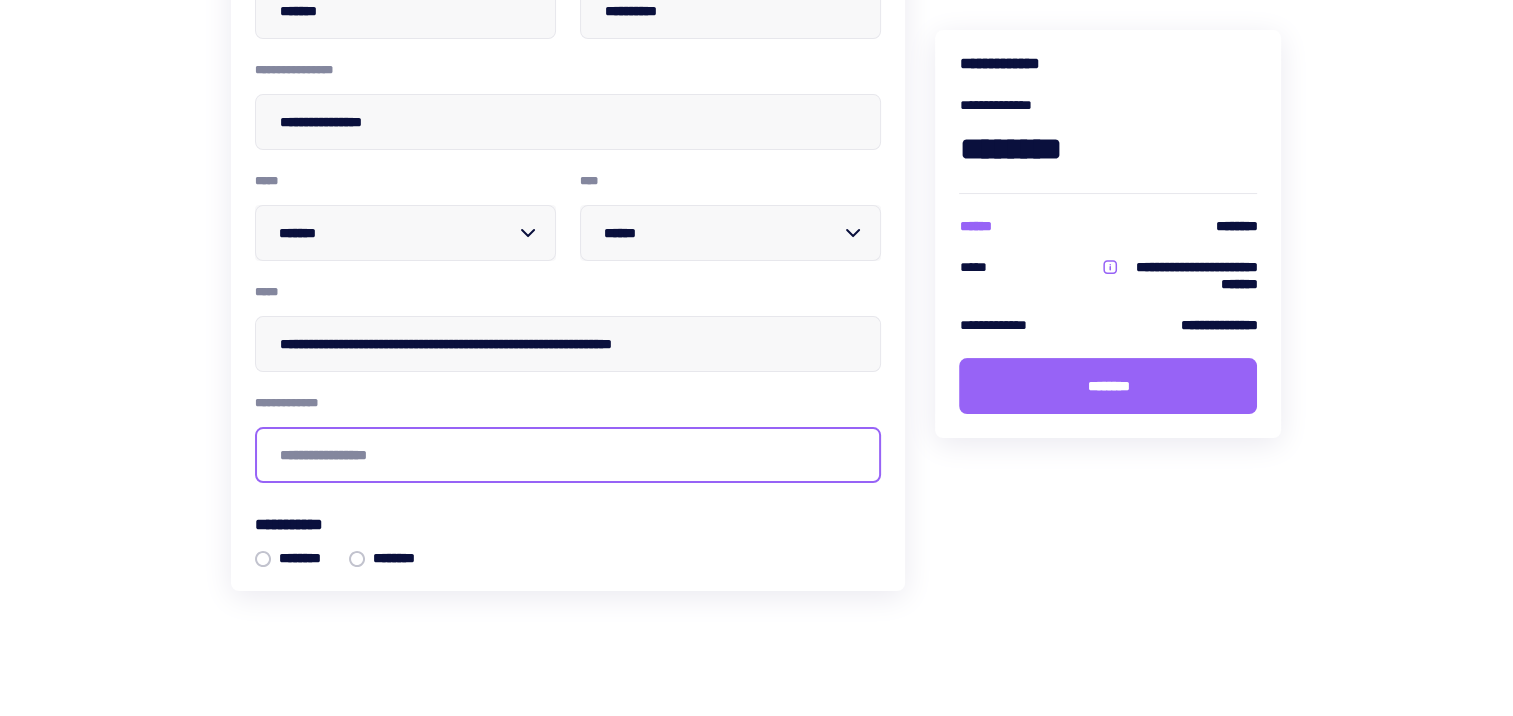 click at bounding box center (568, 455) 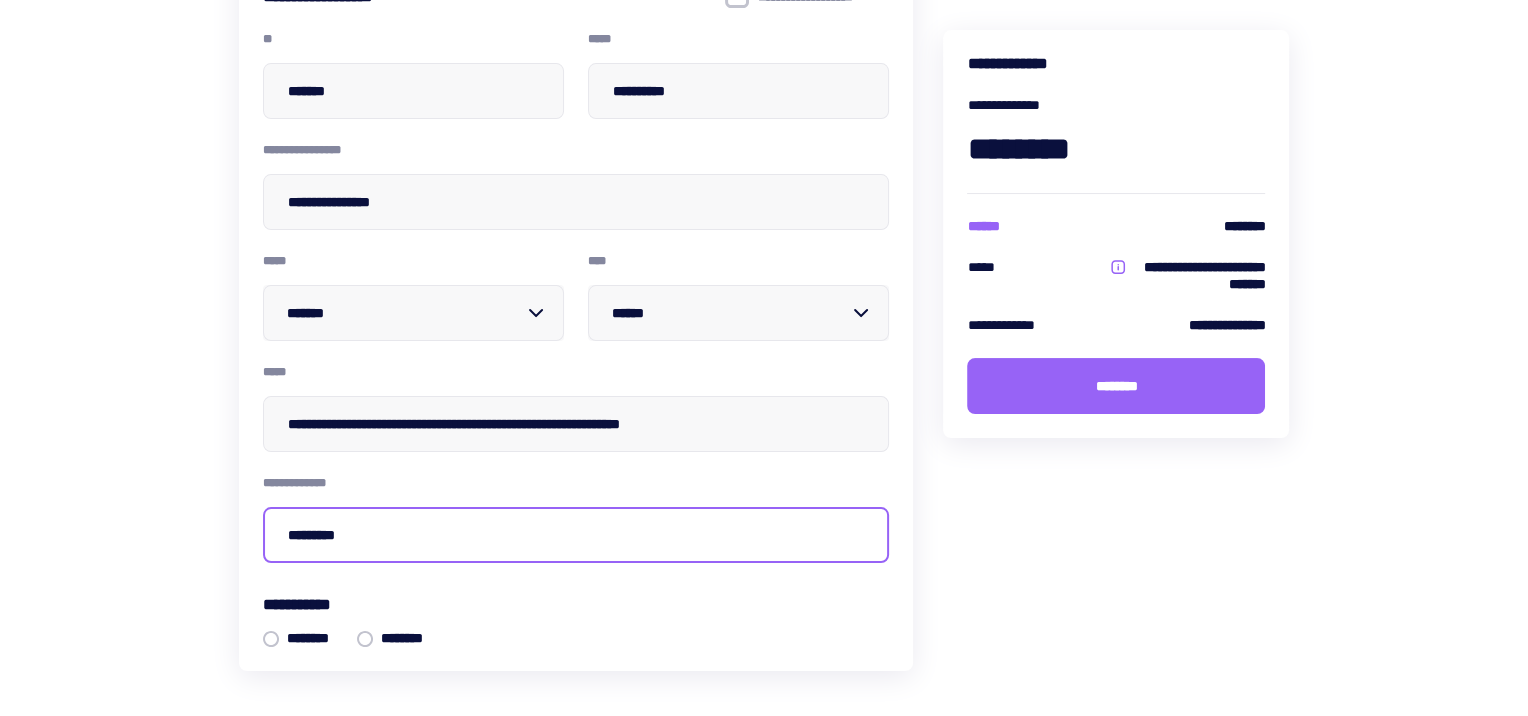 scroll, scrollTop: 120, scrollLeft: 0, axis: vertical 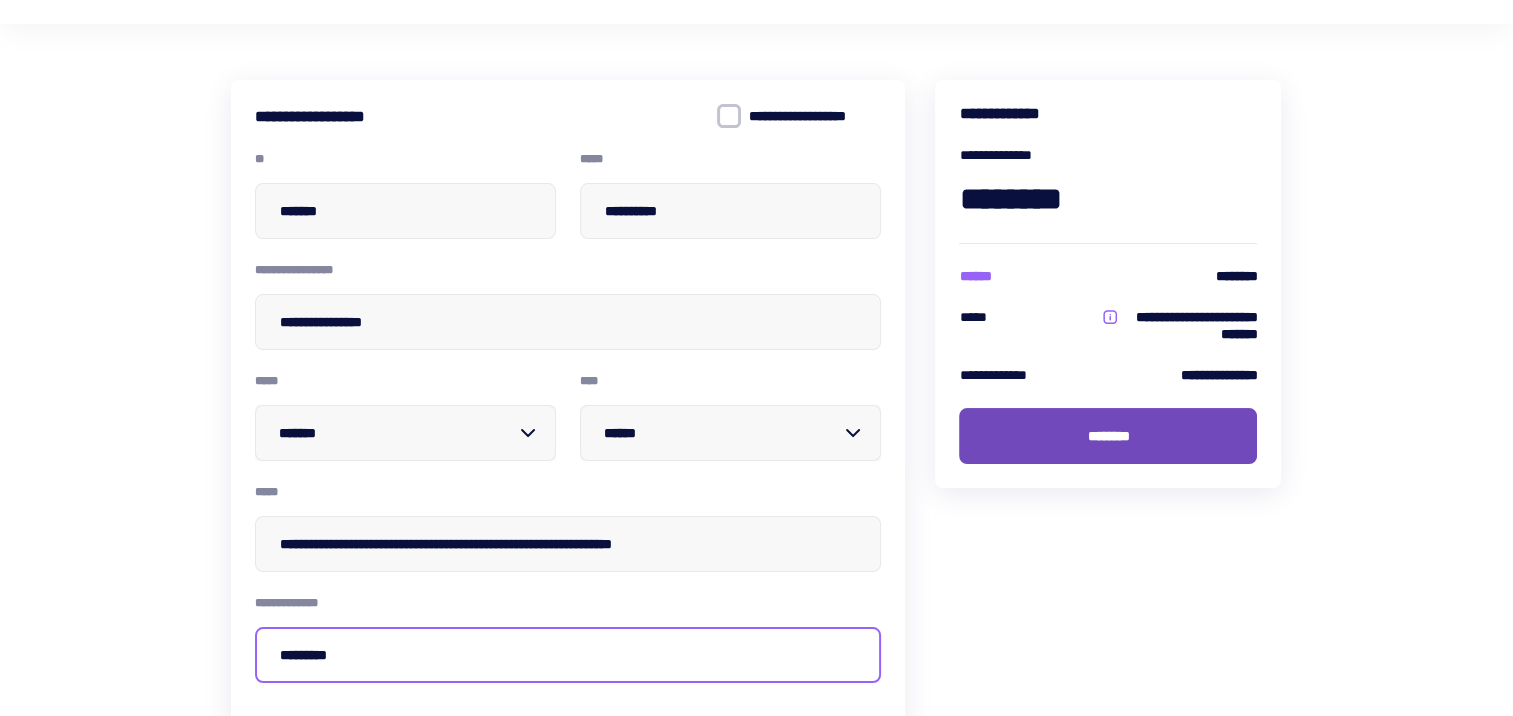 type on "*********" 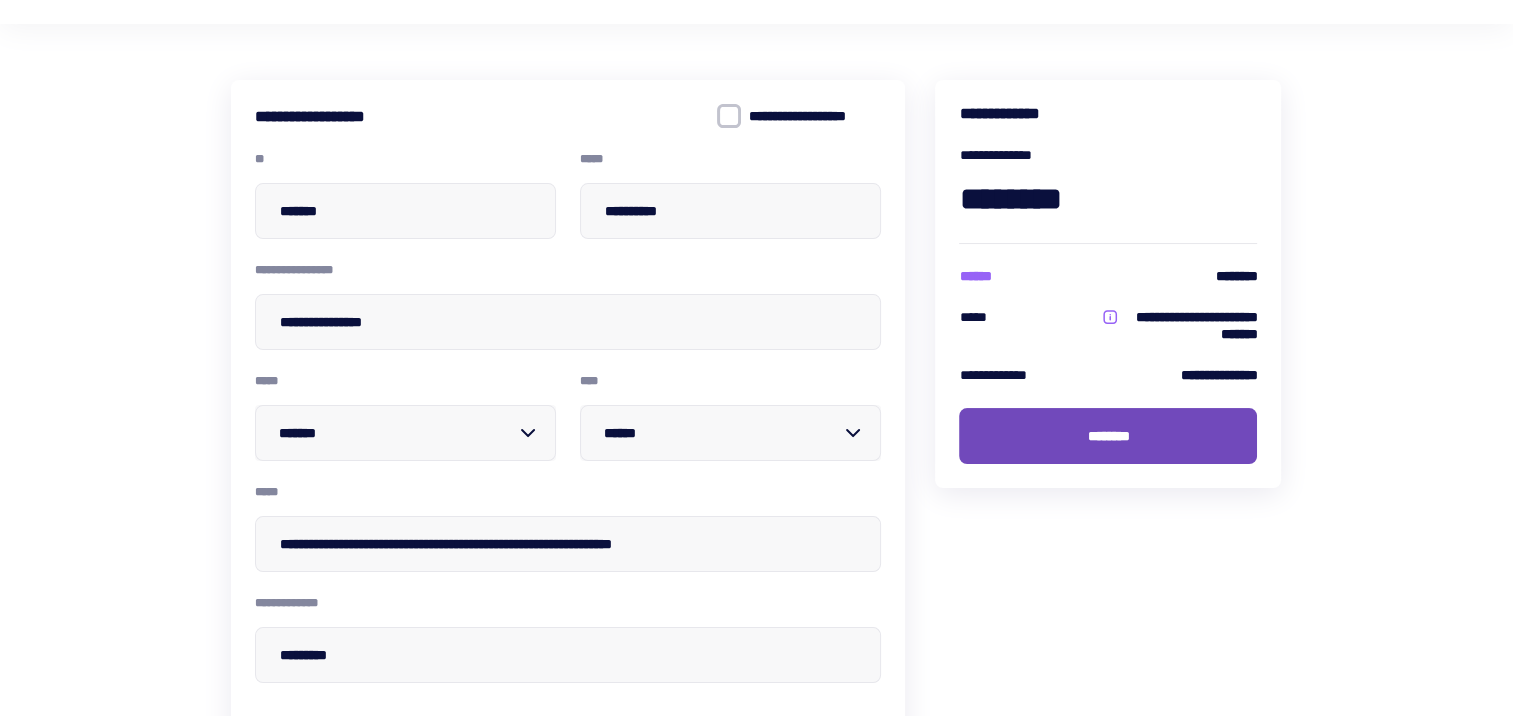 click on "********" at bounding box center [1108, 436] 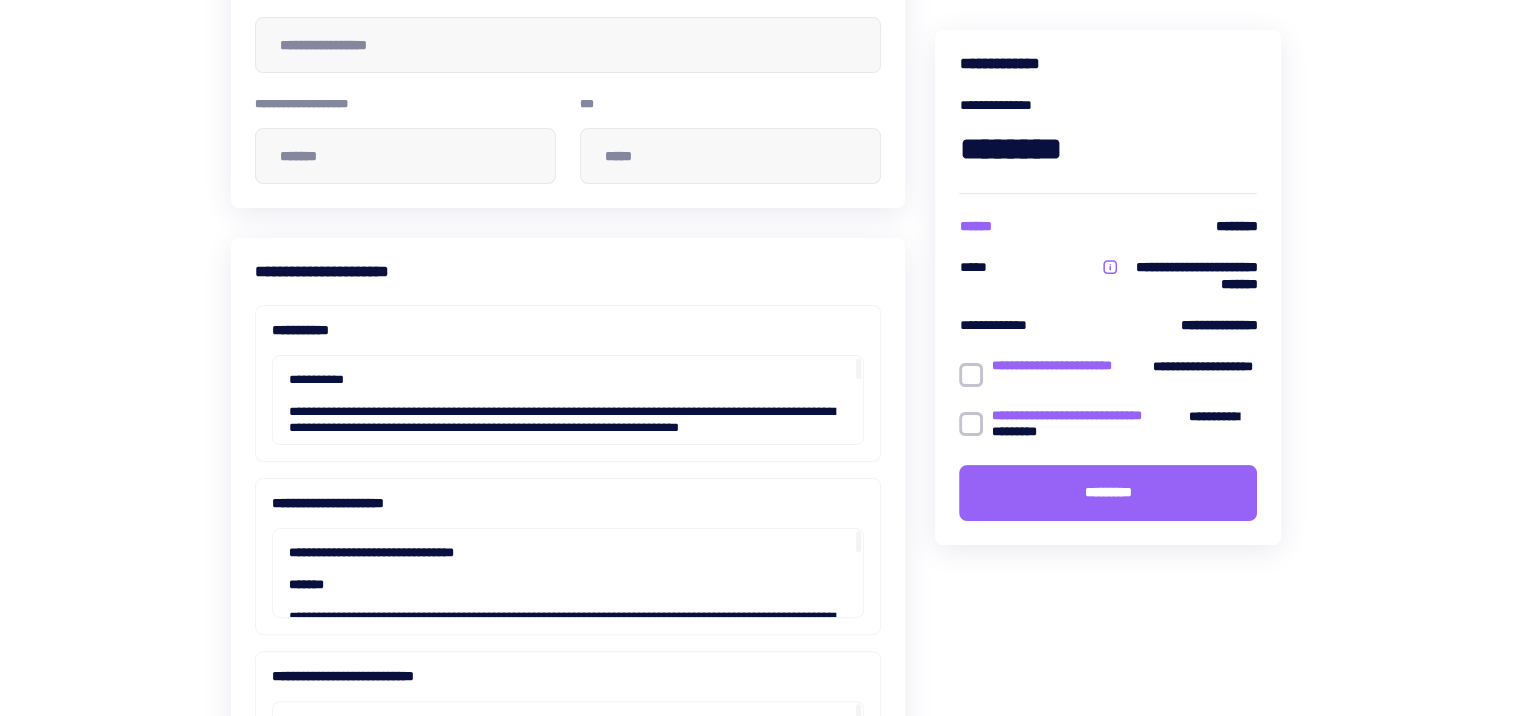 scroll, scrollTop: 400, scrollLeft: 0, axis: vertical 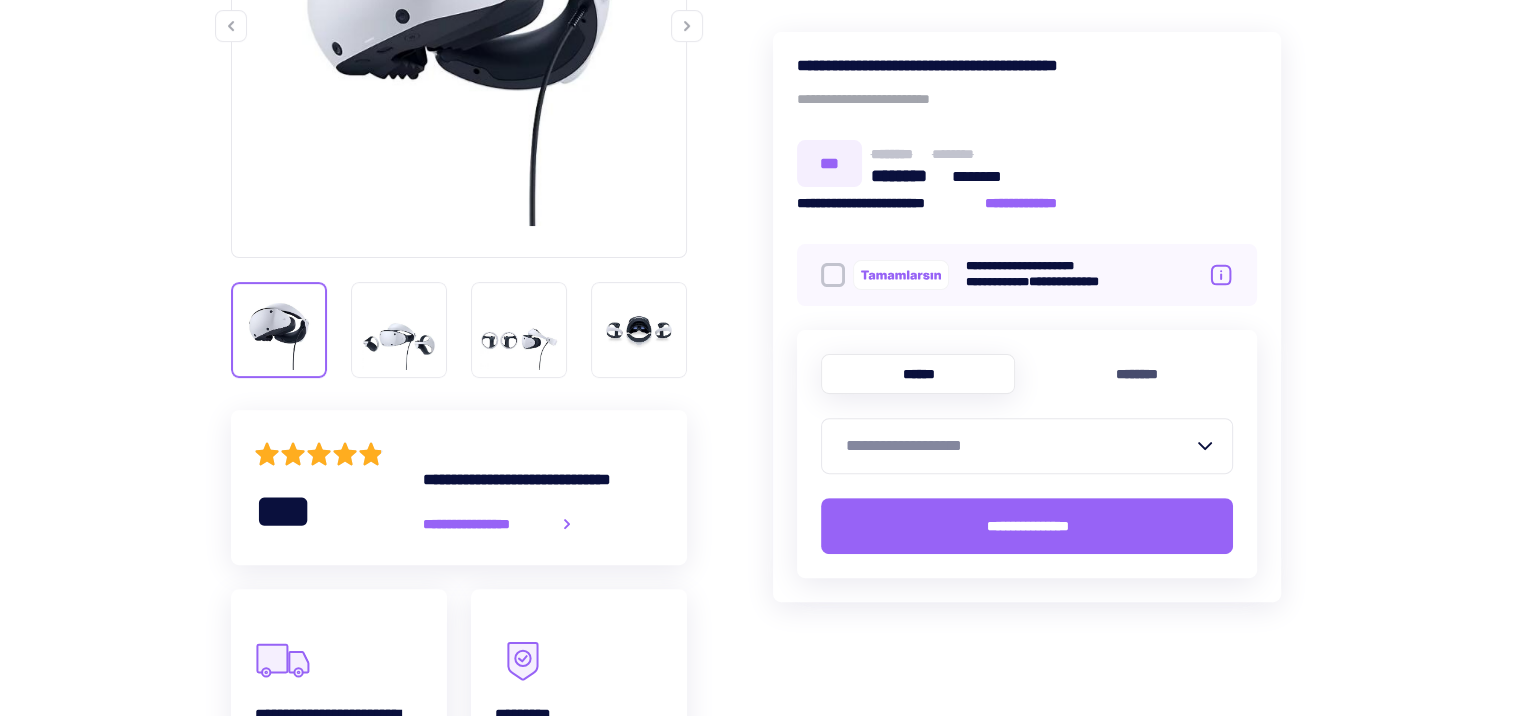 click on "**********" at bounding box center (1019, 446) 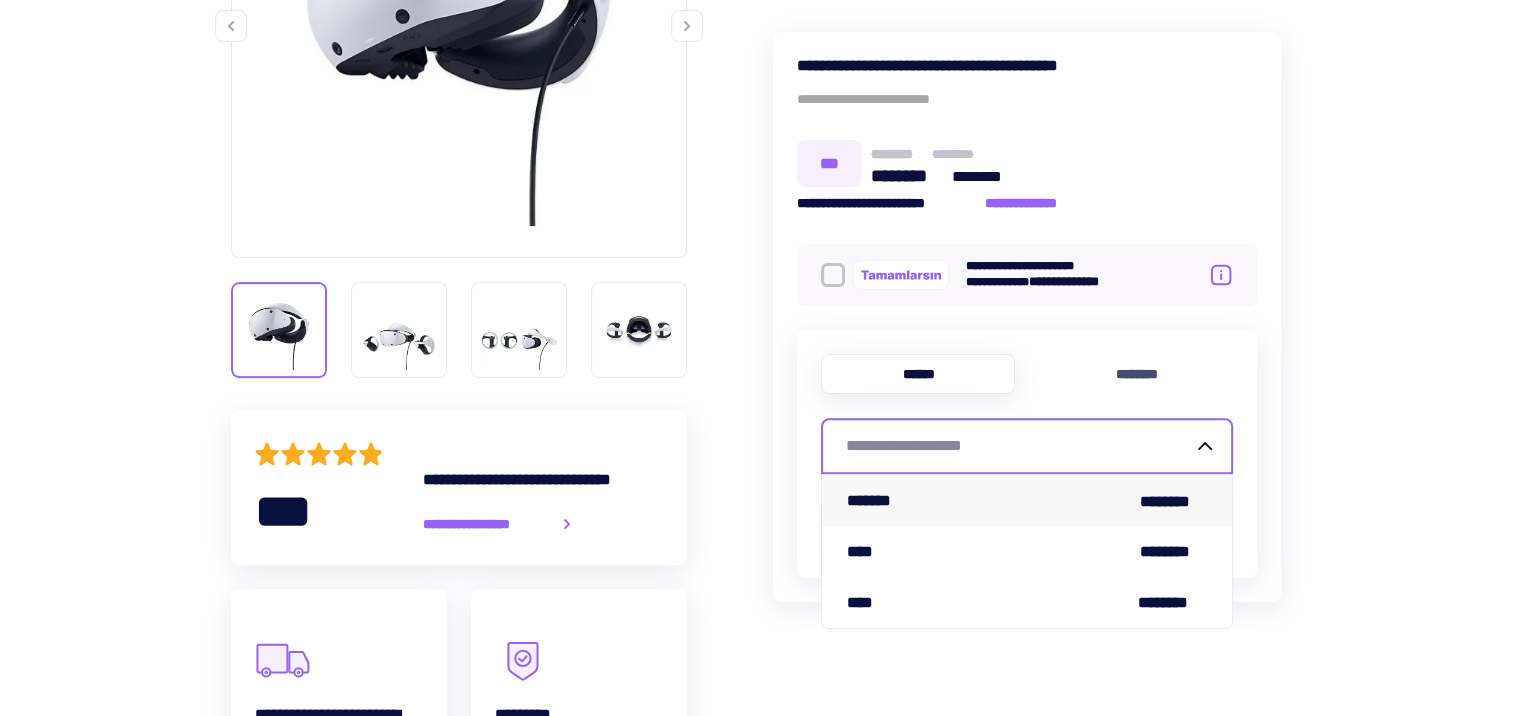 click on "******* ********" at bounding box center [1027, 500] 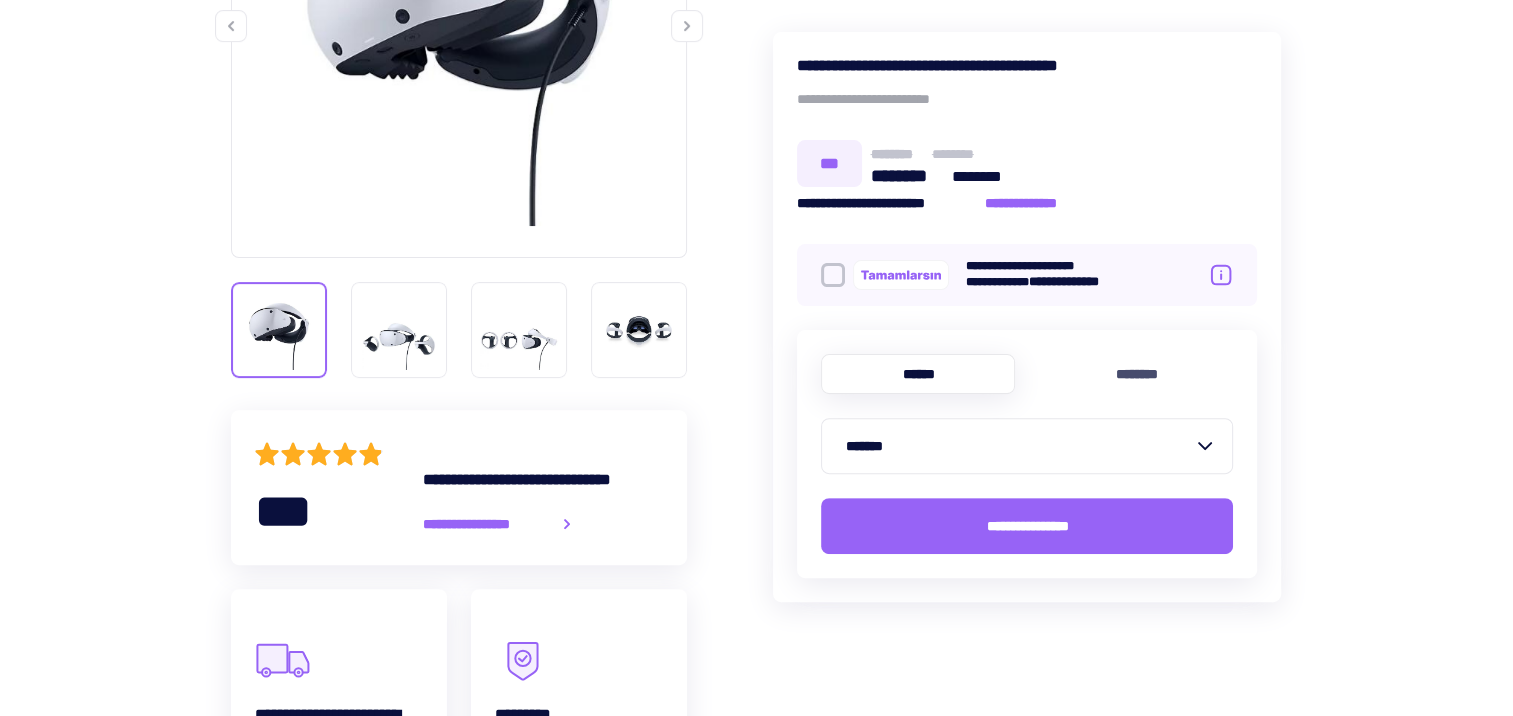 click at bounding box center (833, 275) 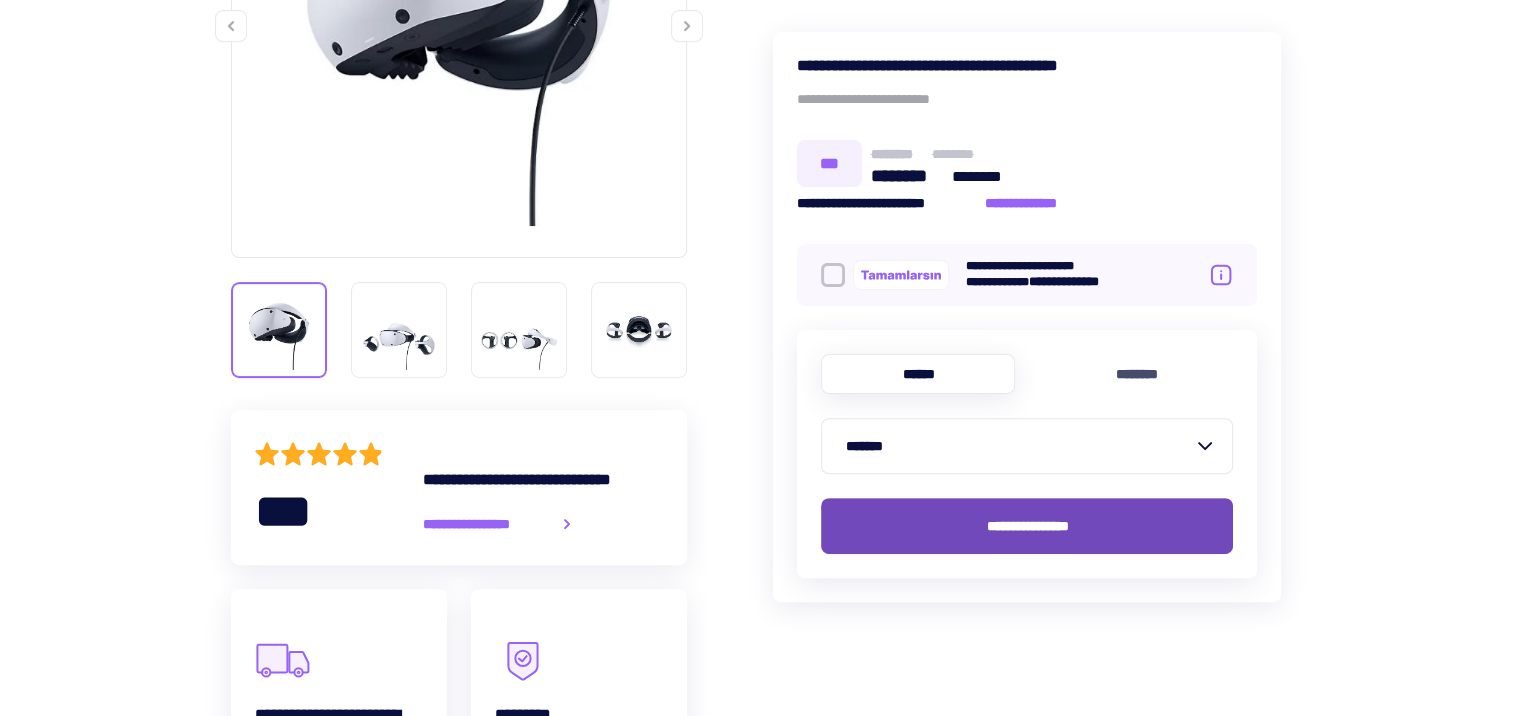 click on "**********" at bounding box center [1027, 526] 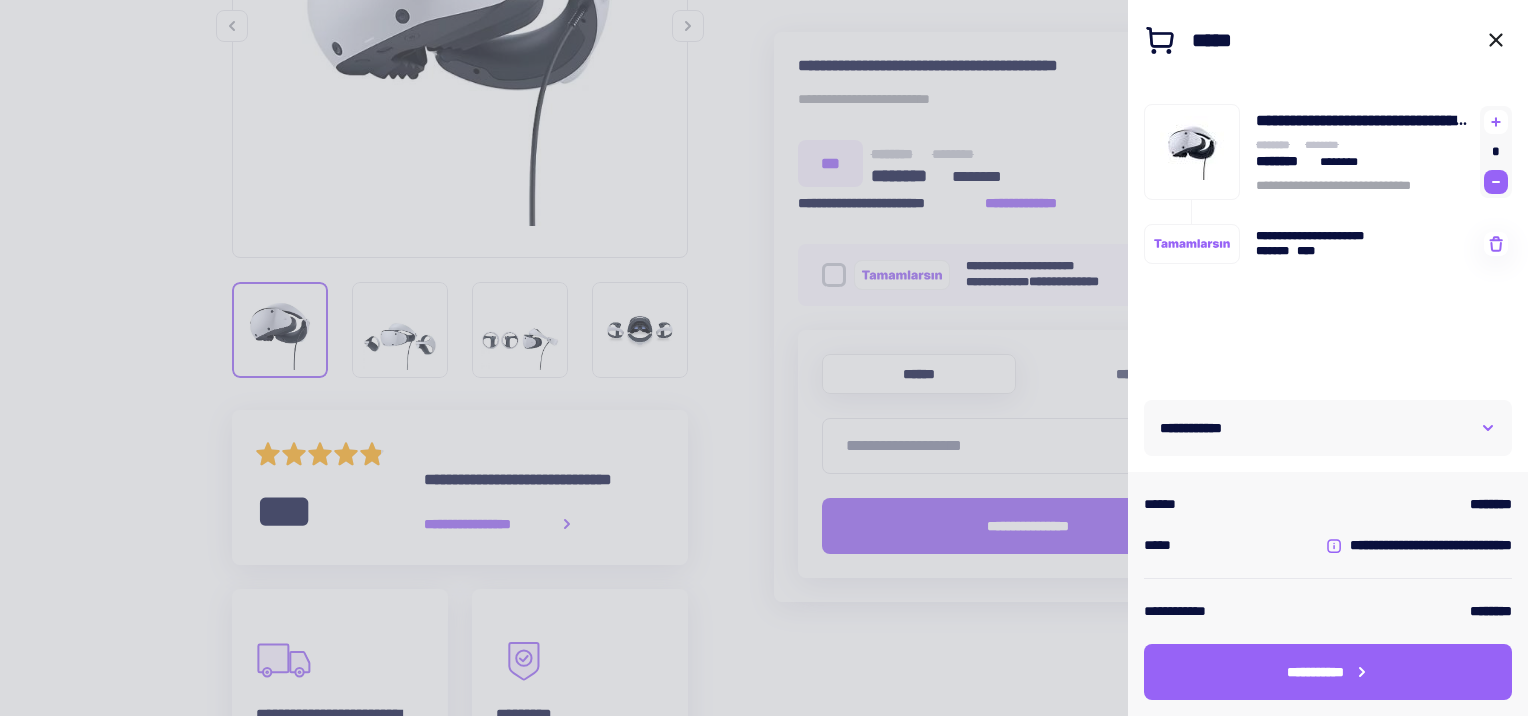 click 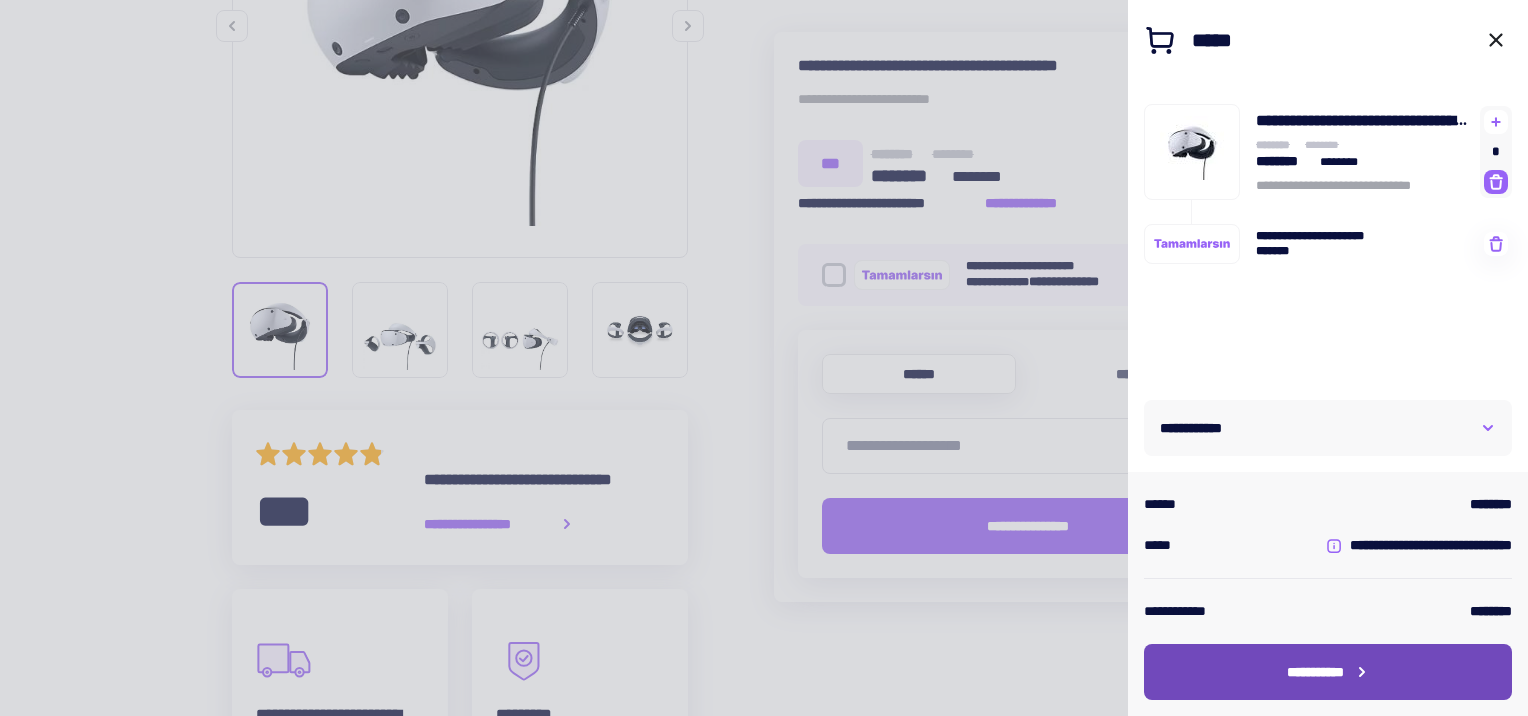 click on "**********" at bounding box center (1315, 672) 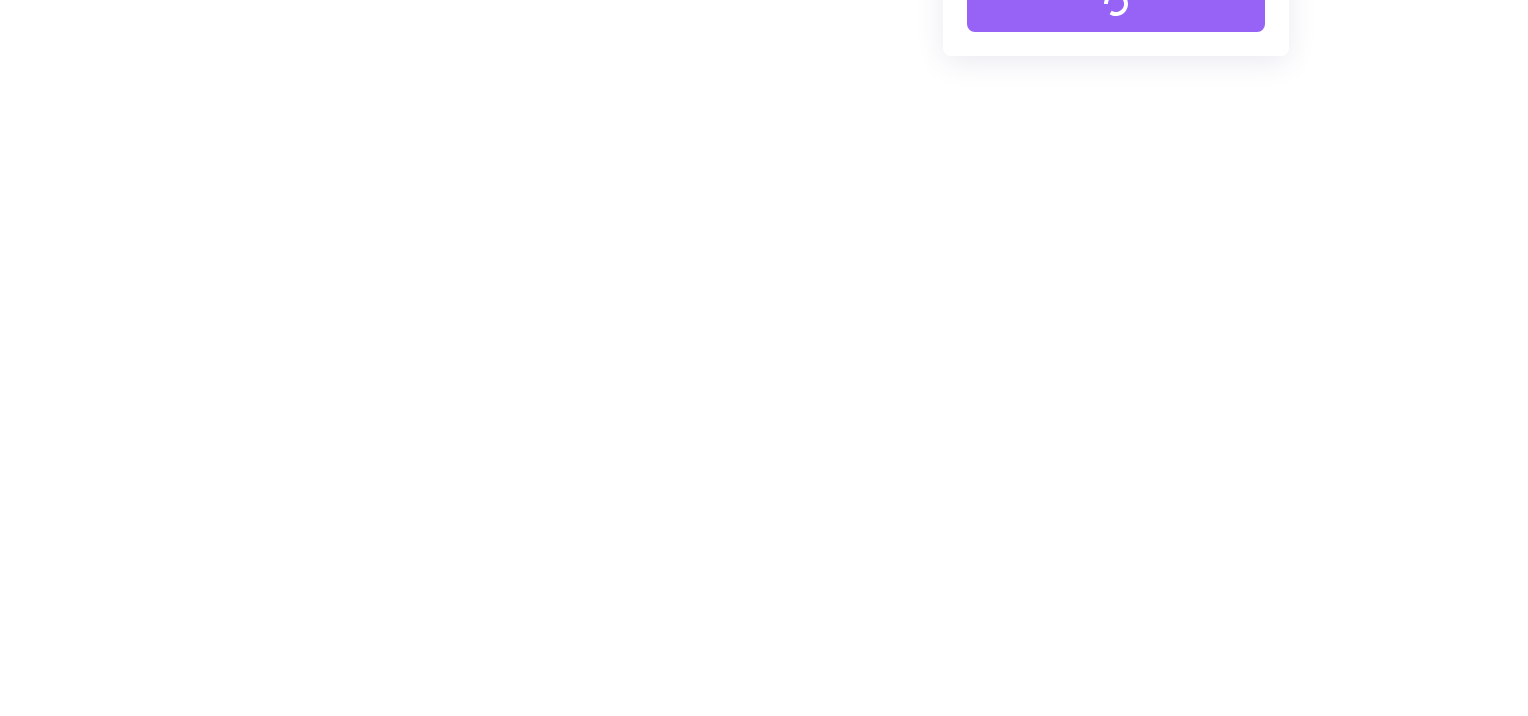 scroll, scrollTop: 0, scrollLeft: 0, axis: both 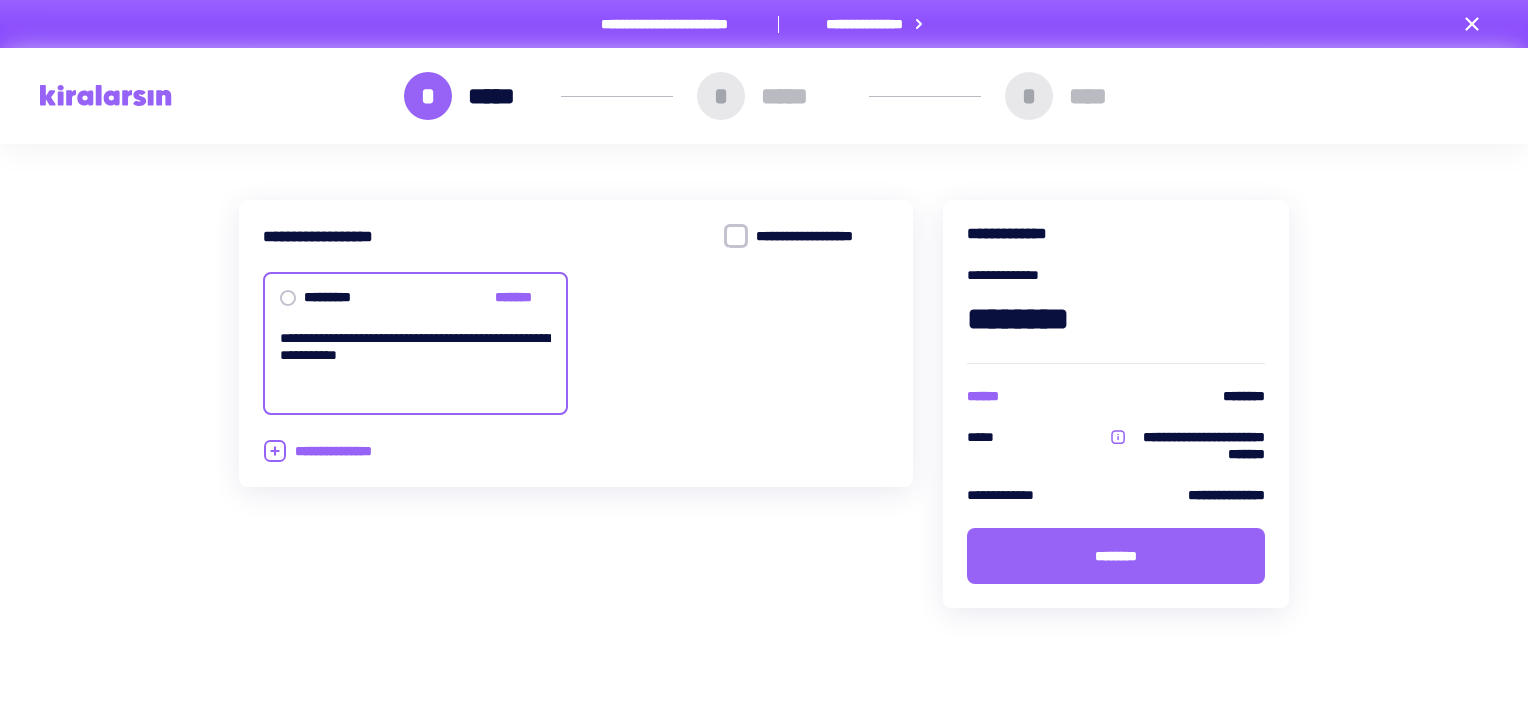 click at bounding box center (736, 236) 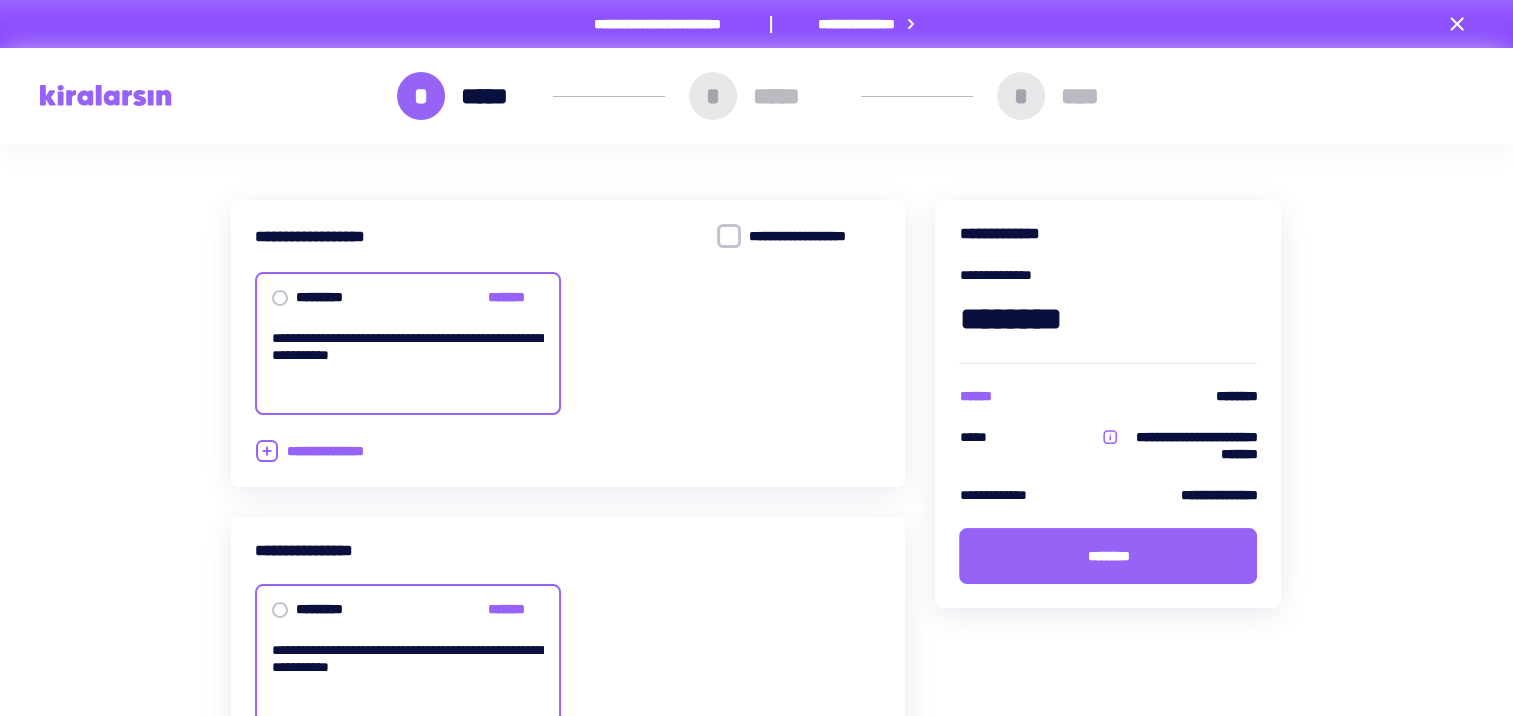 click at bounding box center (280, 298) 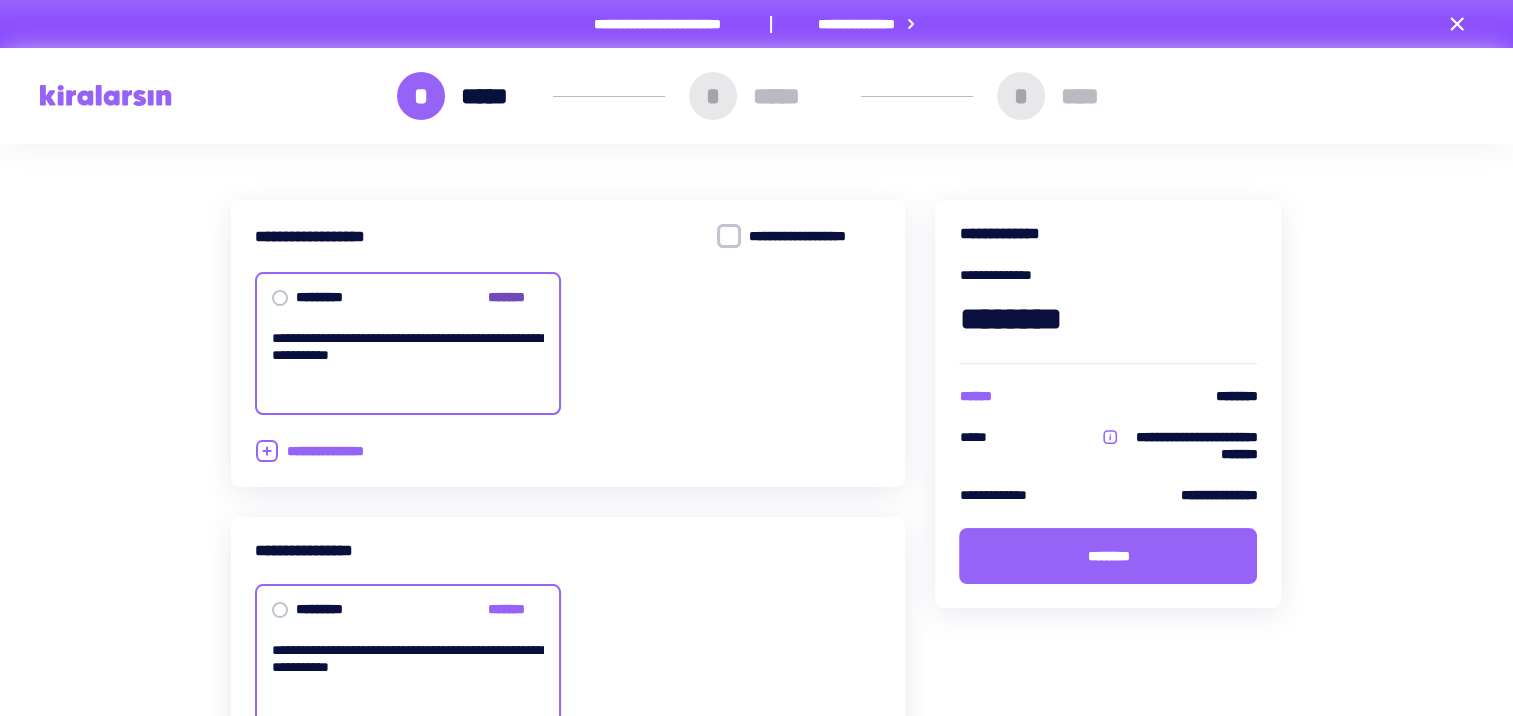 click on "*******" at bounding box center (516, 297) 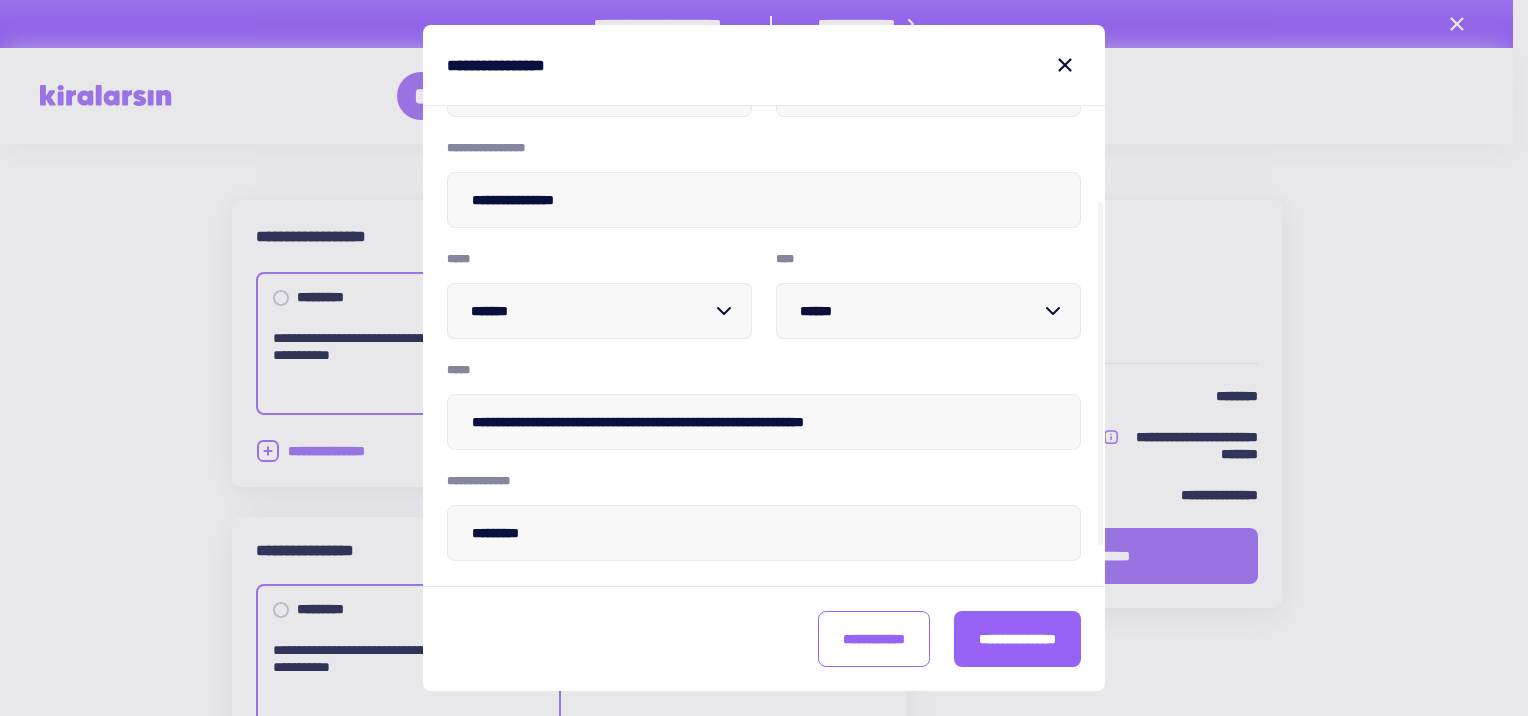 scroll, scrollTop: 182, scrollLeft: 0, axis: vertical 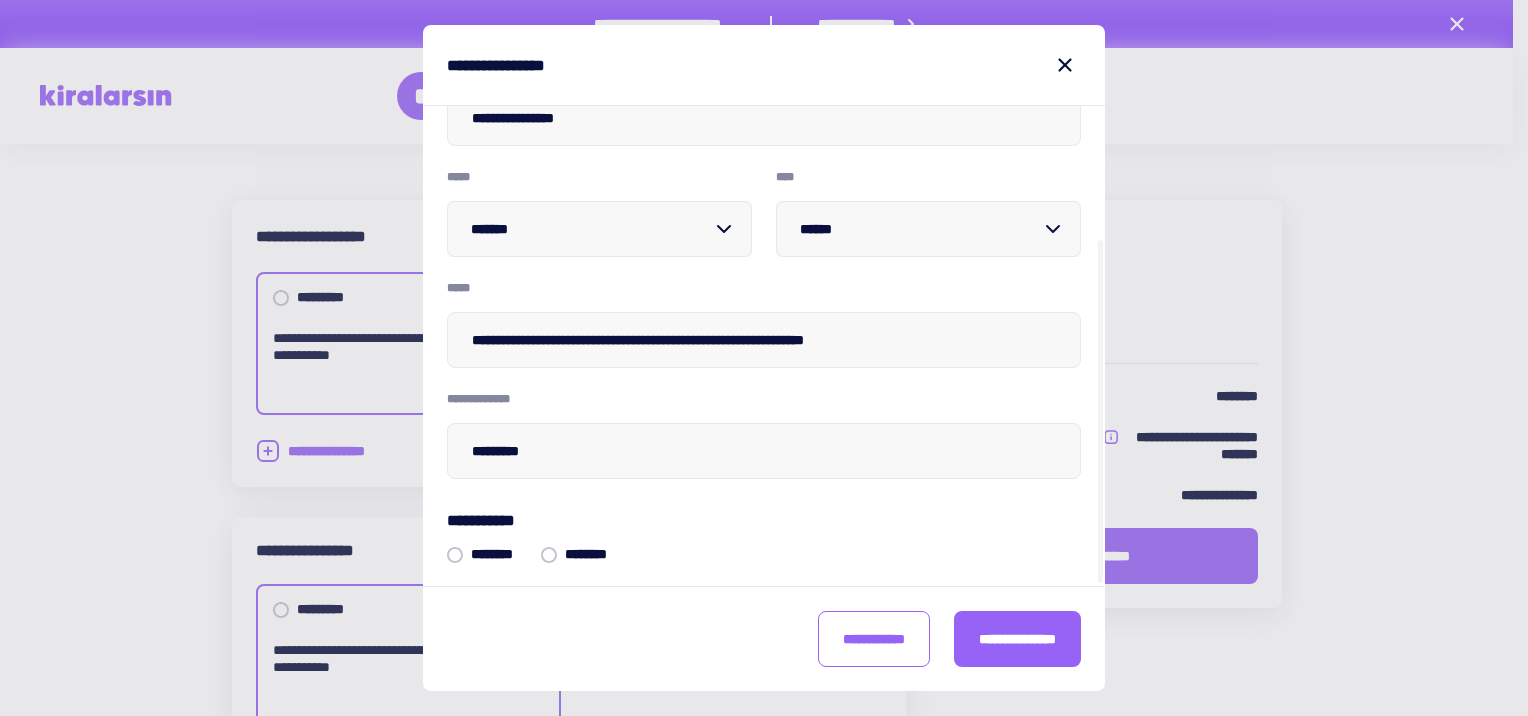 click at bounding box center [920, 229] 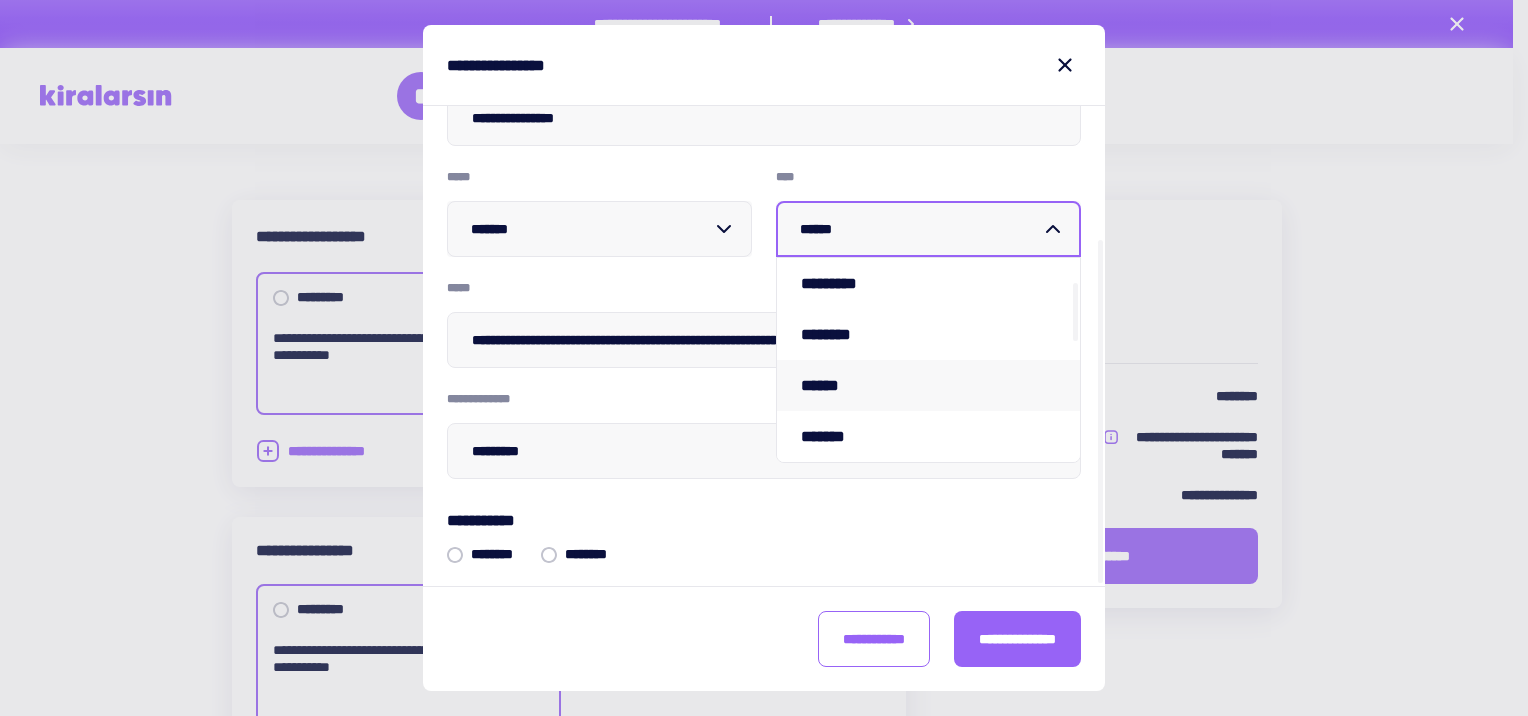 scroll, scrollTop: 200, scrollLeft: 0, axis: vertical 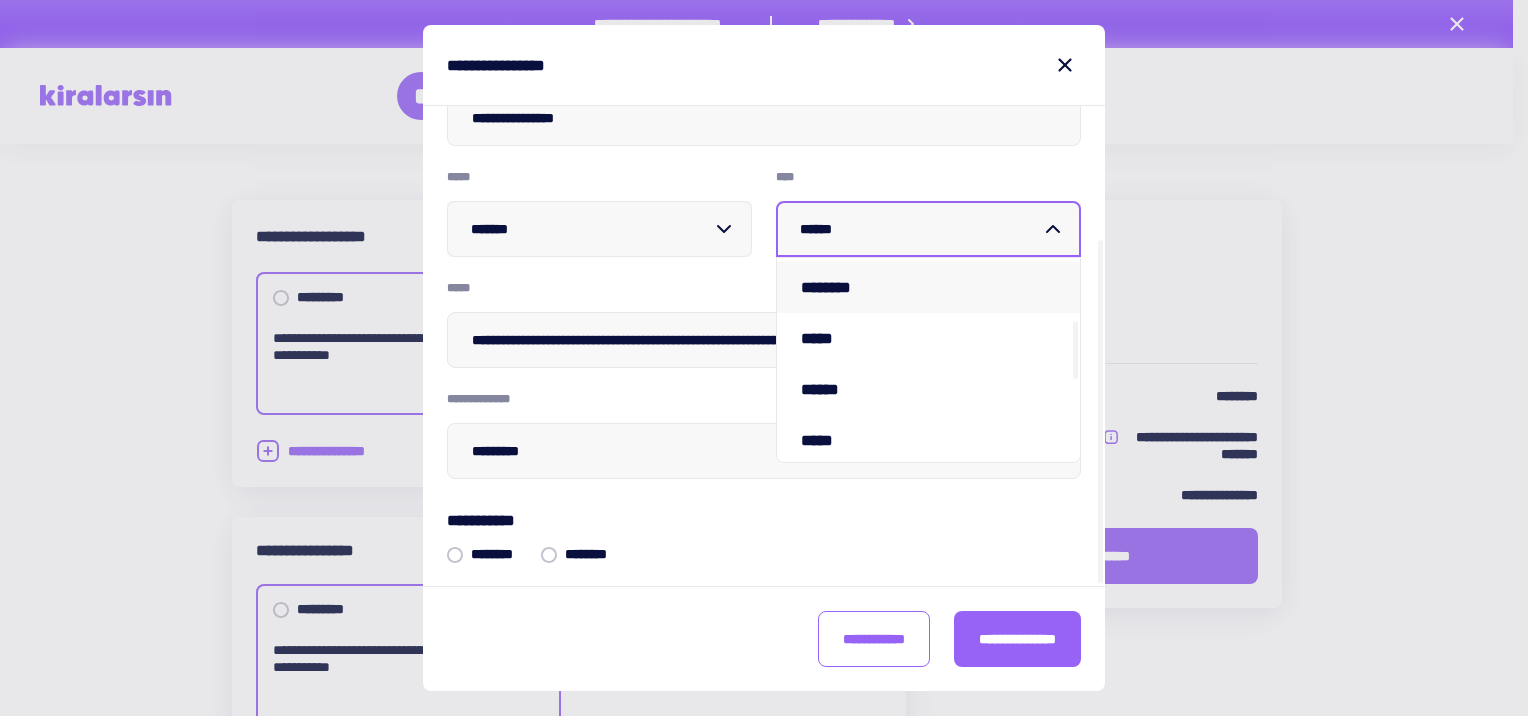 click on "********" at bounding box center (928, 287) 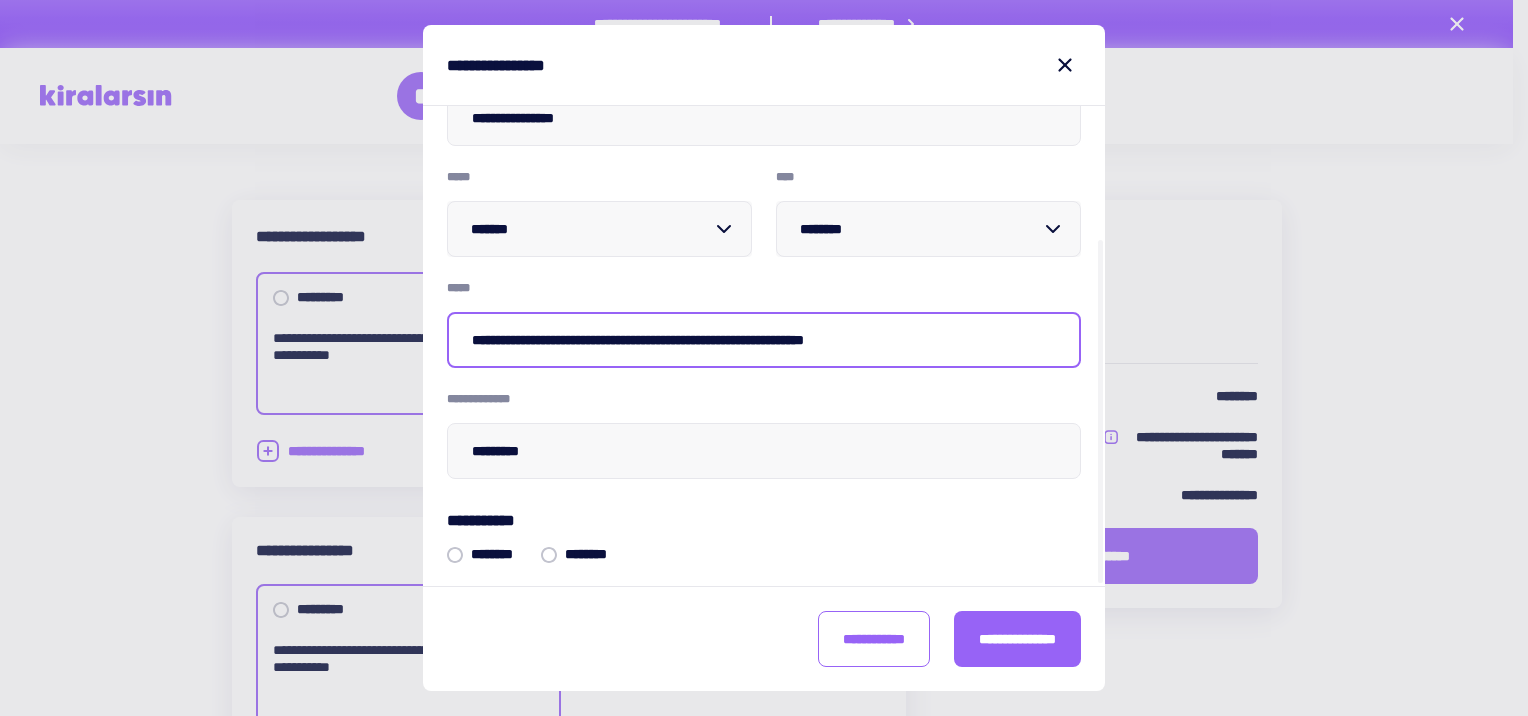 drag, startPoint x: 943, startPoint y: 338, endPoint x: 350, endPoint y: 336, distance: 593.00336 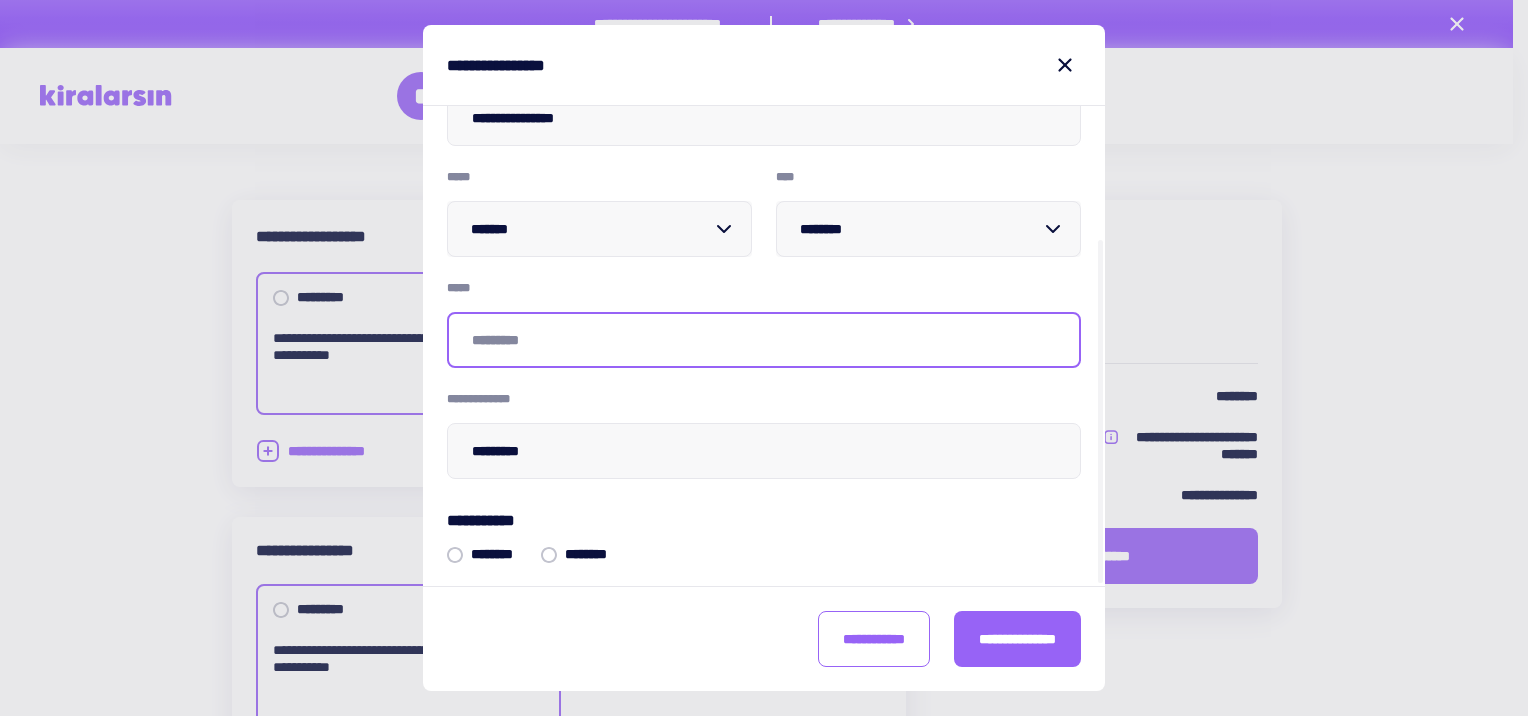 type 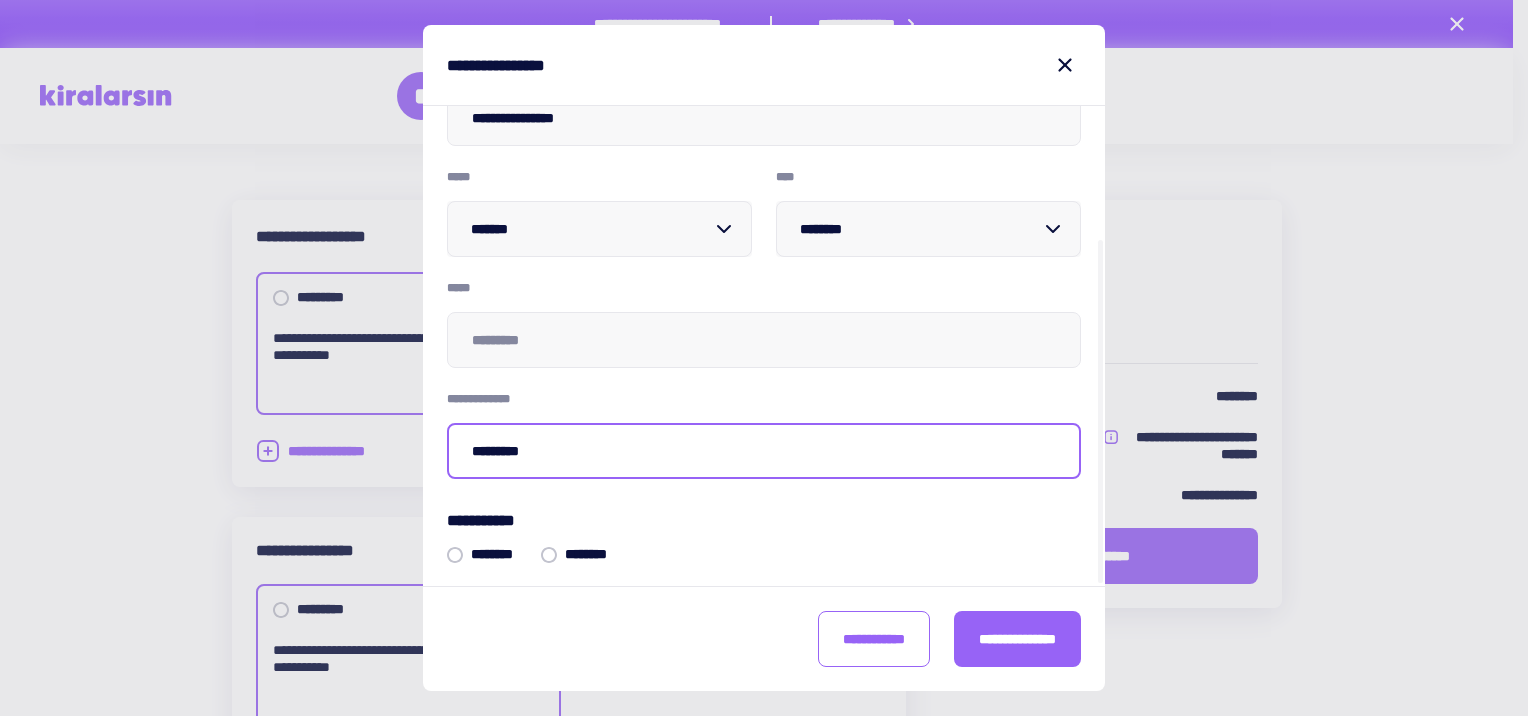 drag, startPoint x: 617, startPoint y: 452, endPoint x: 366, endPoint y: 444, distance: 251.12746 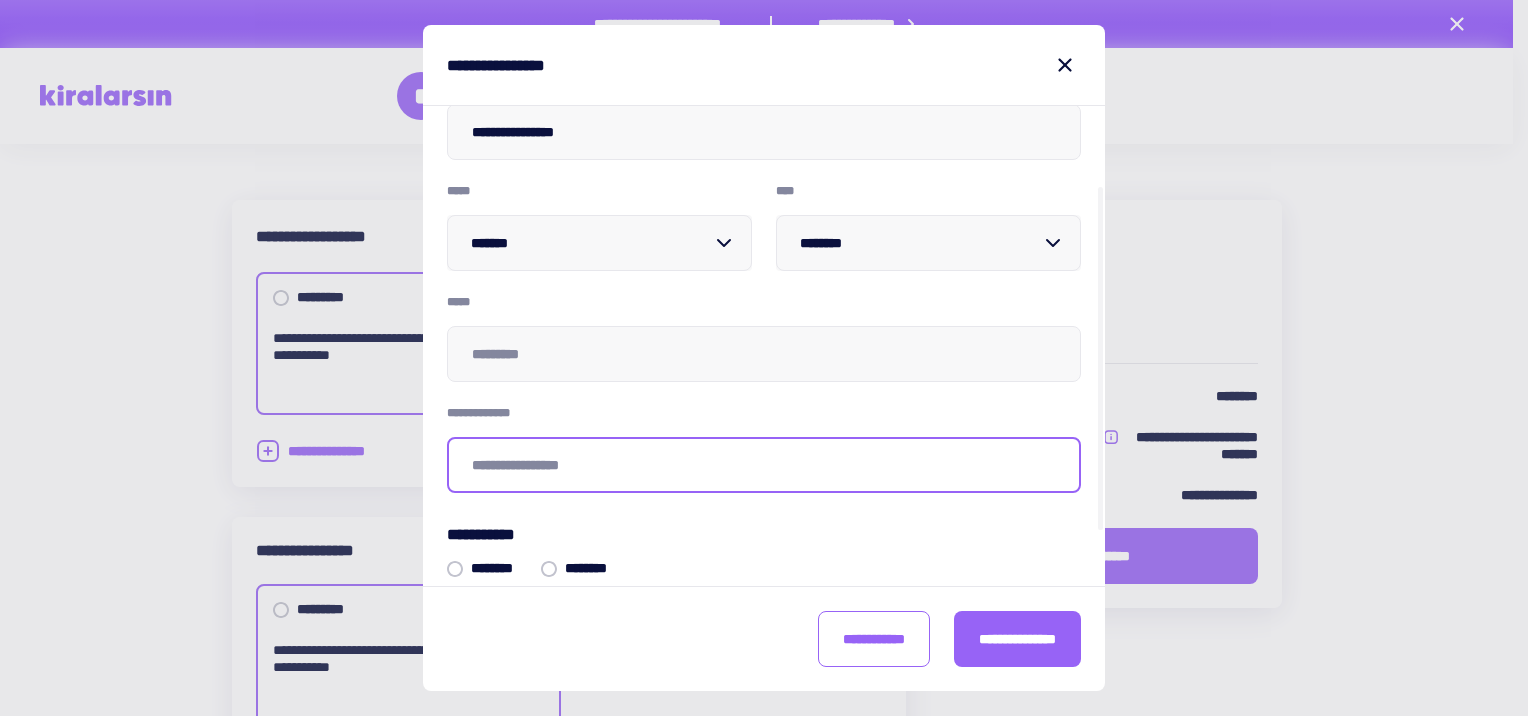 scroll, scrollTop: 182, scrollLeft: 0, axis: vertical 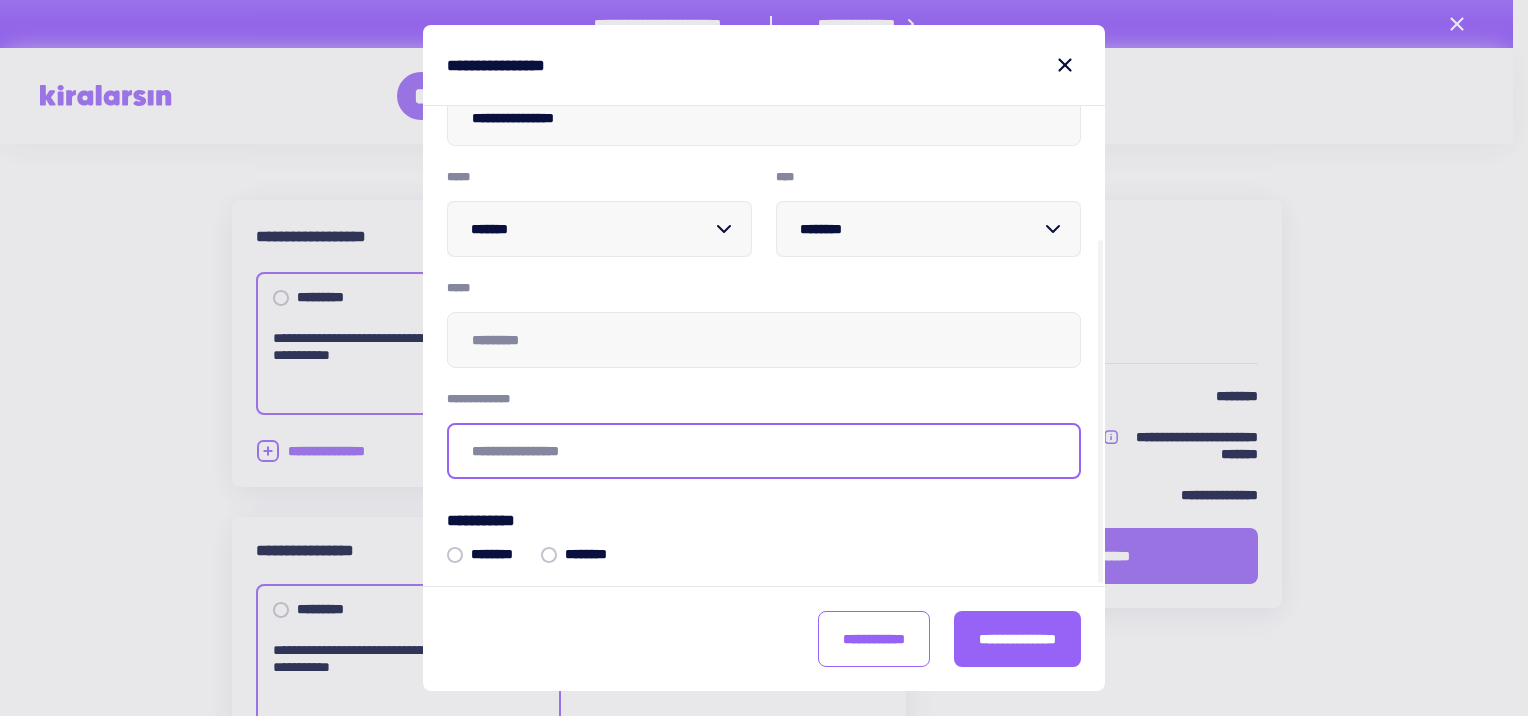 type 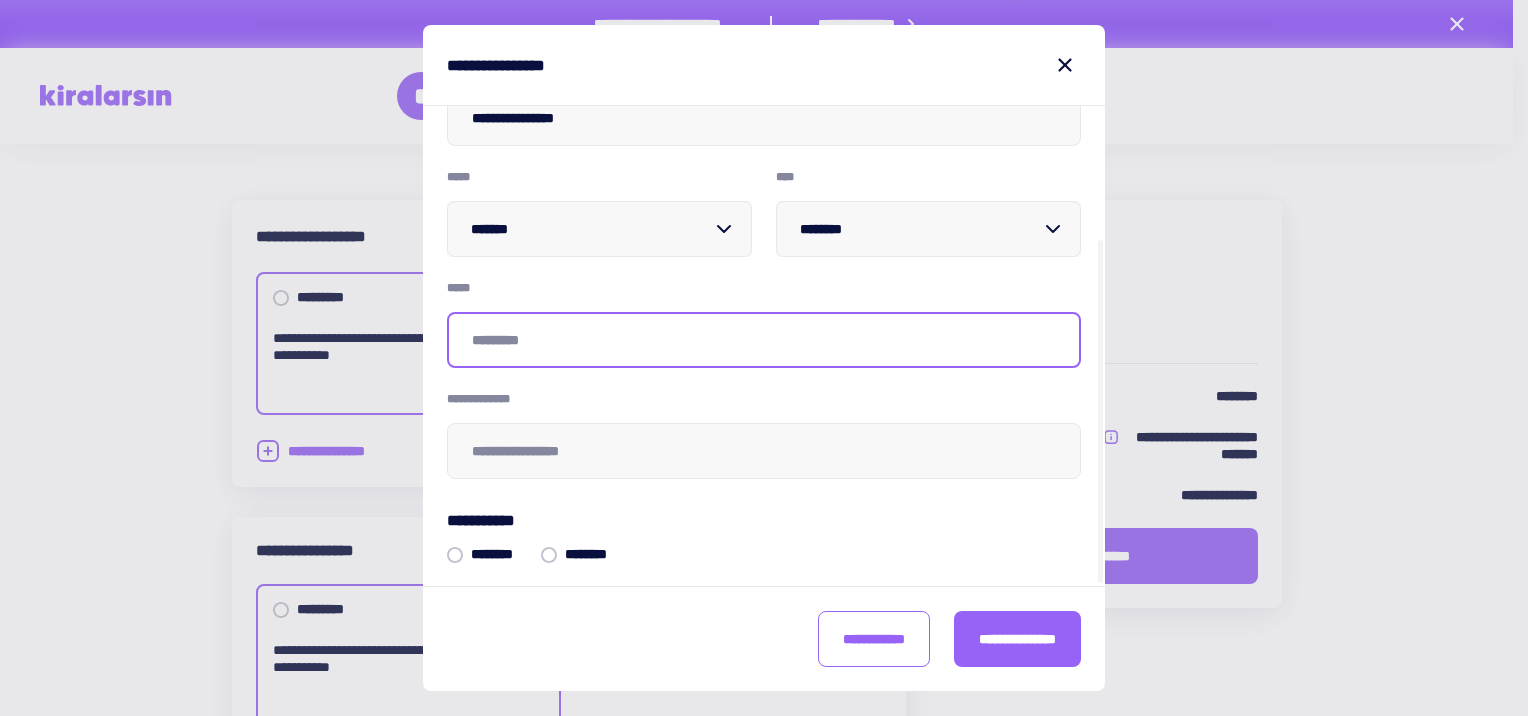 click at bounding box center (764, 340) 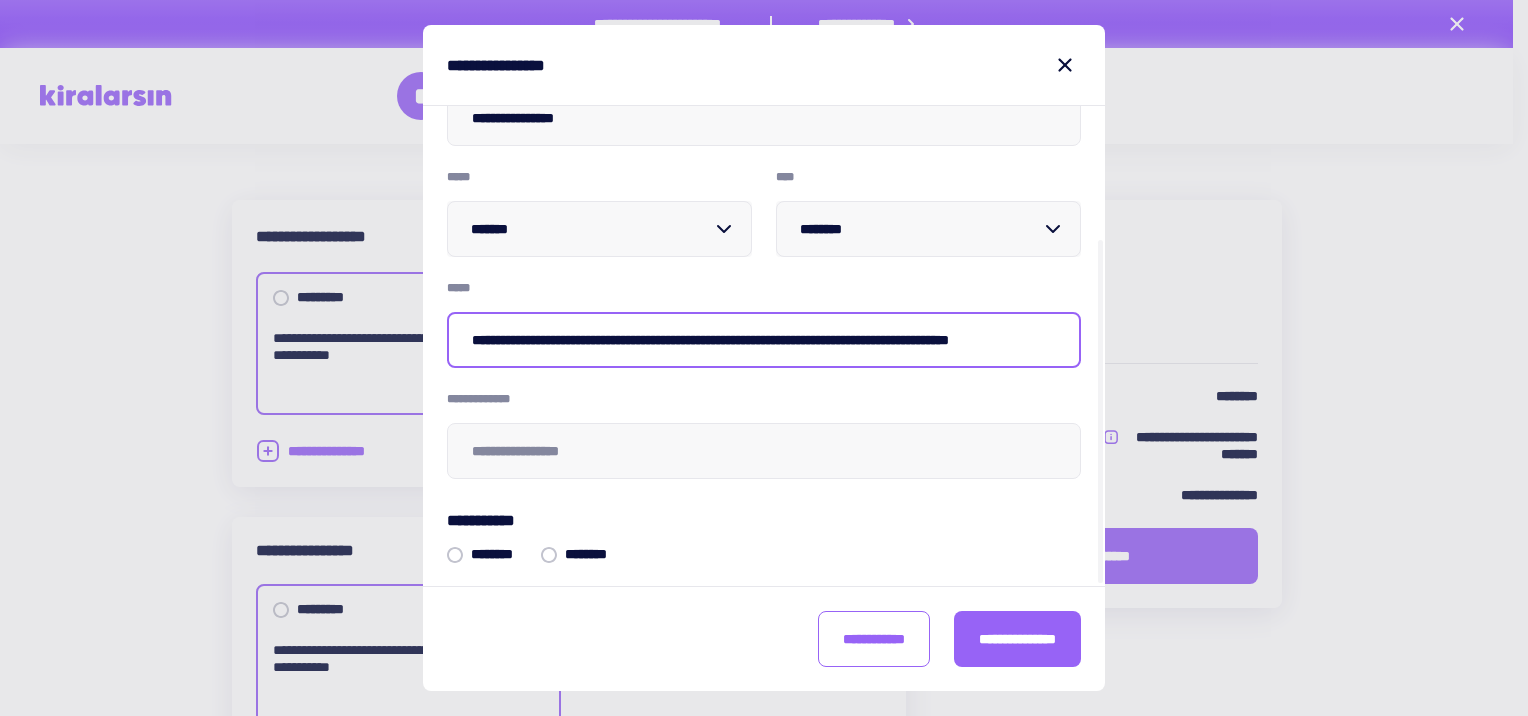 click on "**********" at bounding box center [764, 340] 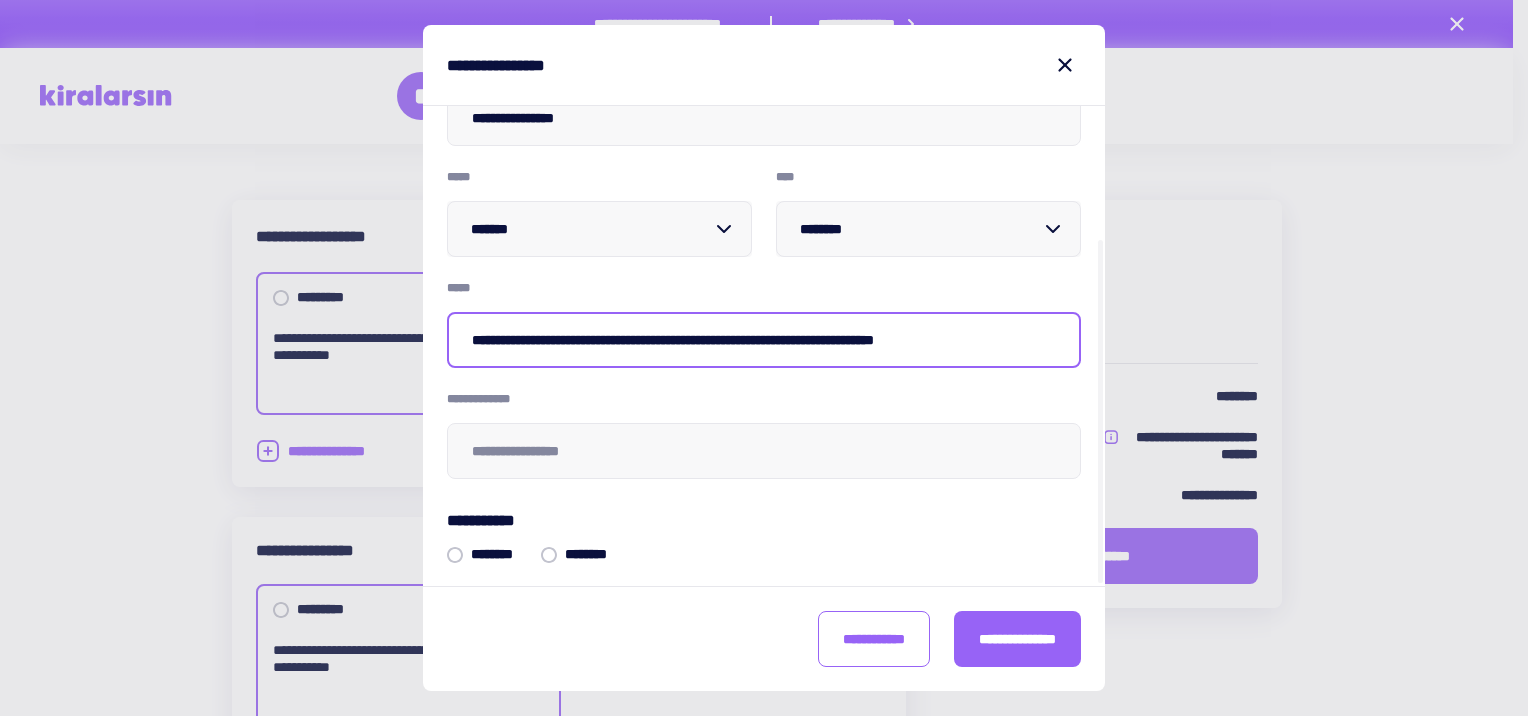 scroll, scrollTop: 0, scrollLeft: 0, axis: both 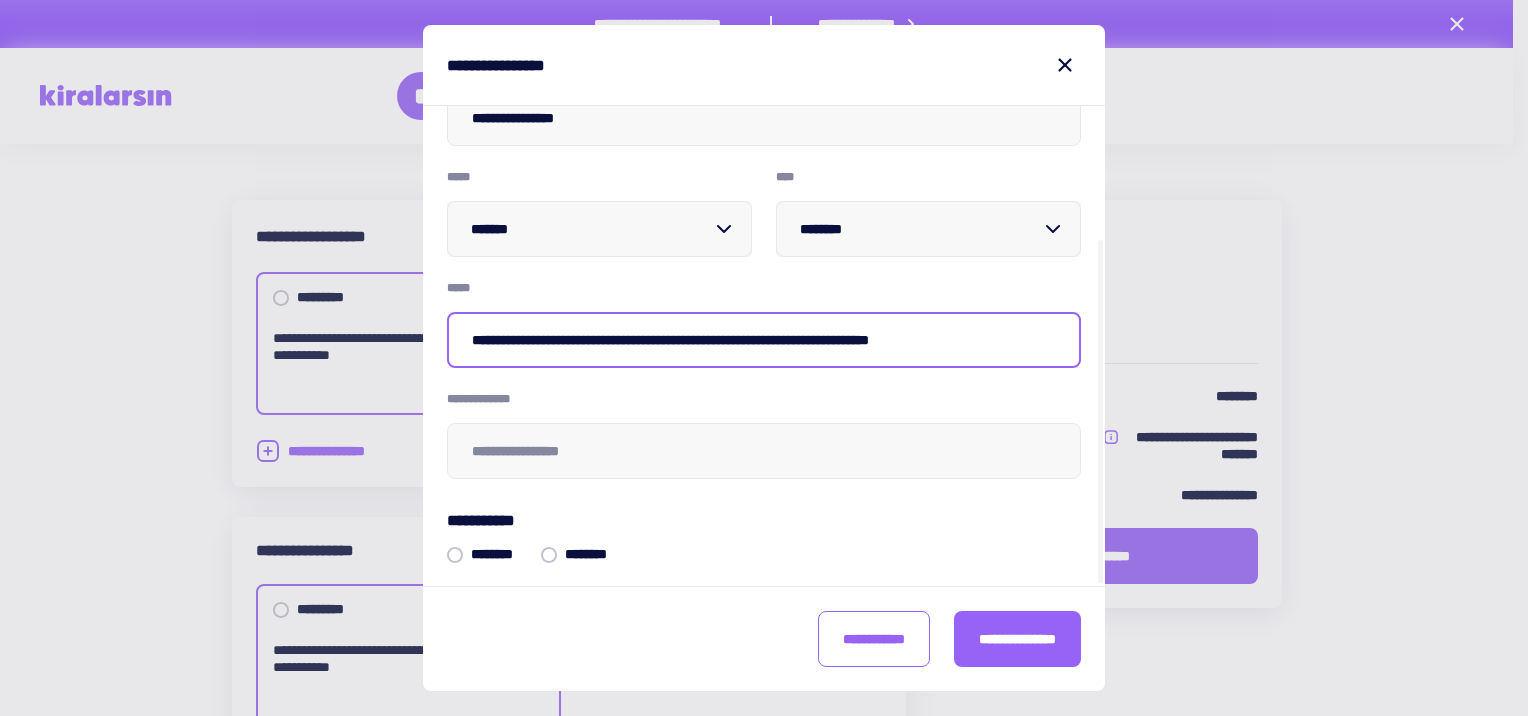 click on "**********" at bounding box center [764, 340] 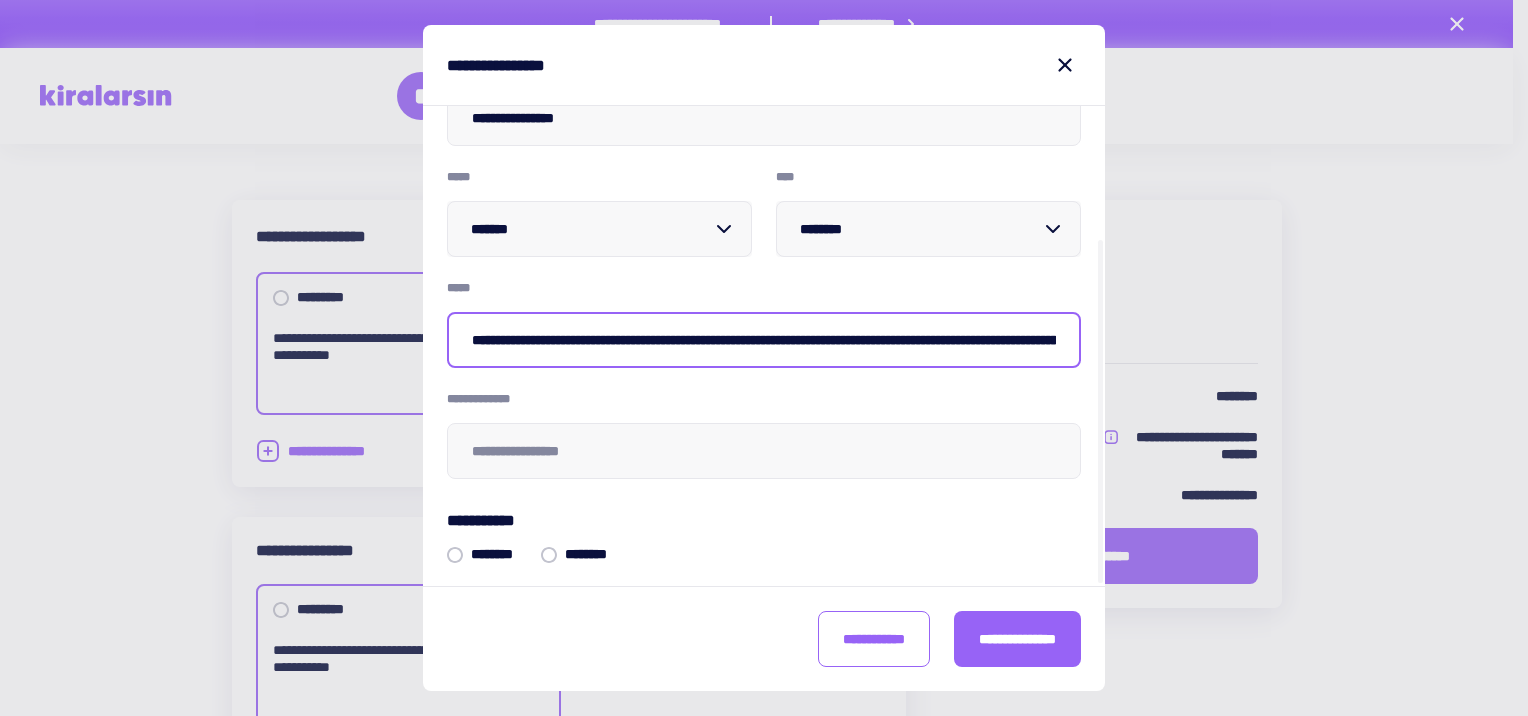 type on "**********" 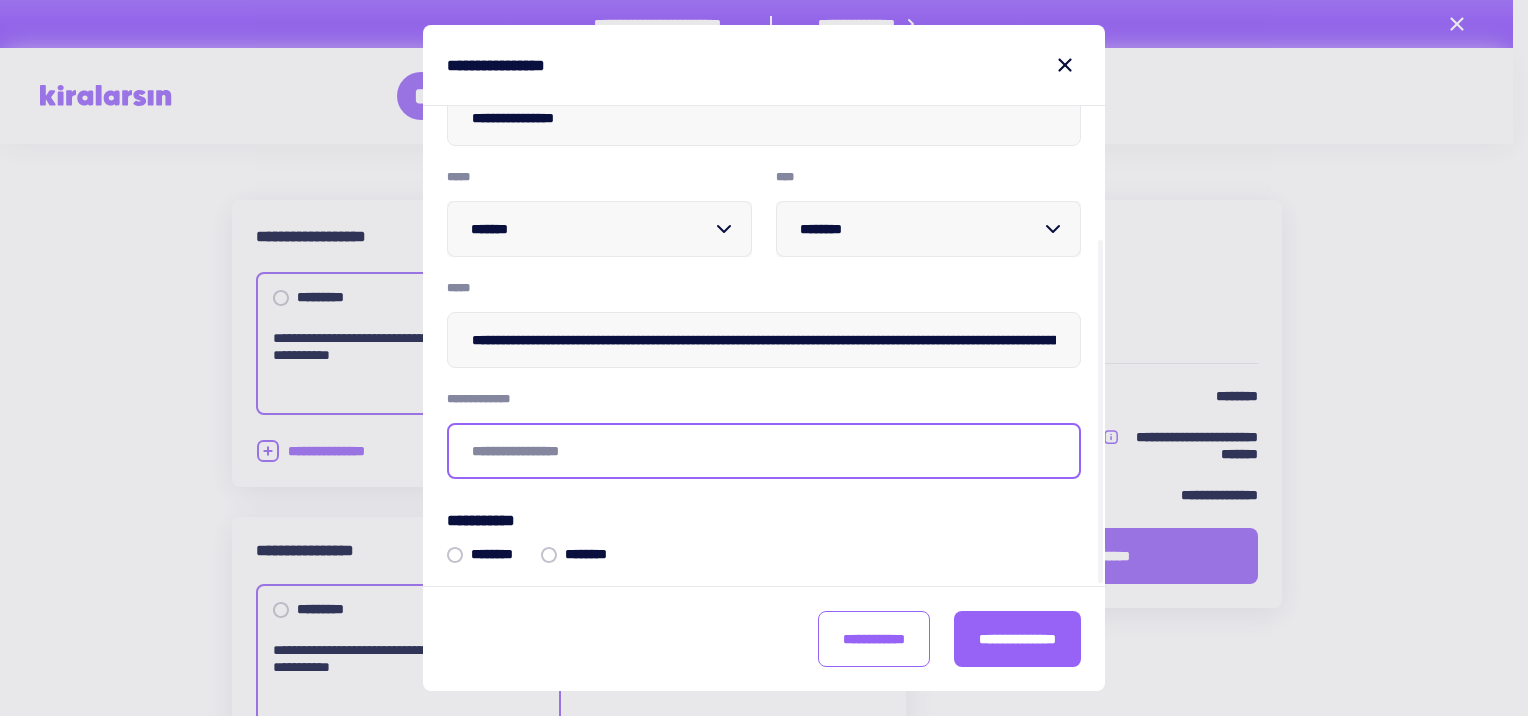 click at bounding box center [764, 451] 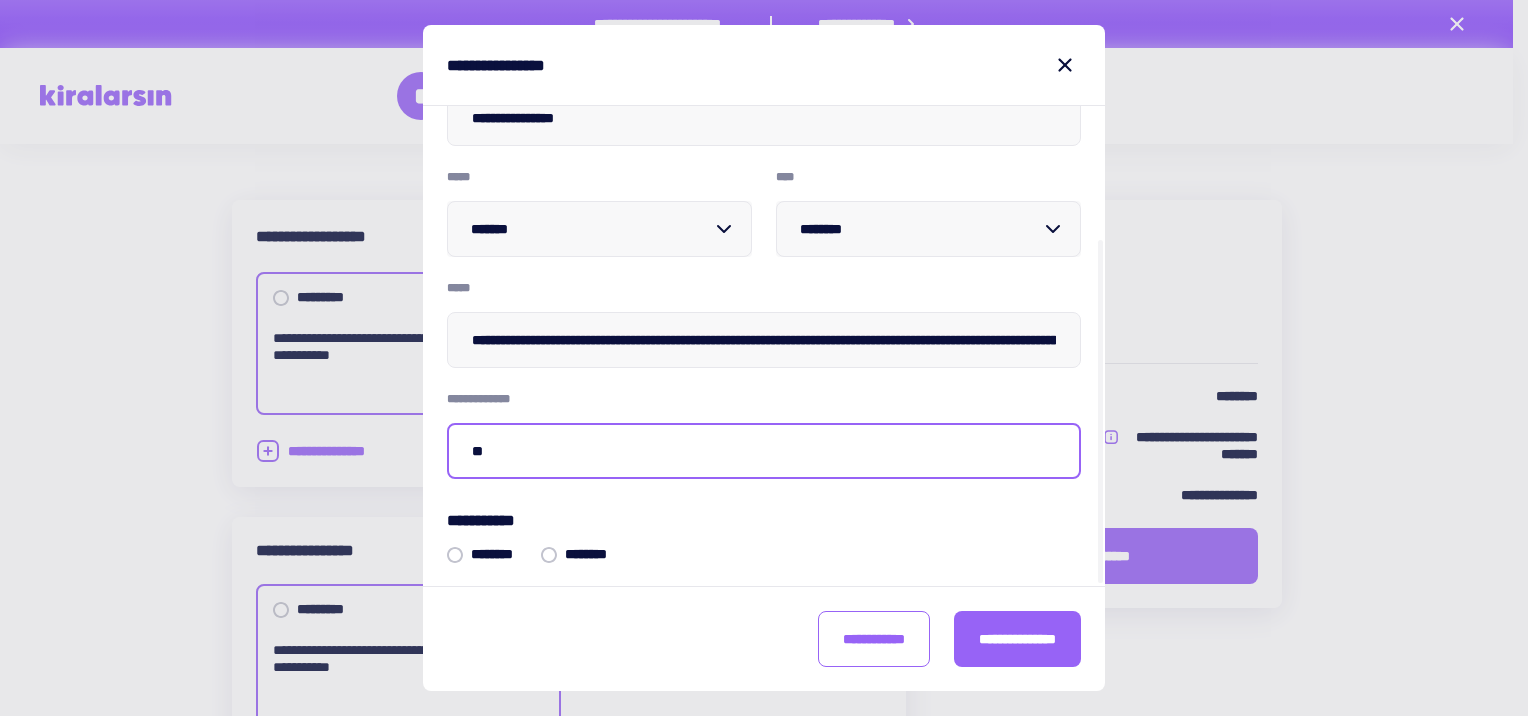 type on "*" 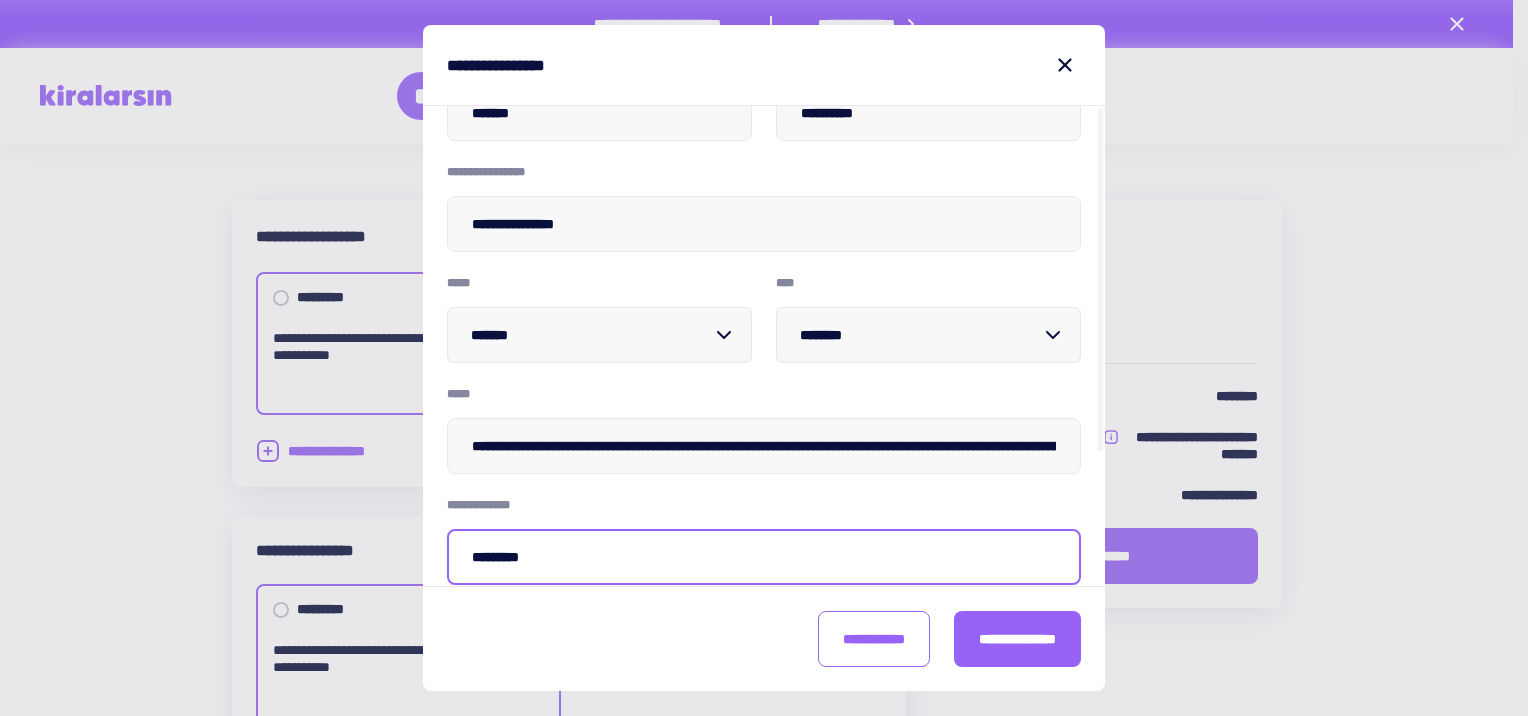 scroll, scrollTop: 182, scrollLeft: 0, axis: vertical 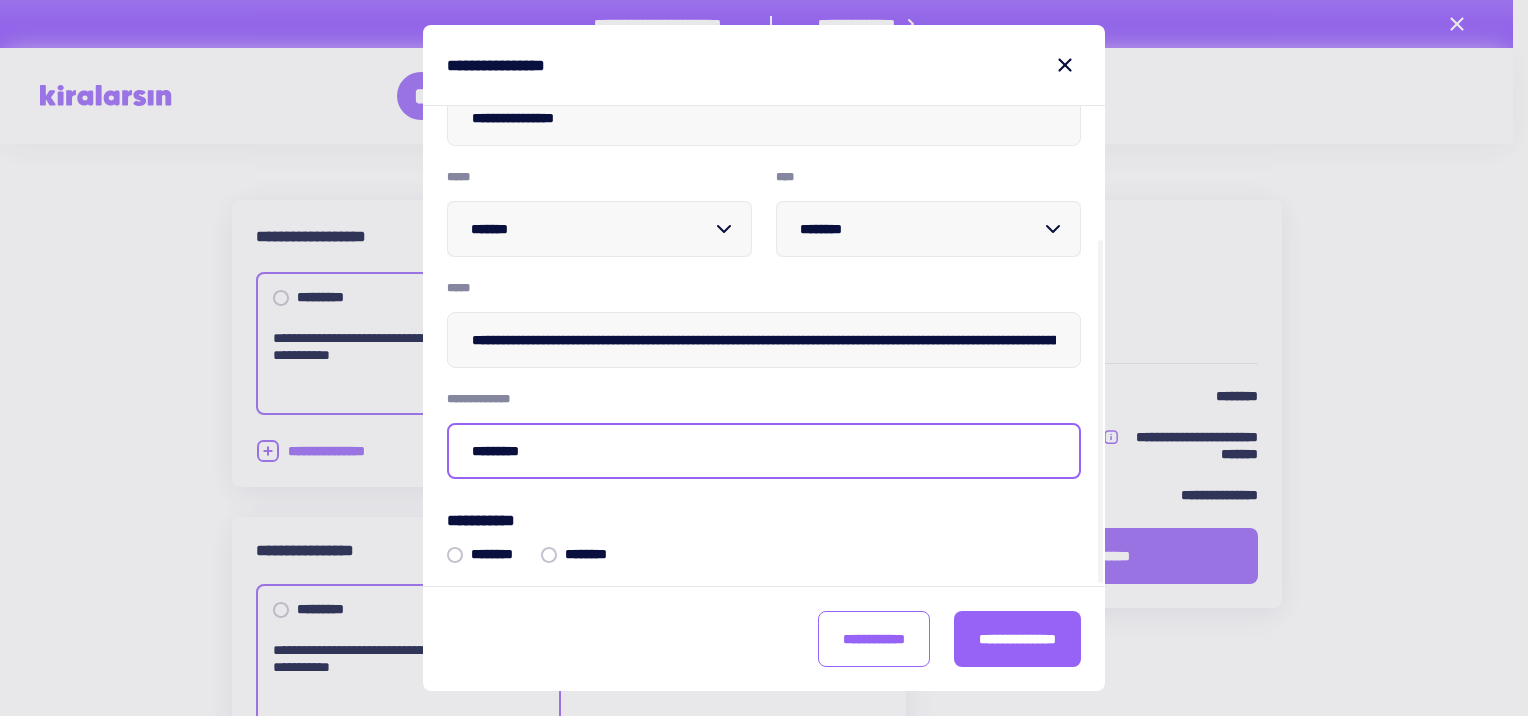 type on "*********" 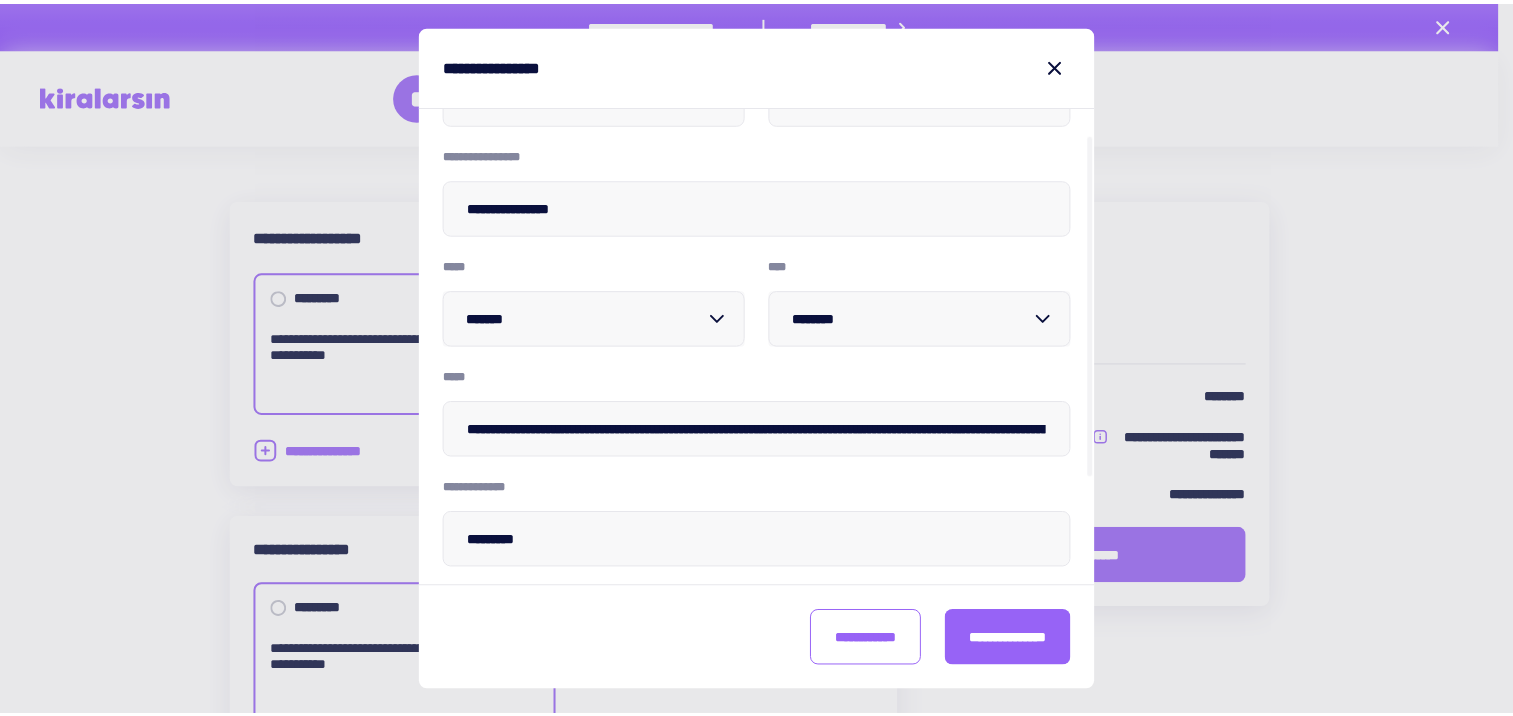 scroll, scrollTop: 182, scrollLeft: 0, axis: vertical 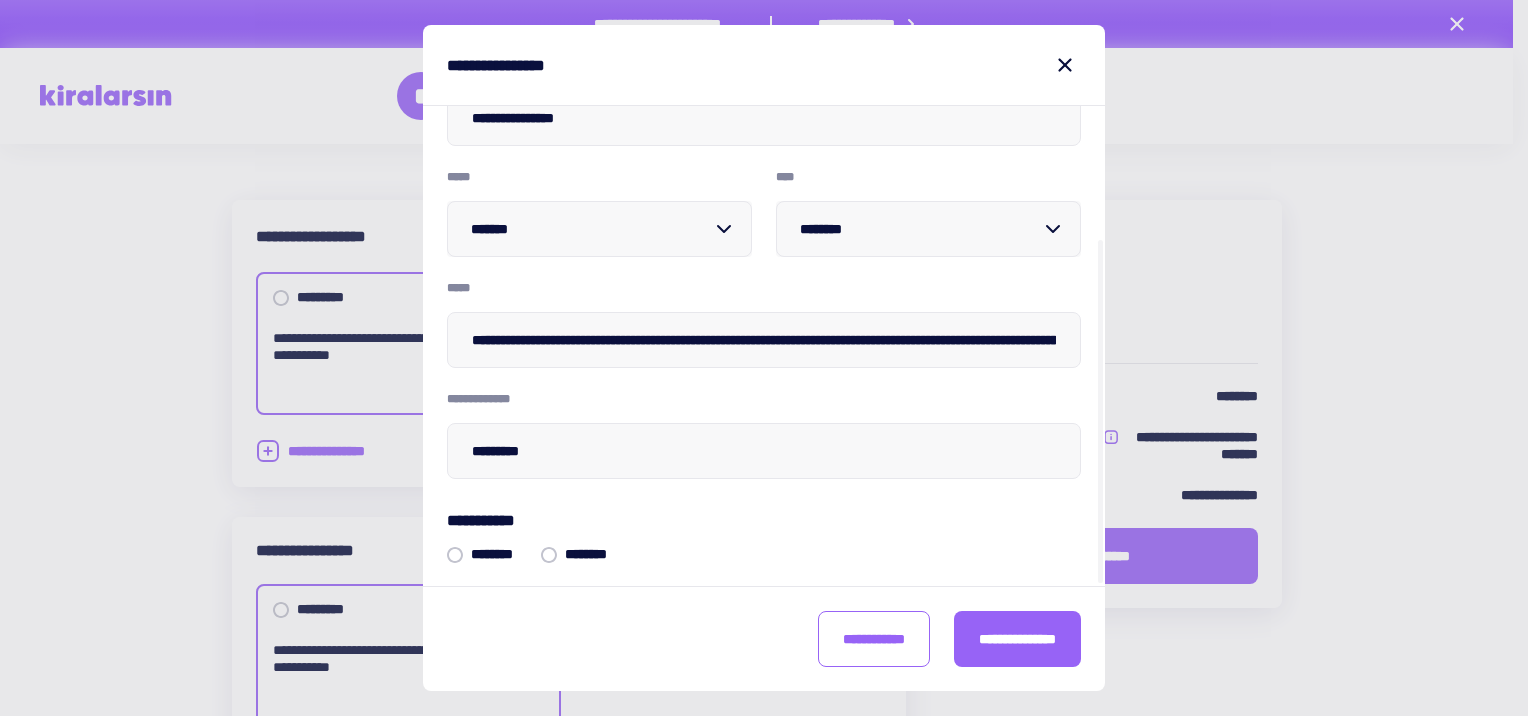 drag, startPoint x: 1098, startPoint y: 388, endPoint x: 1072, endPoint y: 555, distance: 169.01184 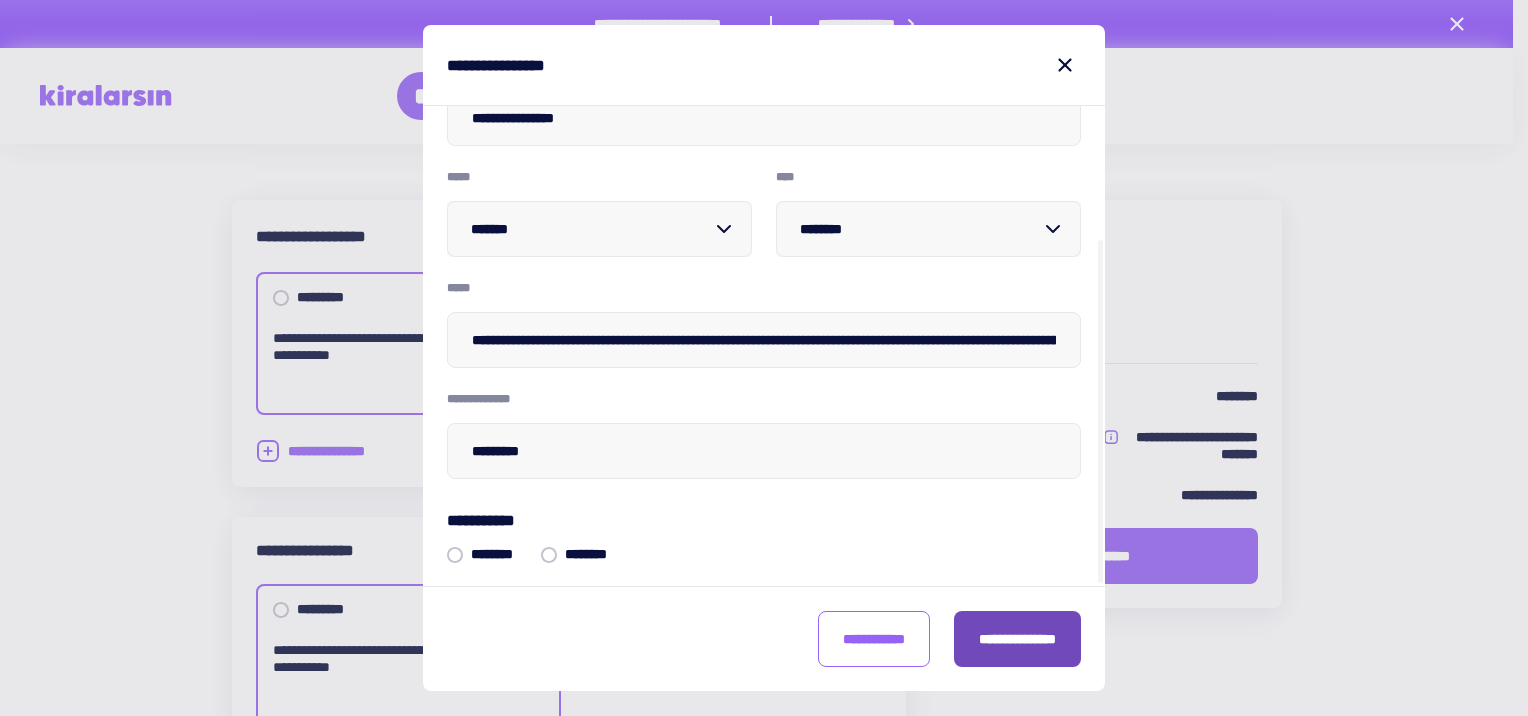 click on "**********" at bounding box center [1017, 639] 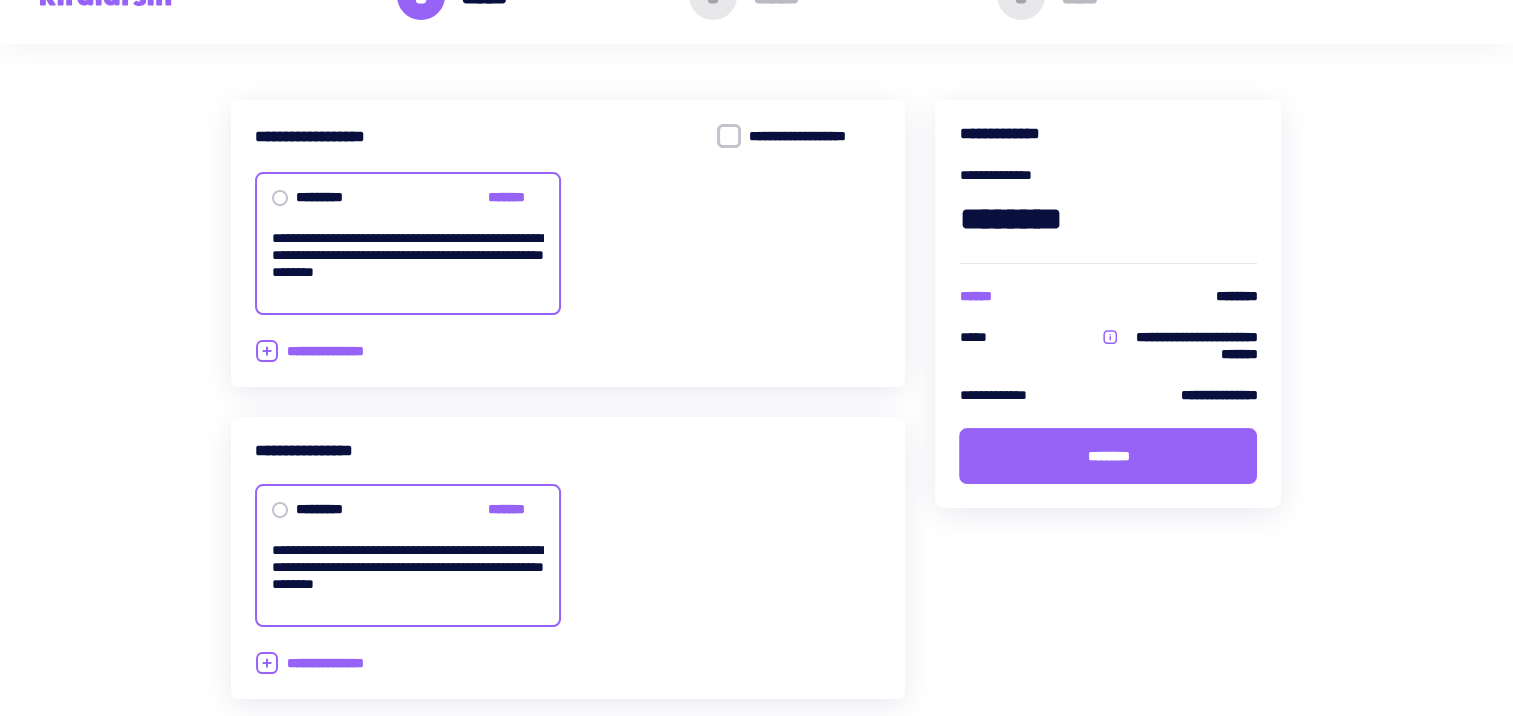 scroll, scrollTop: 200, scrollLeft: 0, axis: vertical 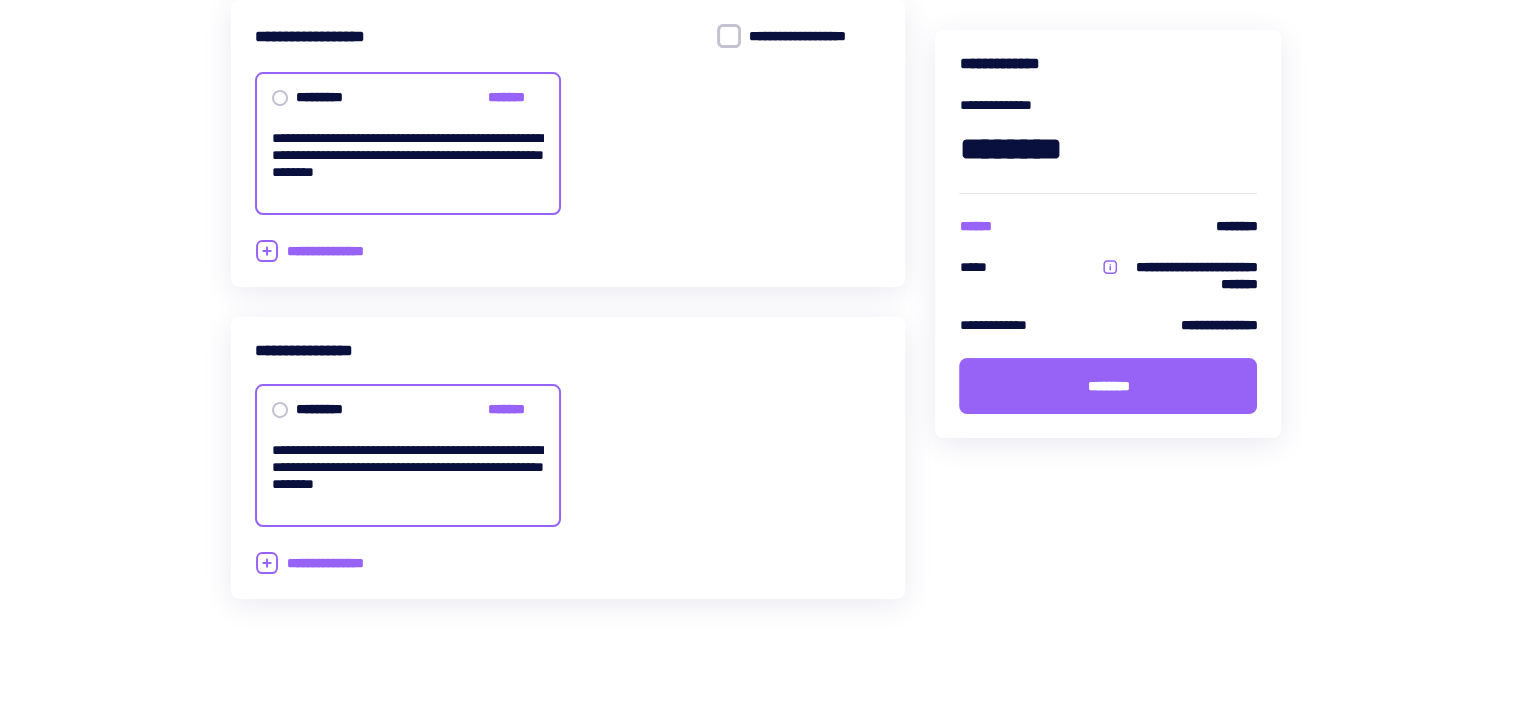 click at bounding box center [729, 36] 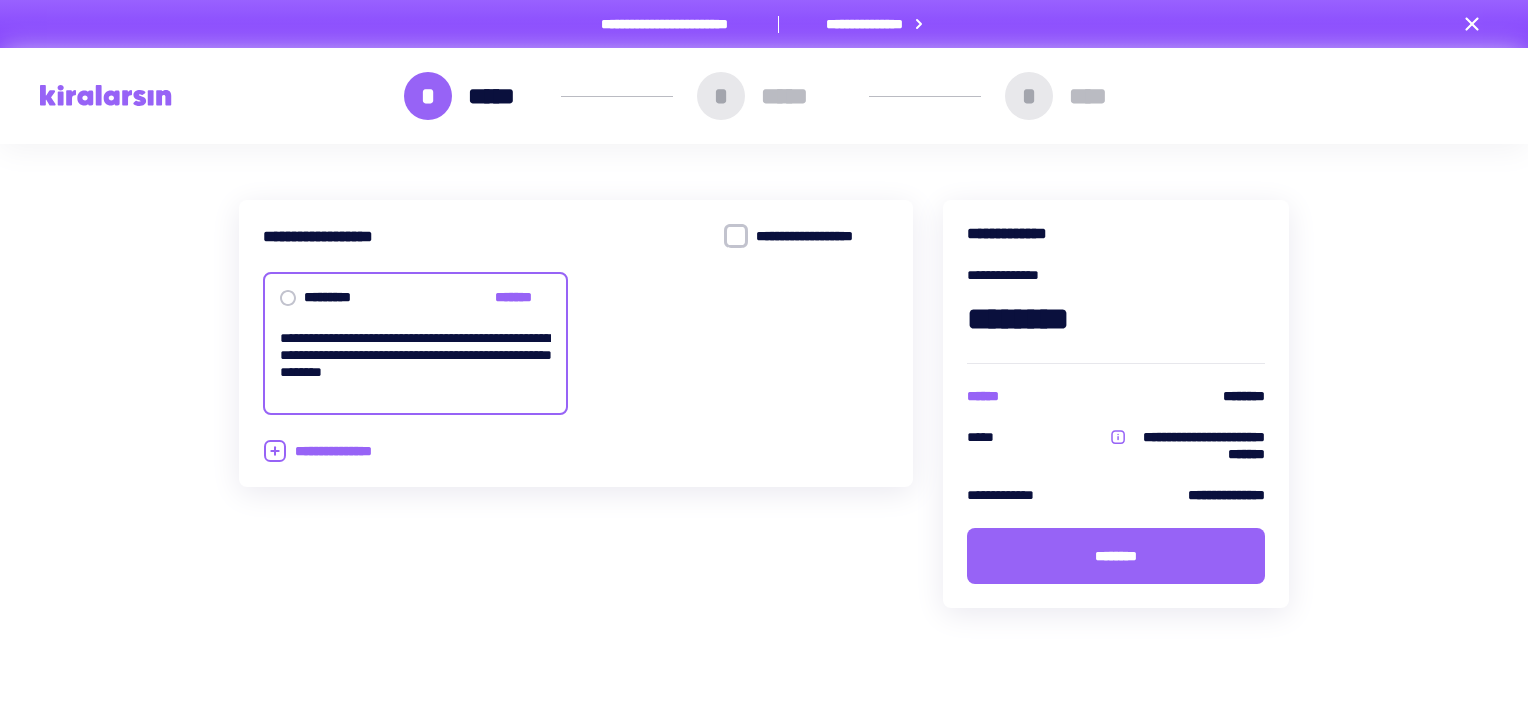 click on "********" at bounding box center [1116, 556] 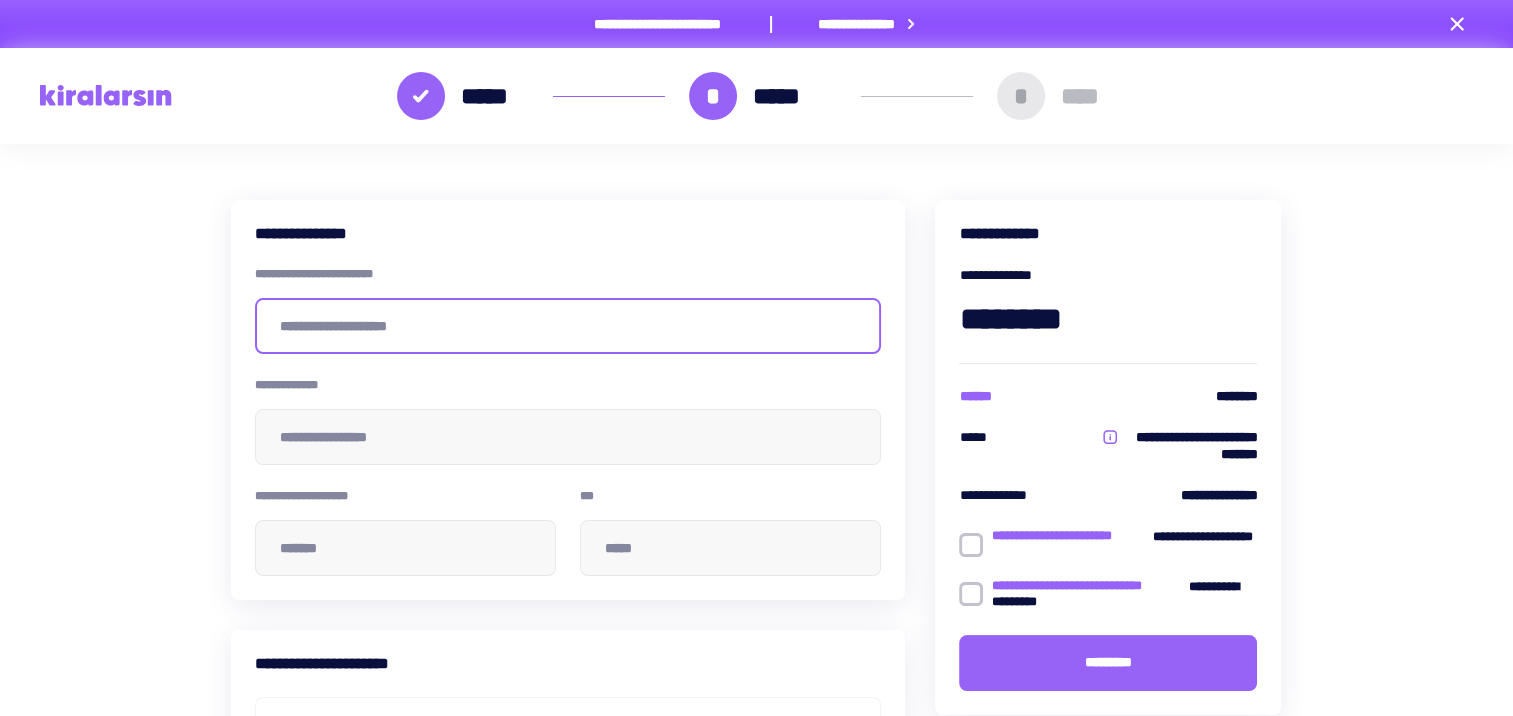 click at bounding box center [568, 326] 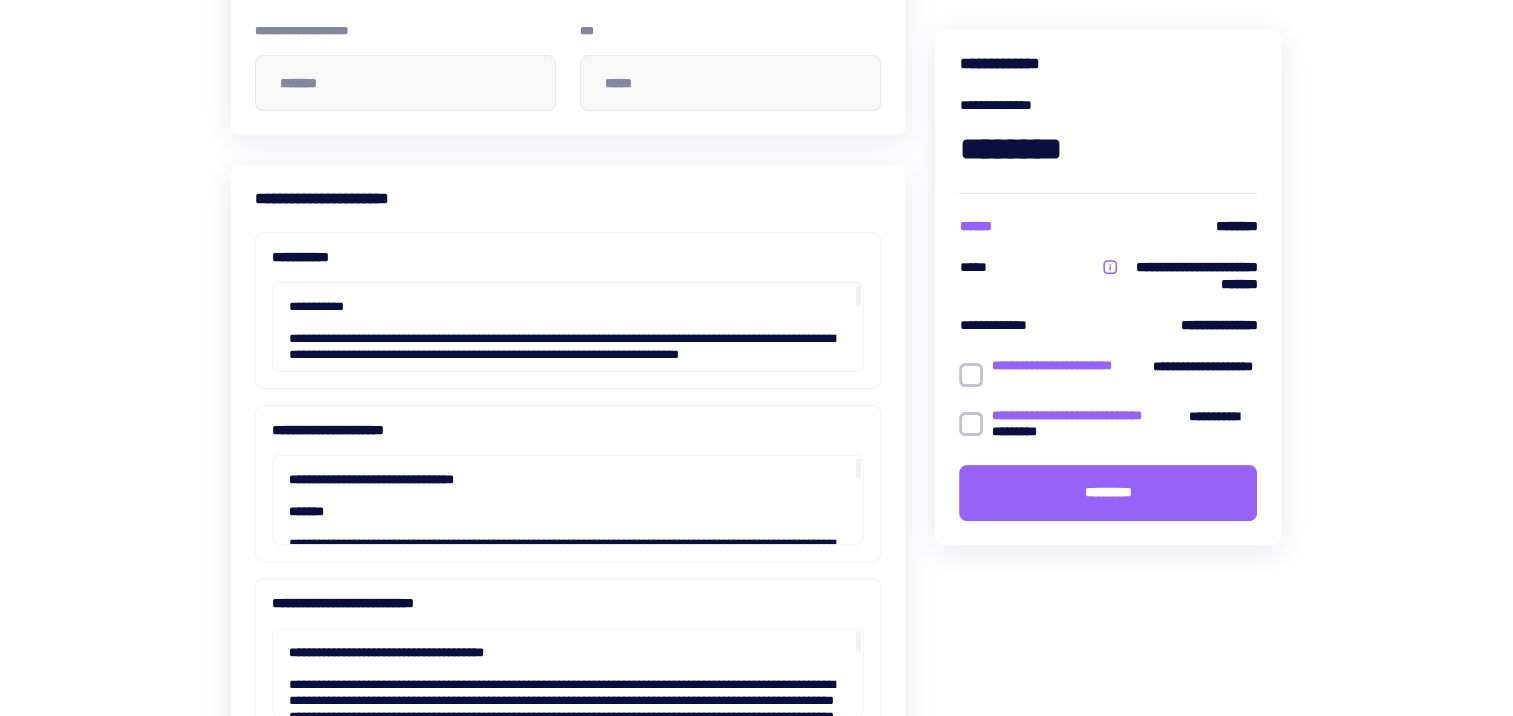 scroll, scrollTop: 500, scrollLeft: 0, axis: vertical 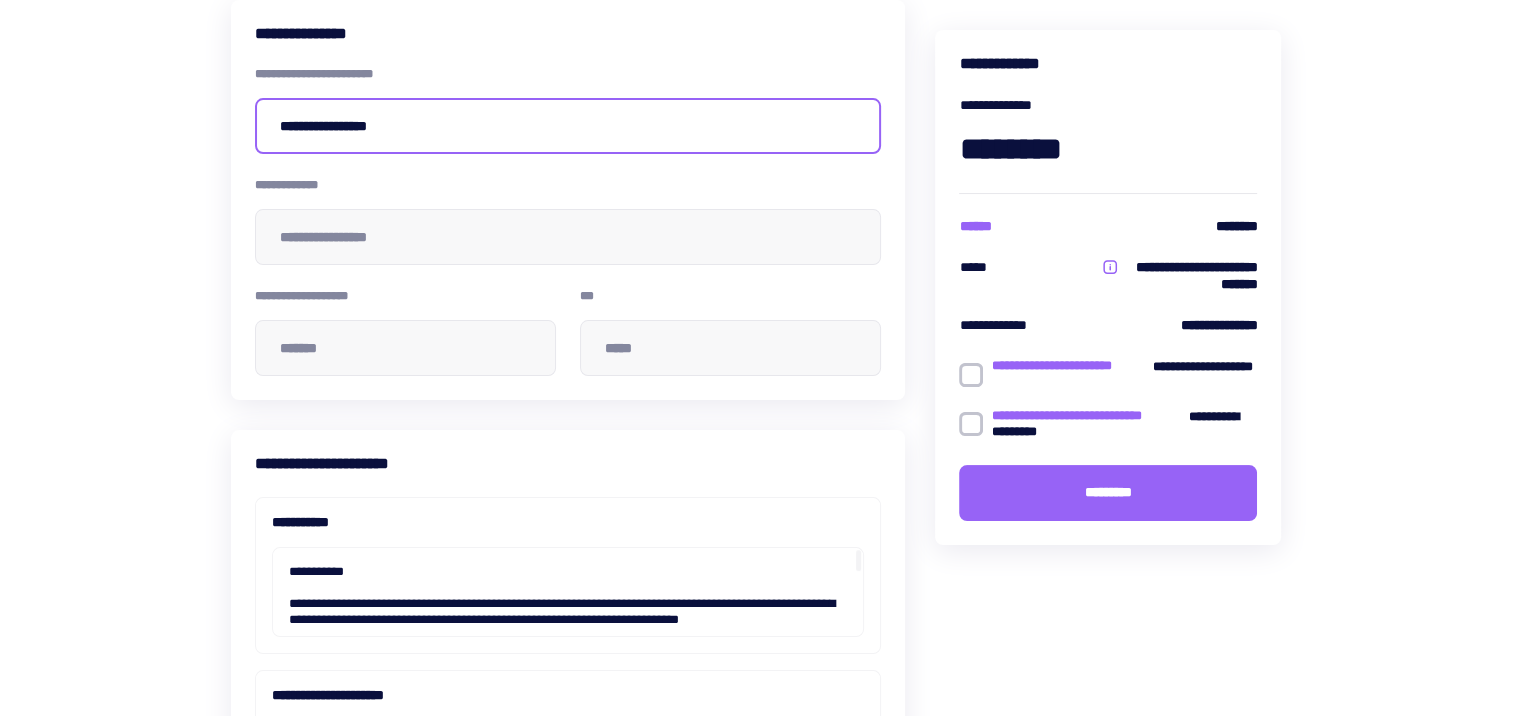 type on "**********" 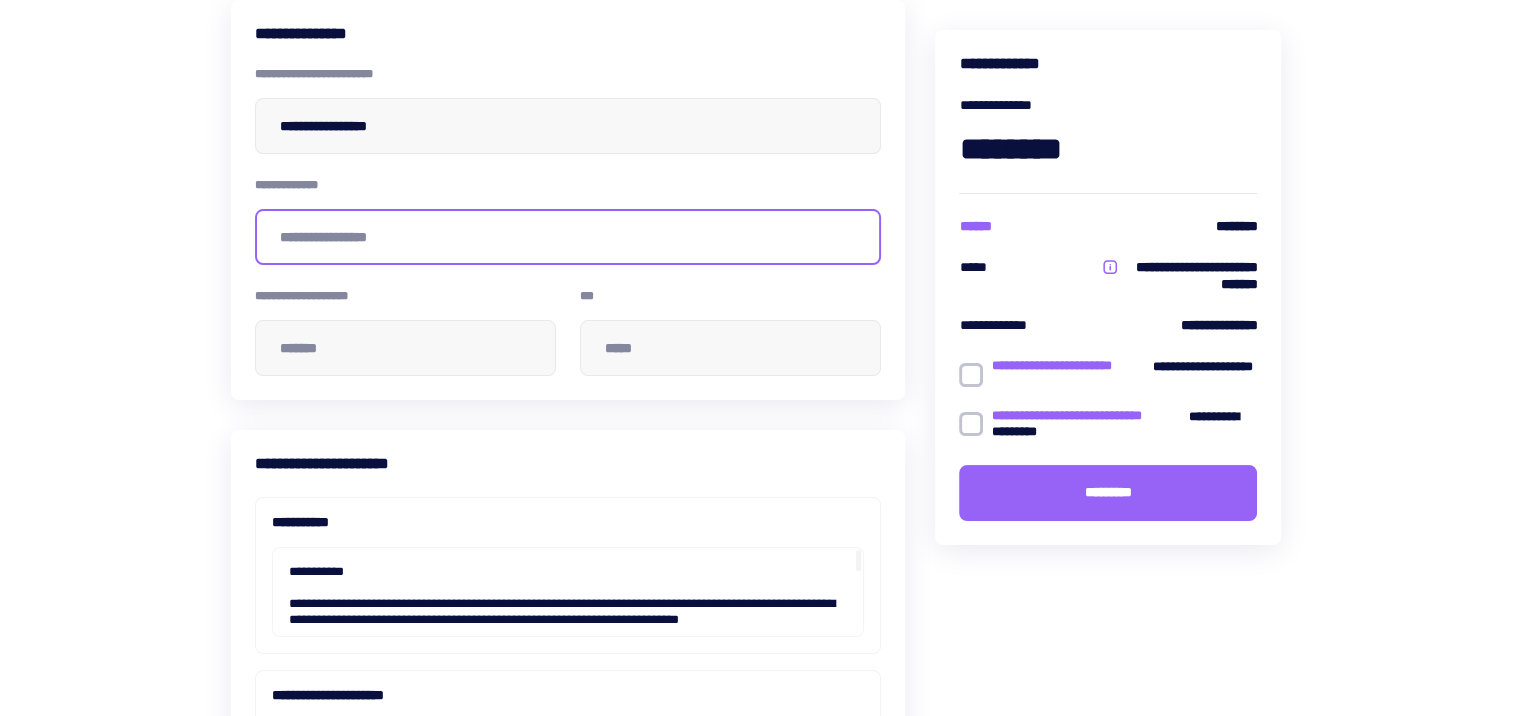 click at bounding box center (568, 237) 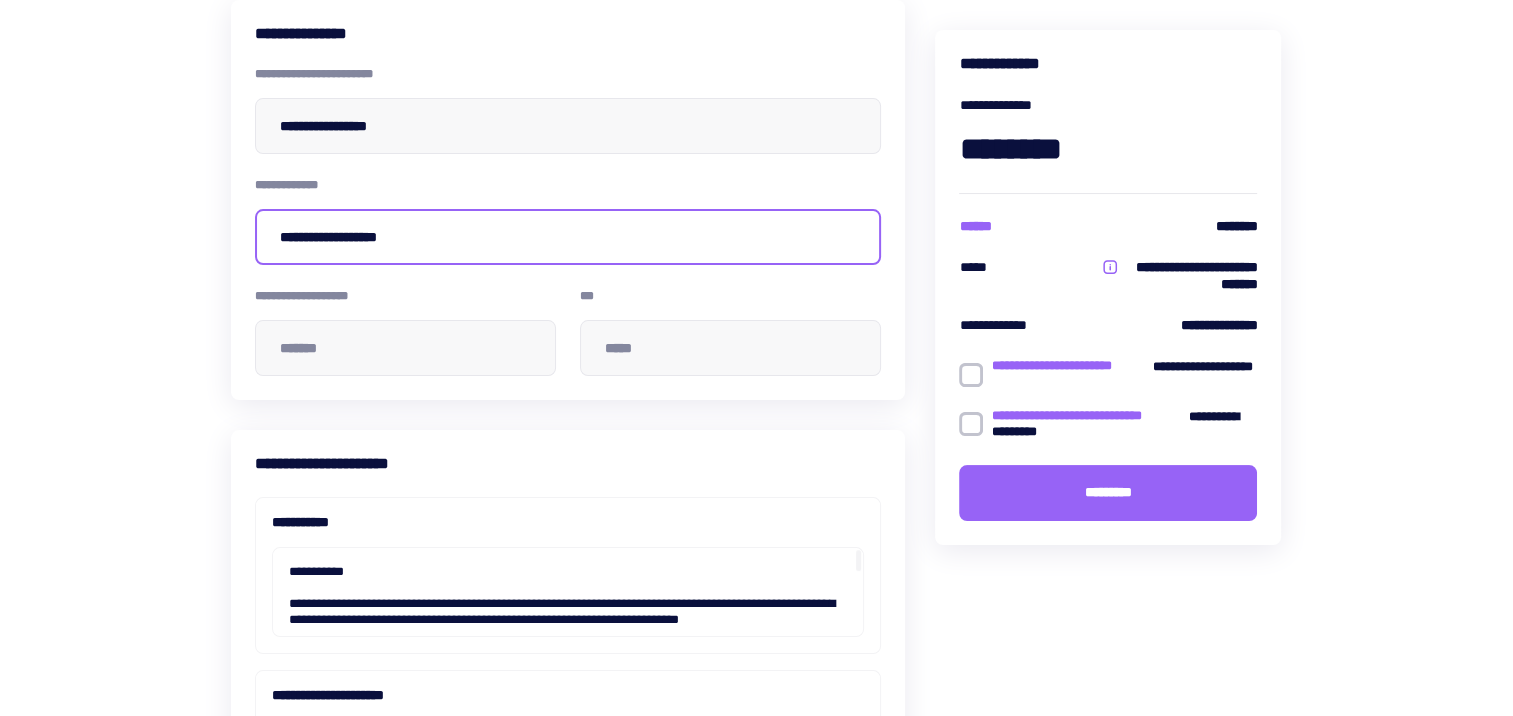 type on "**********" 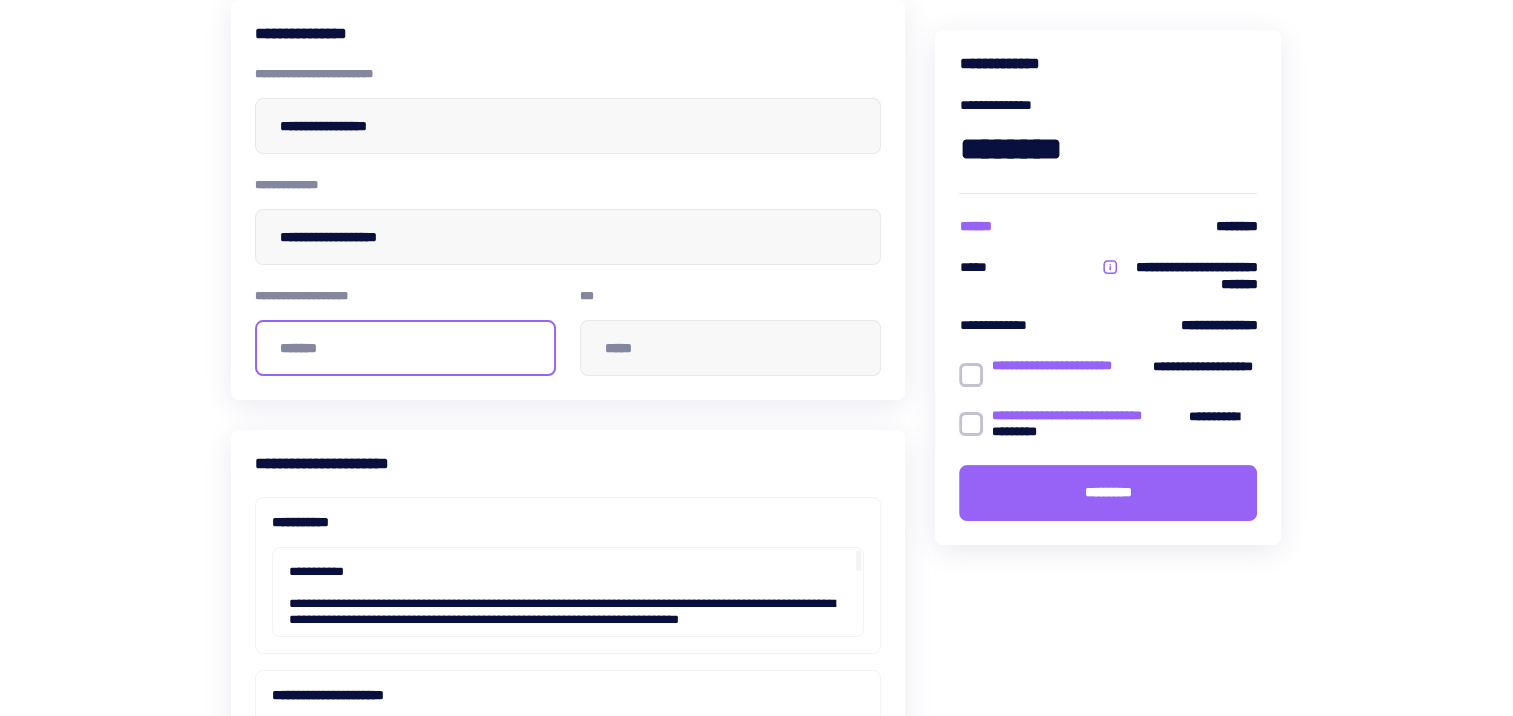 click at bounding box center [405, 348] 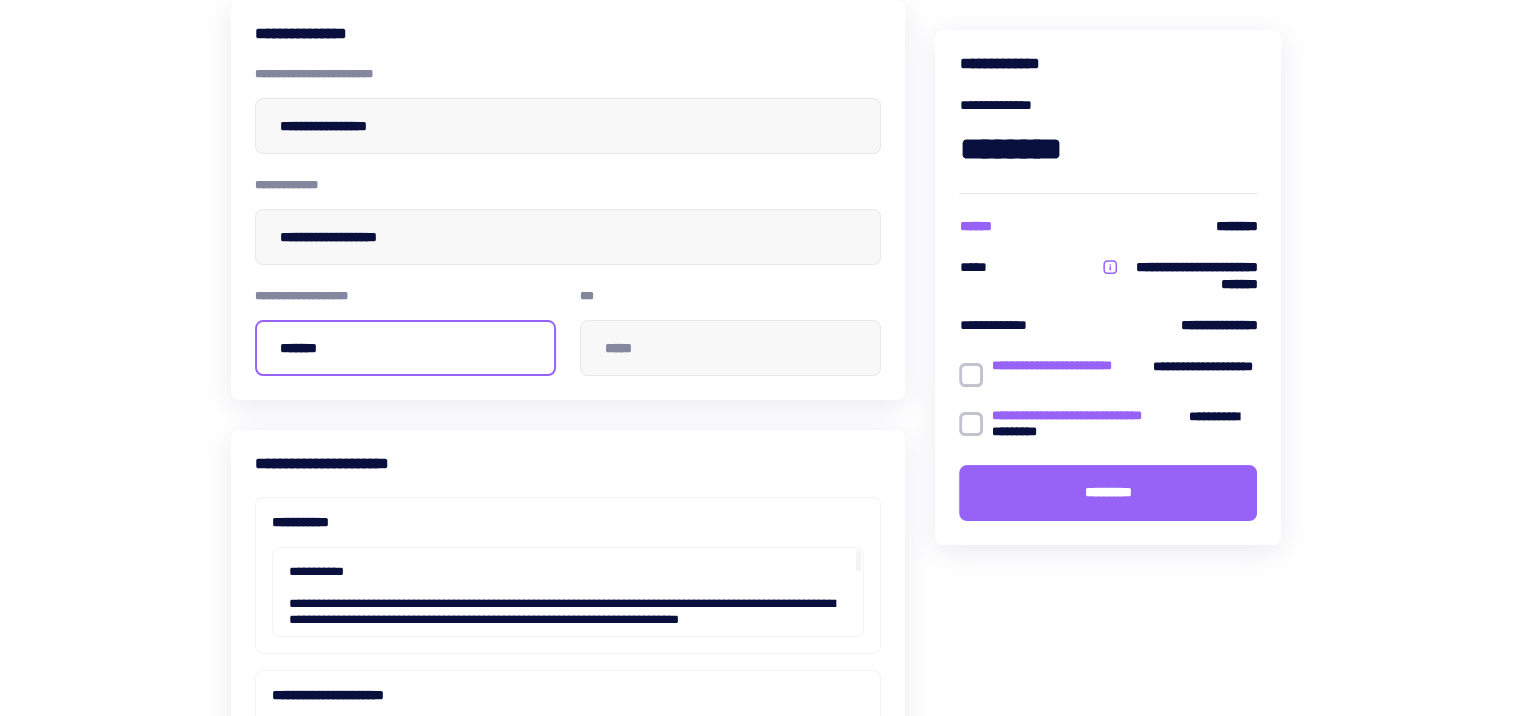 type on "*****" 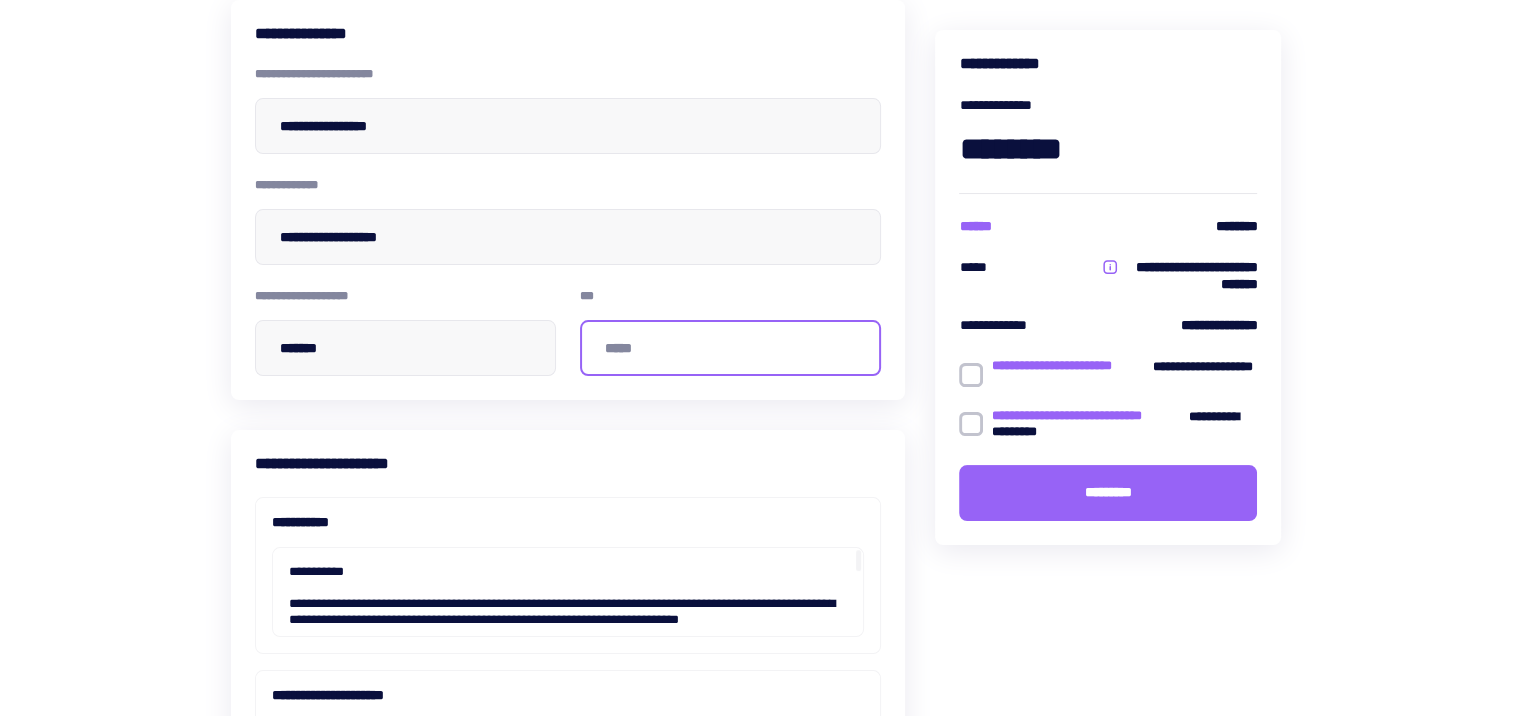 click at bounding box center [730, 348] 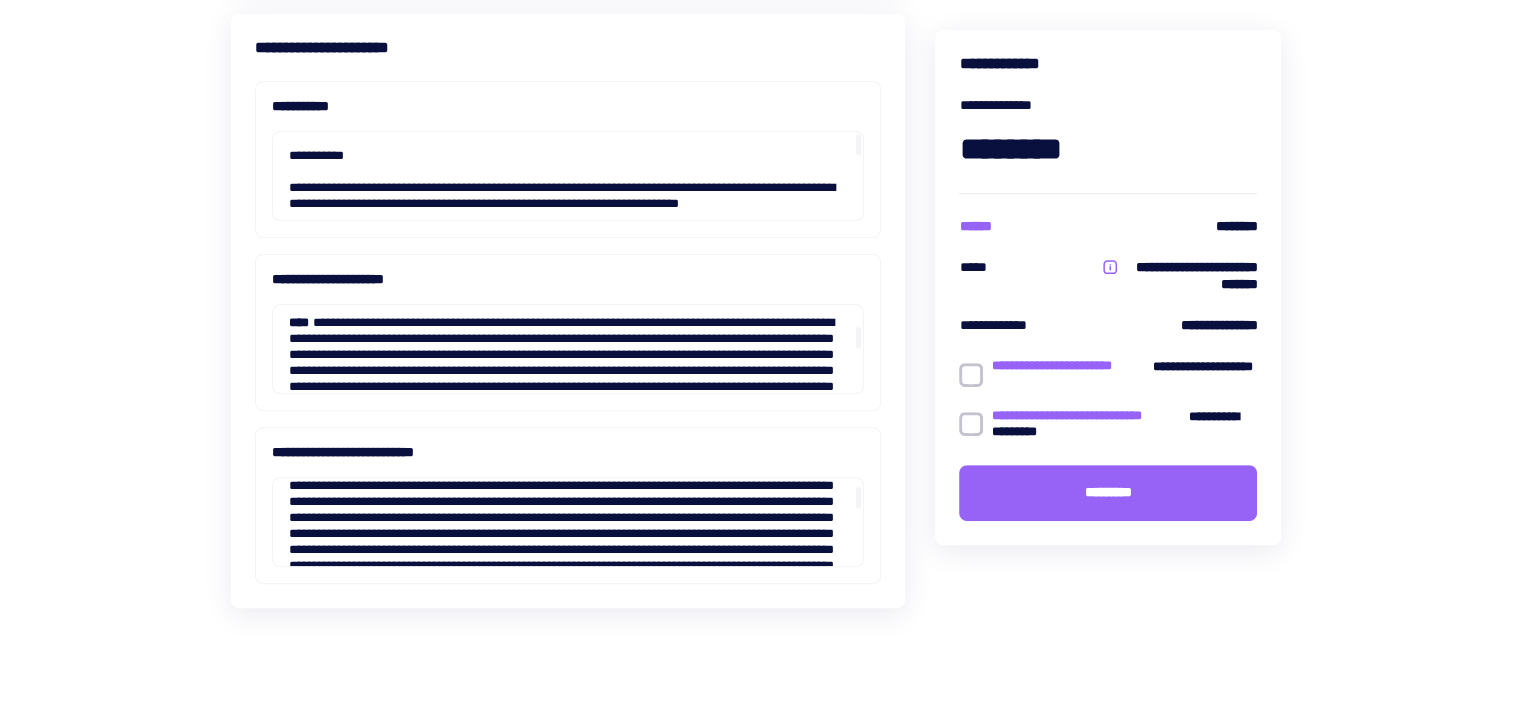 scroll, scrollTop: 632, scrollLeft: 0, axis: vertical 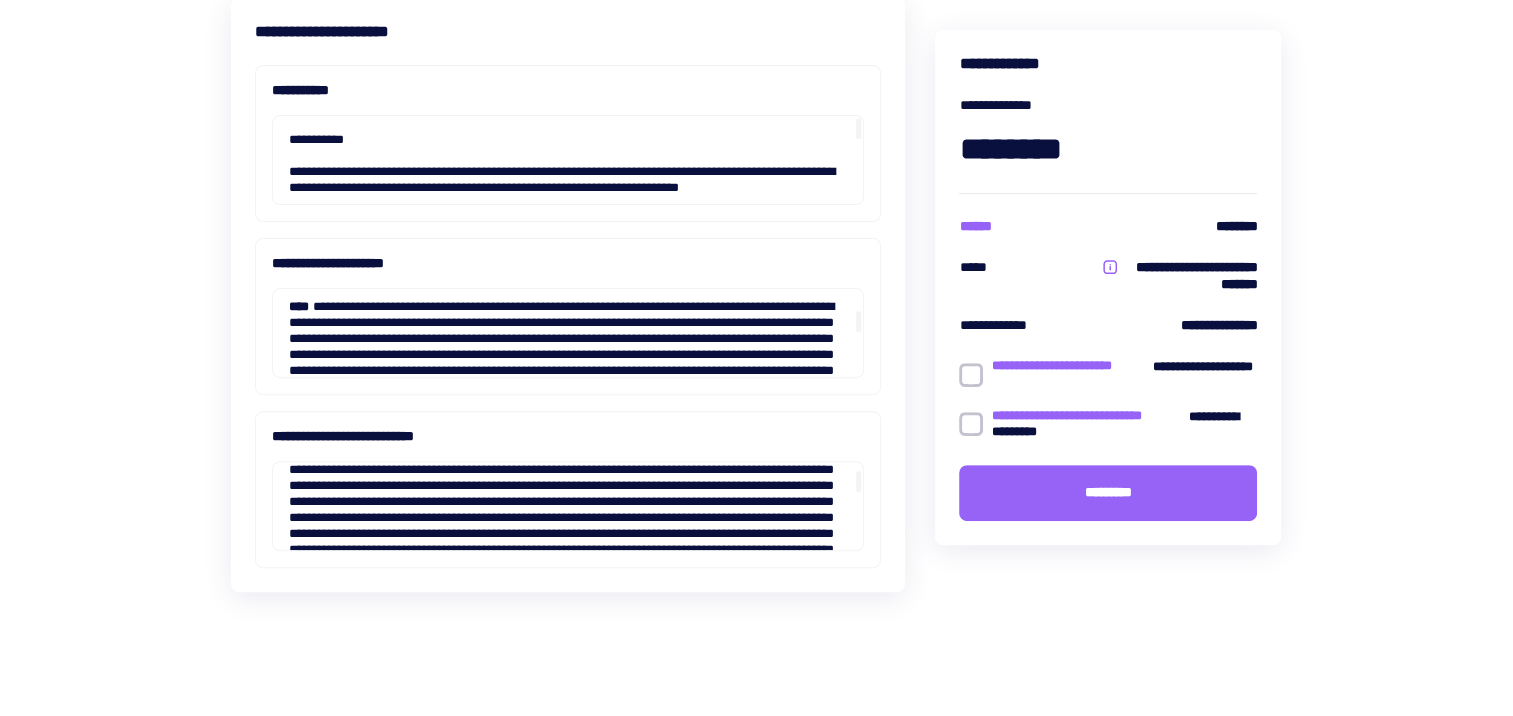 type on "***" 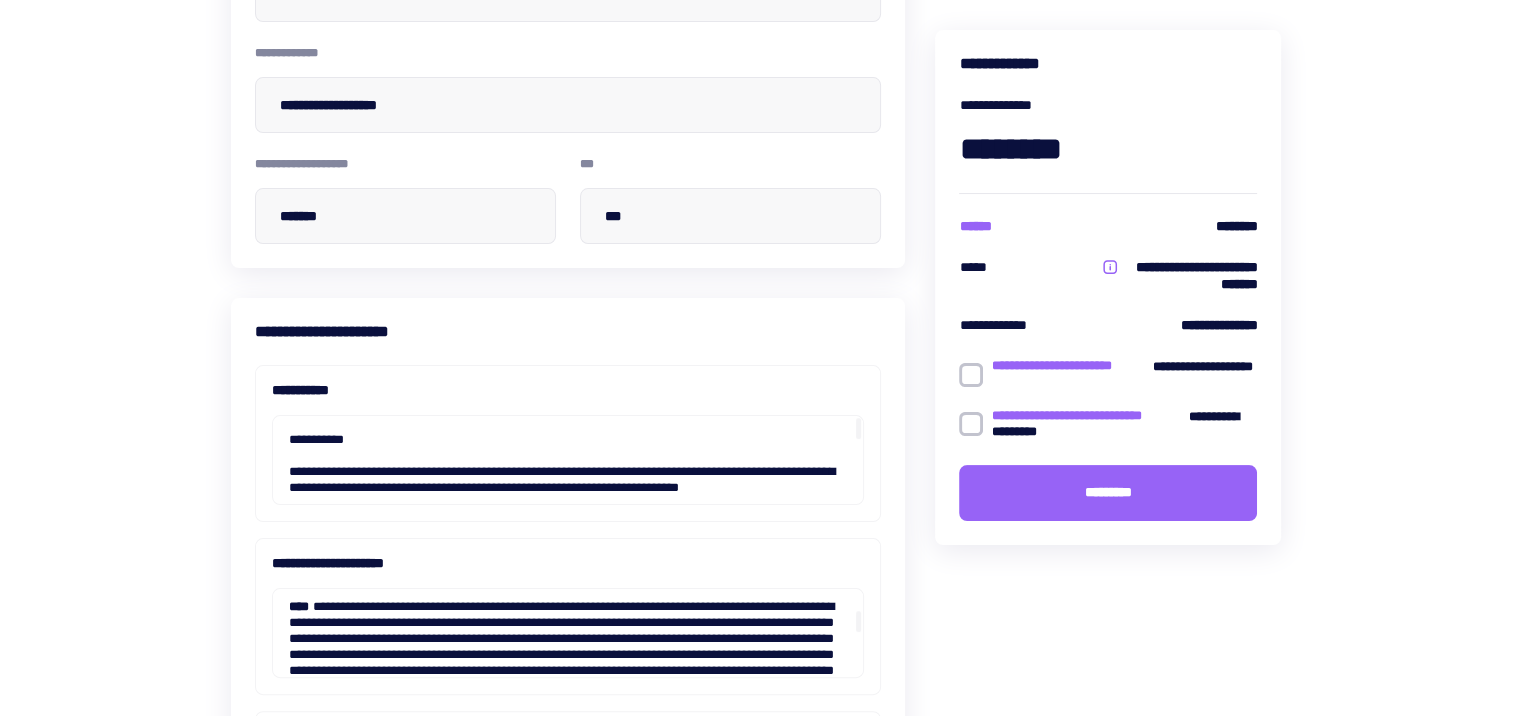 scroll, scrollTop: 332, scrollLeft: 0, axis: vertical 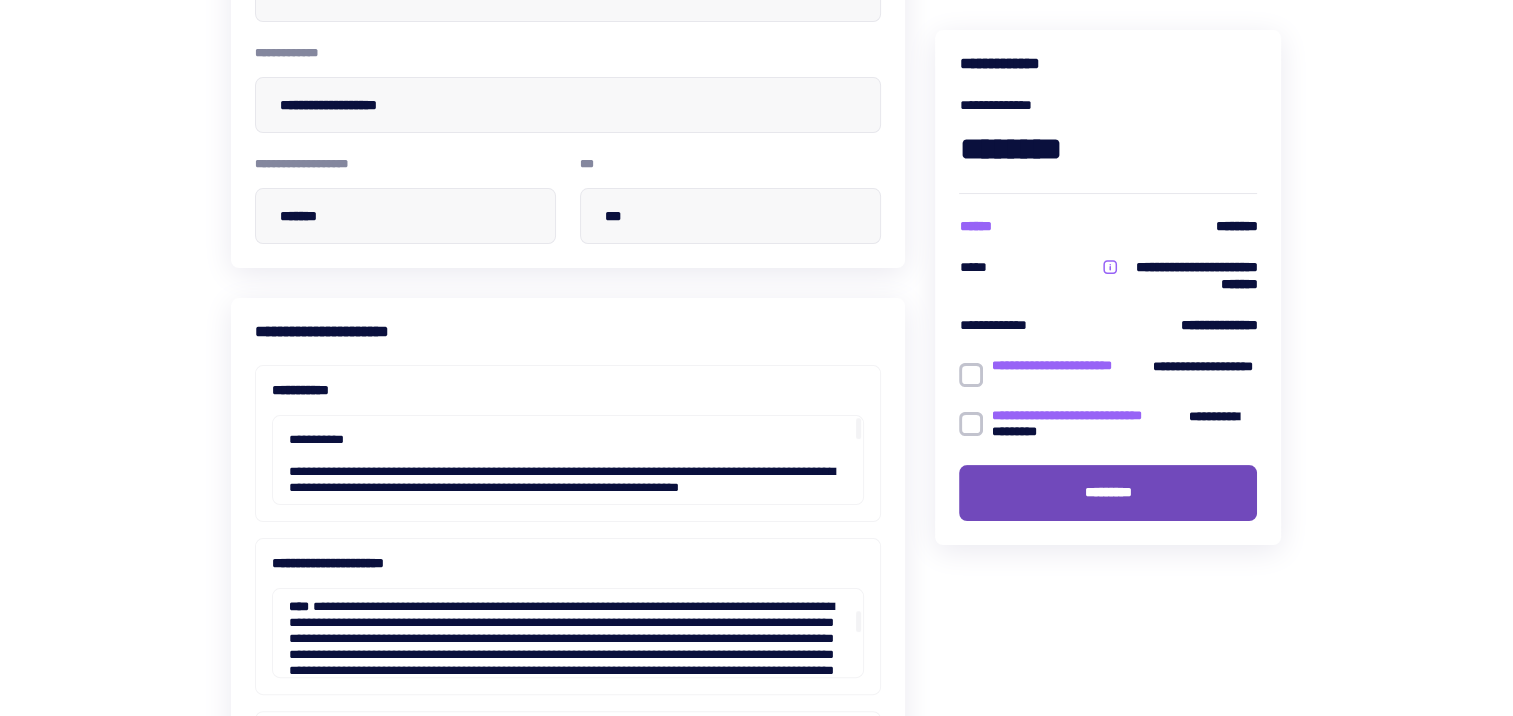 click on "*********" at bounding box center (1108, 493) 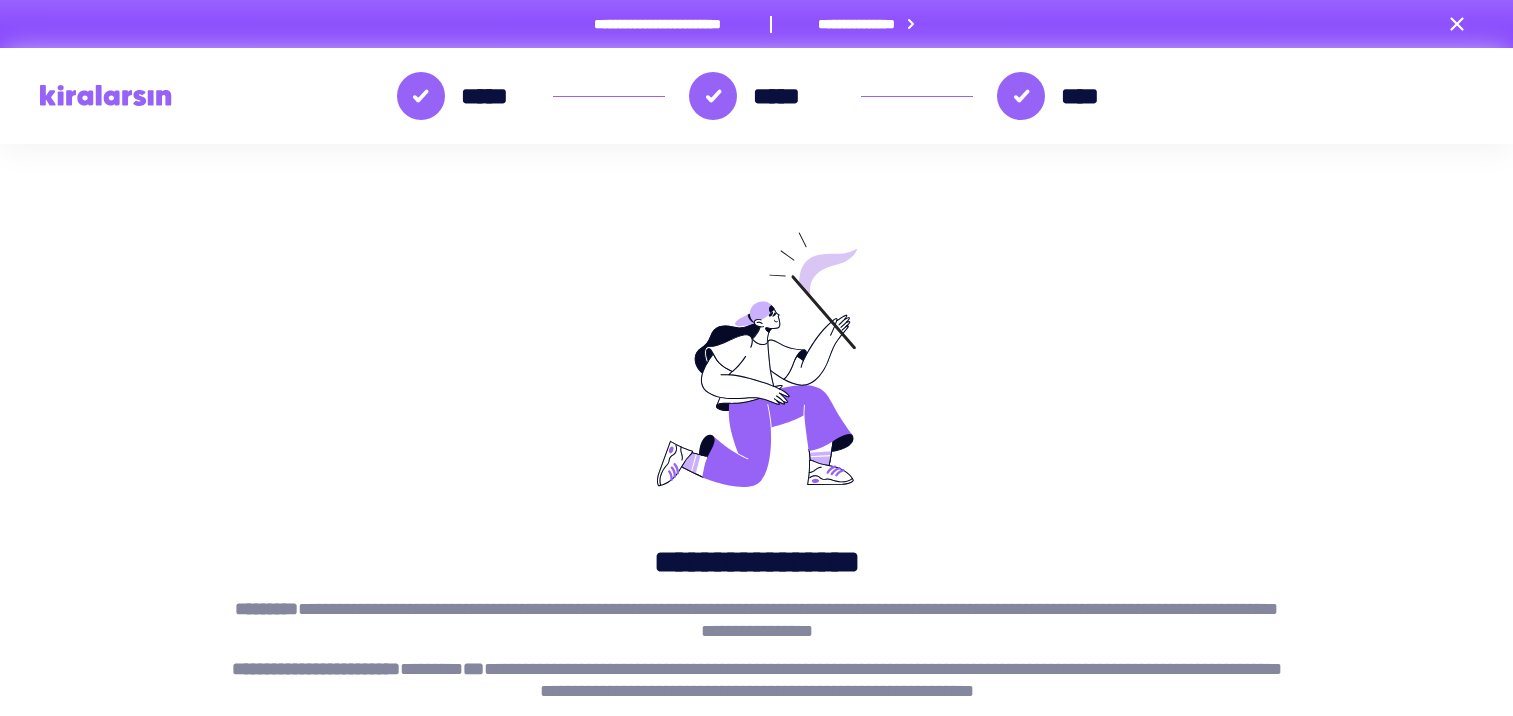 scroll, scrollTop: 0, scrollLeft: 0, axis: both 